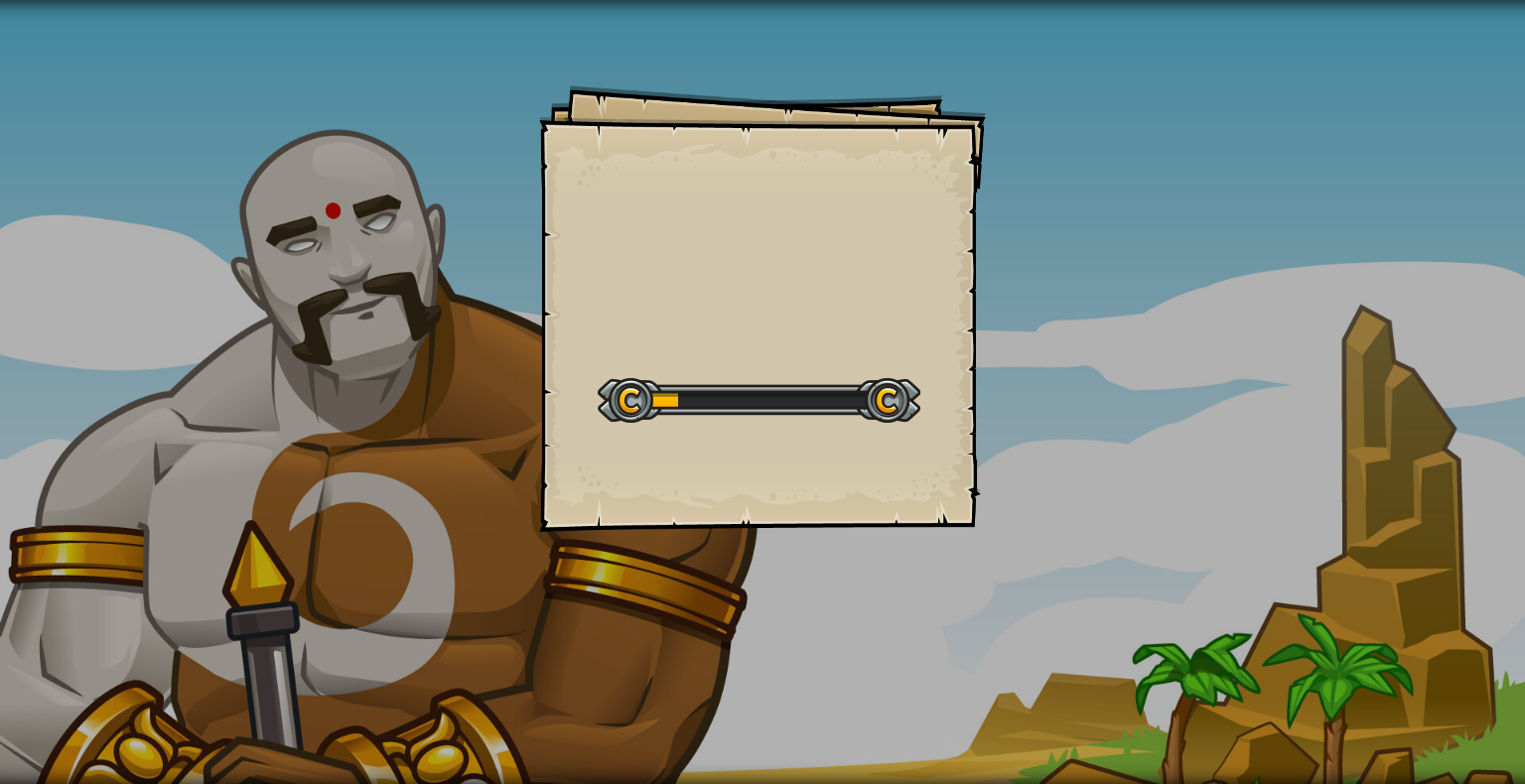 scroll, scrollTop: 0, scrollLeft: 0, axis: both 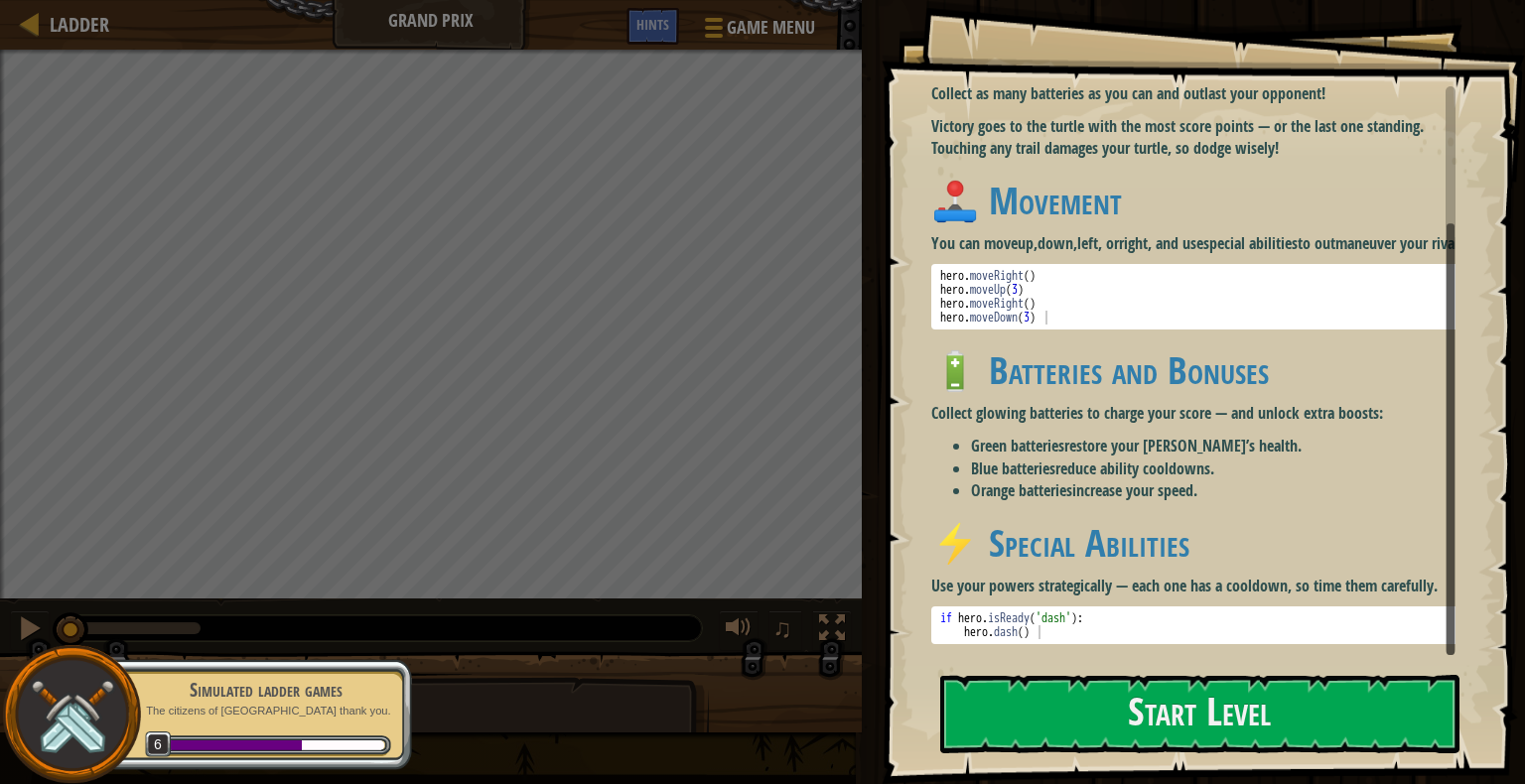 click at bounding box center [1451, 370] 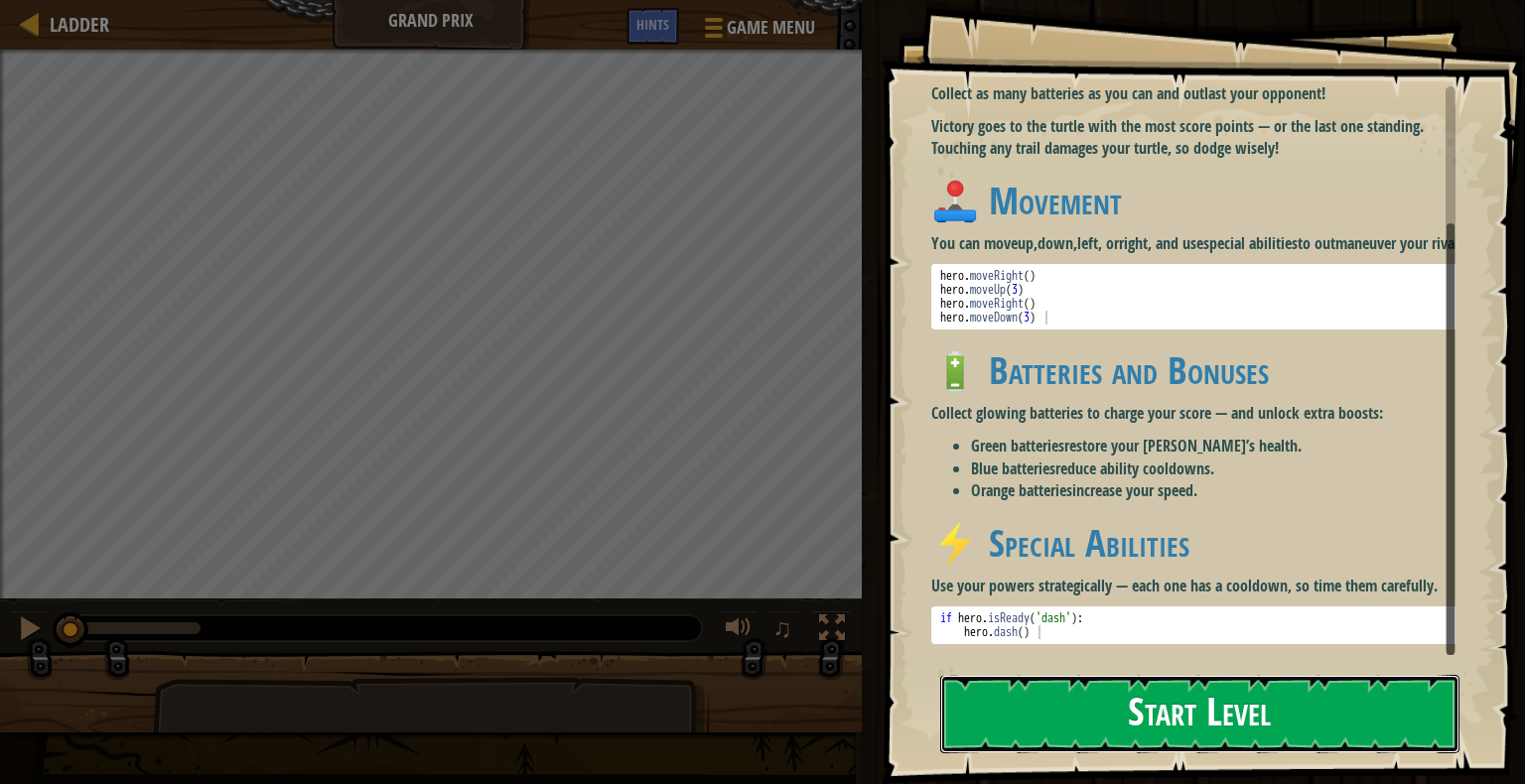 click on "Start Level" at bounding box center [1199, 714] 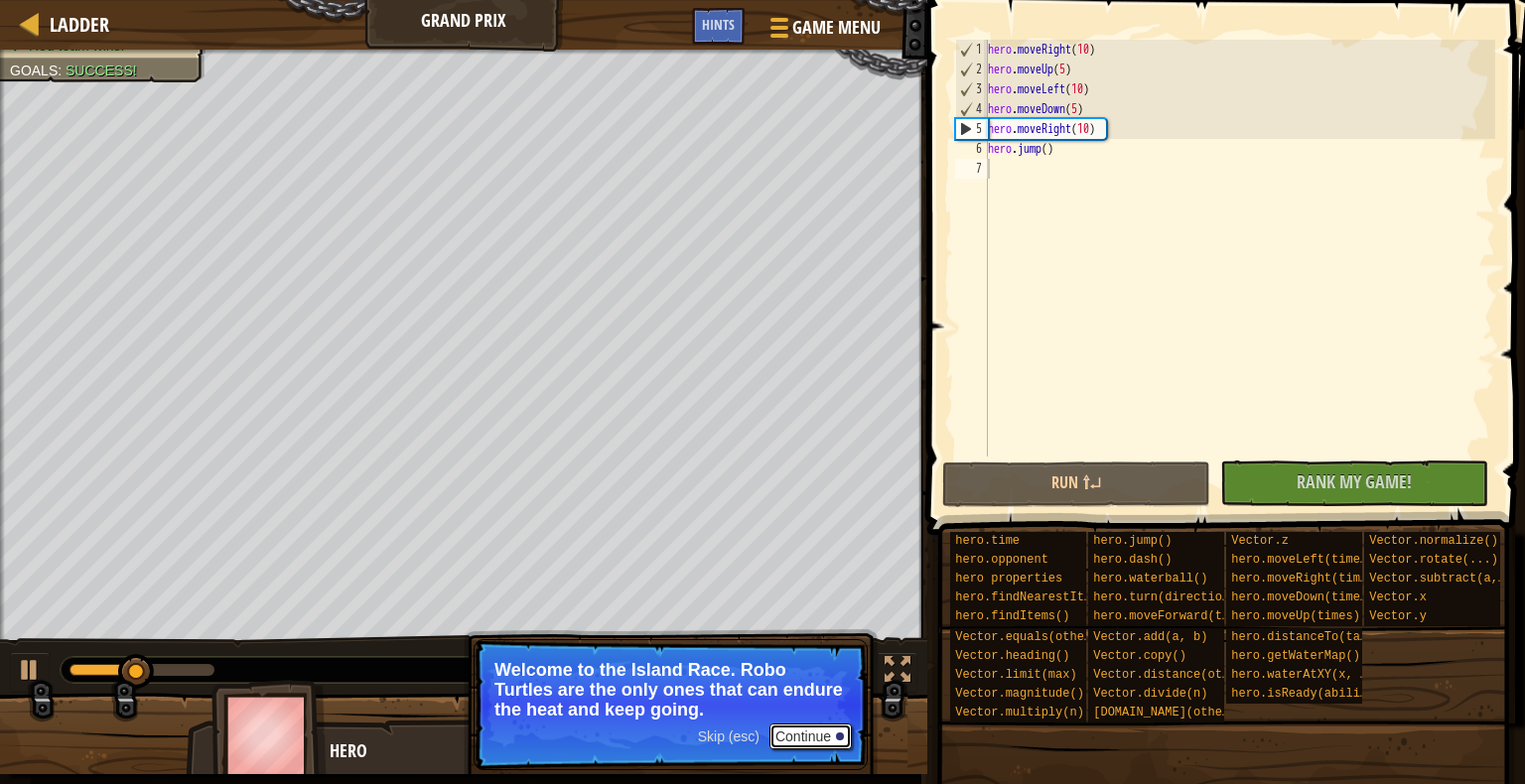 click on "Continue" at bounding box center [810, 736] 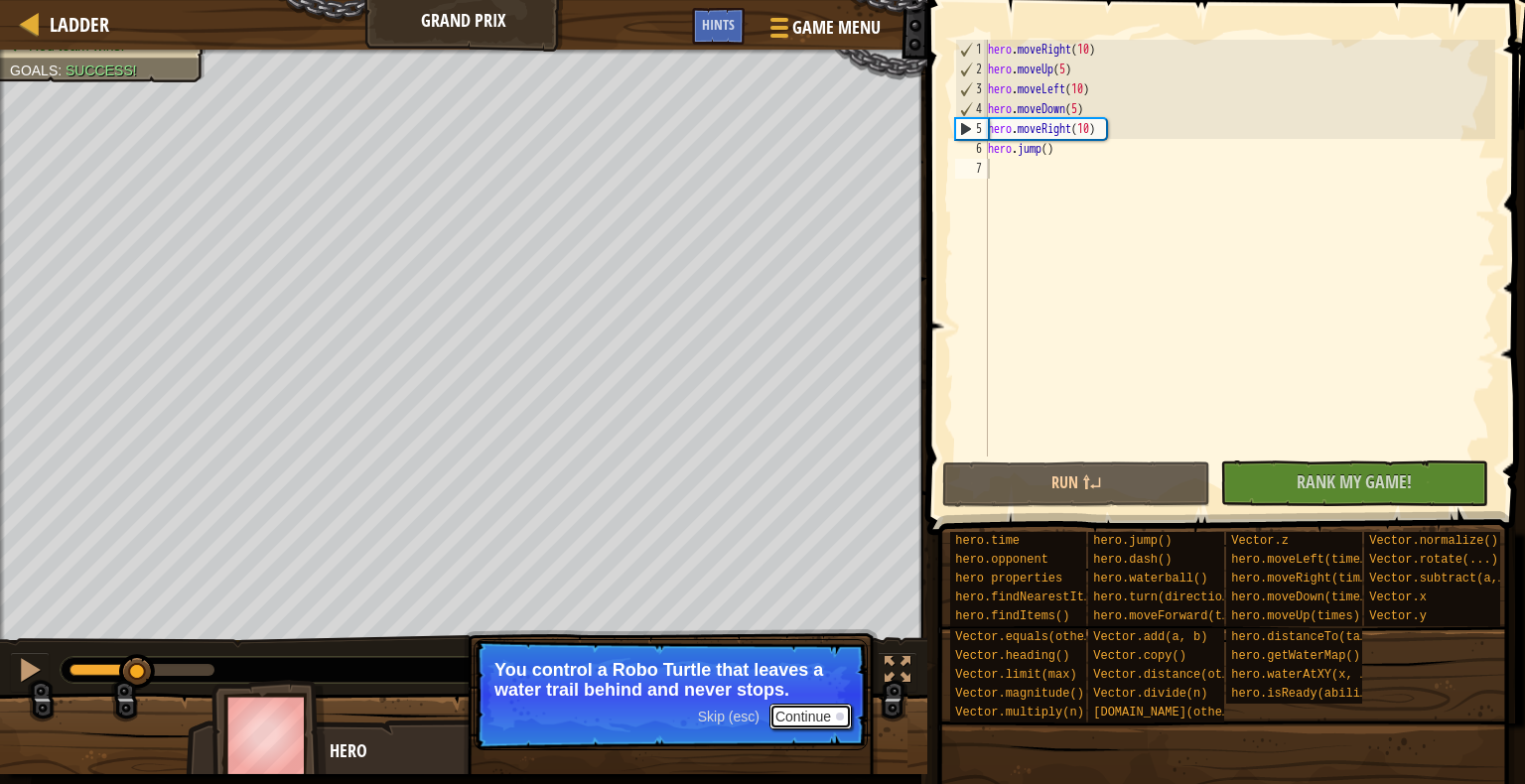 click on "Continue" at bounding box center (810, 717) 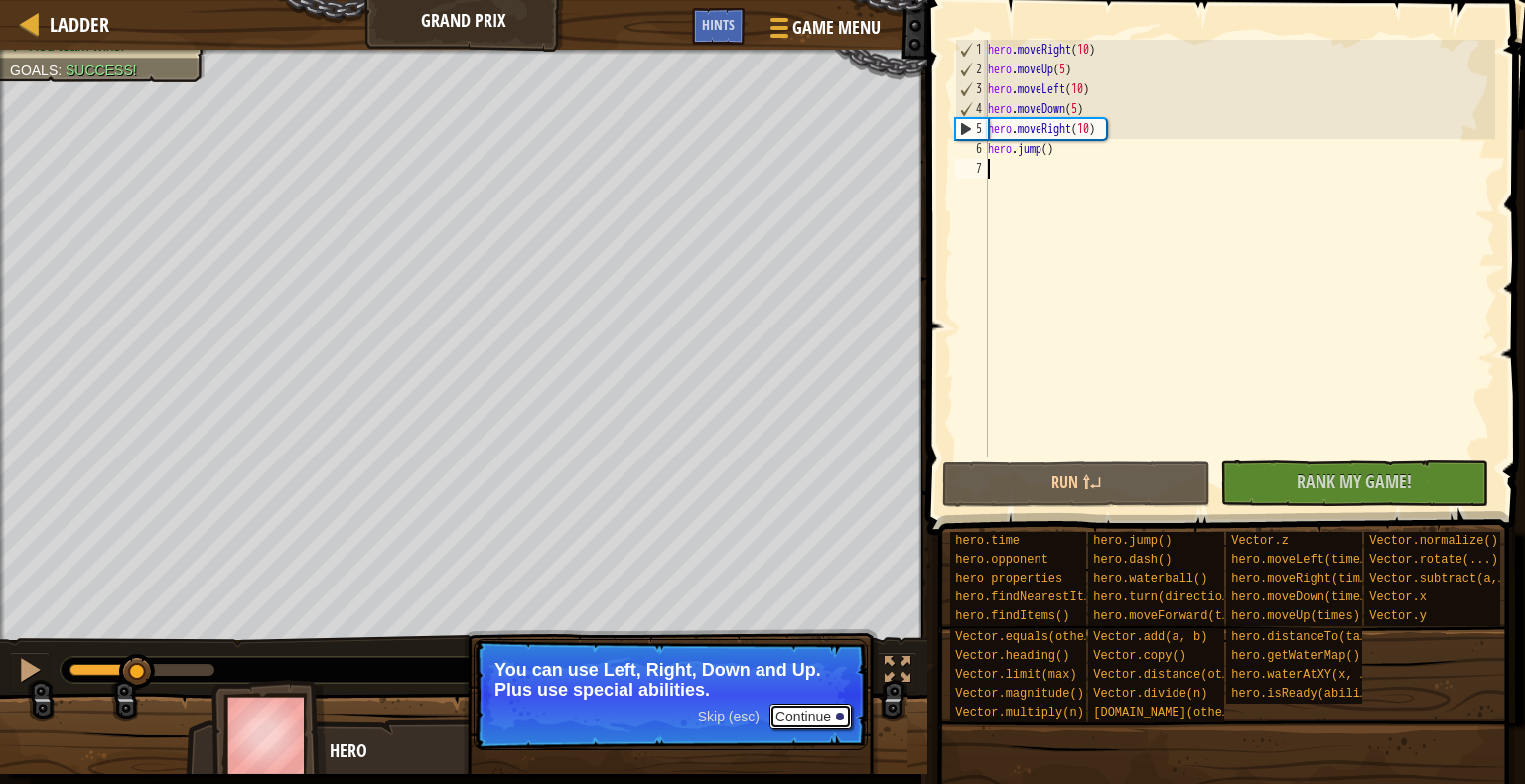 click on "Continue" at bounding box center [810, 717] 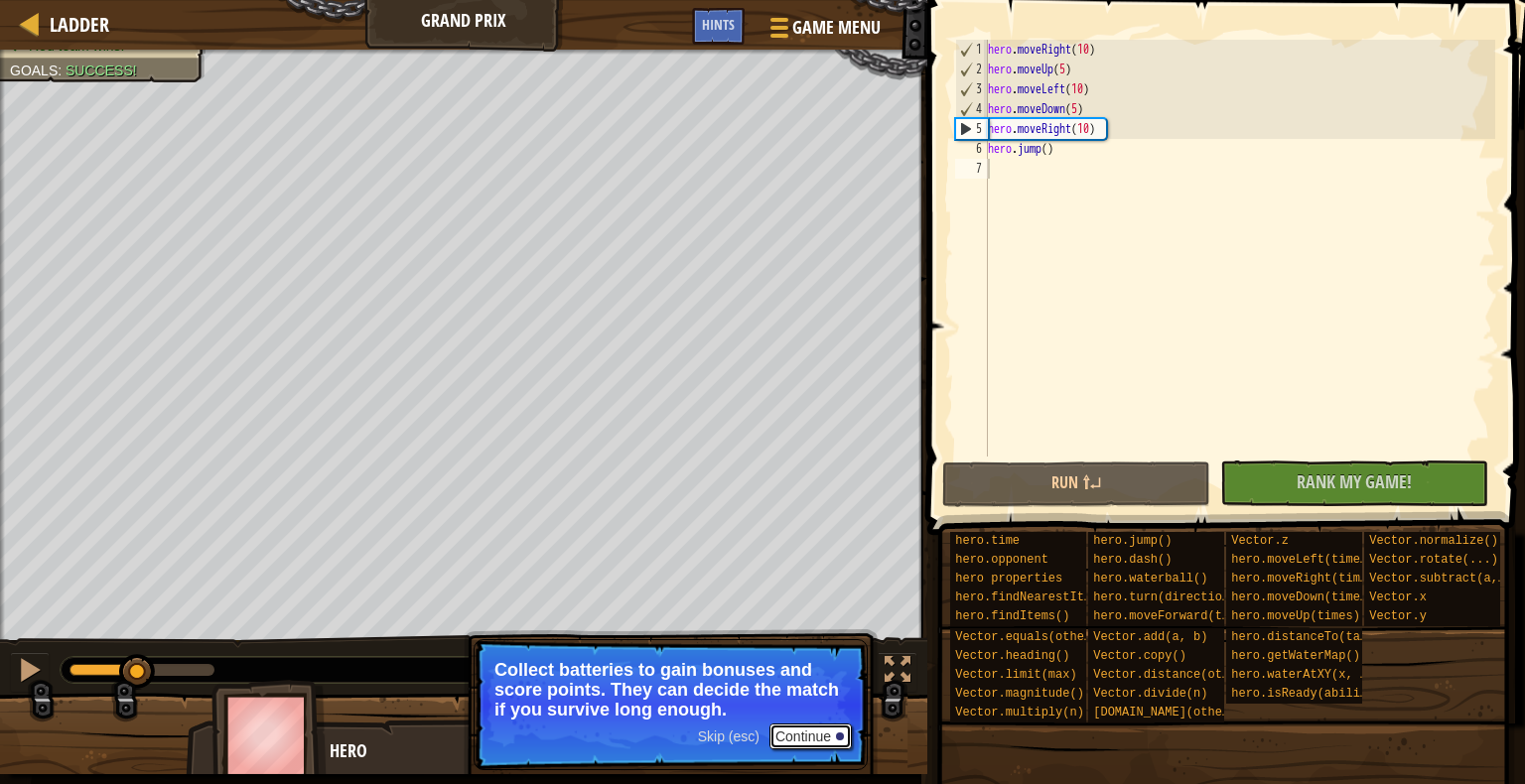 click on "Continue" at bounding box center [810, 736] 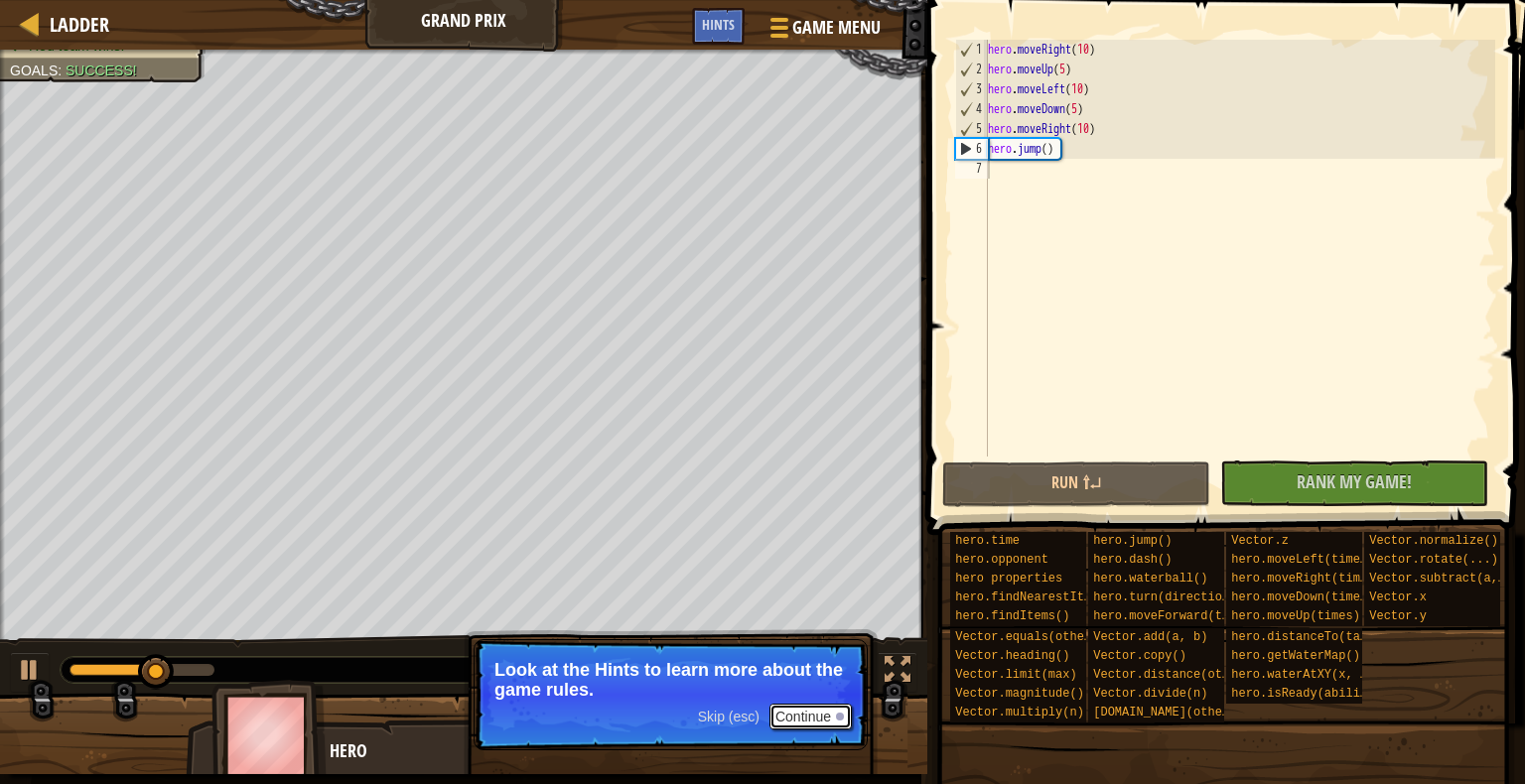 click on "Continue" at bounding box center (810, 717) 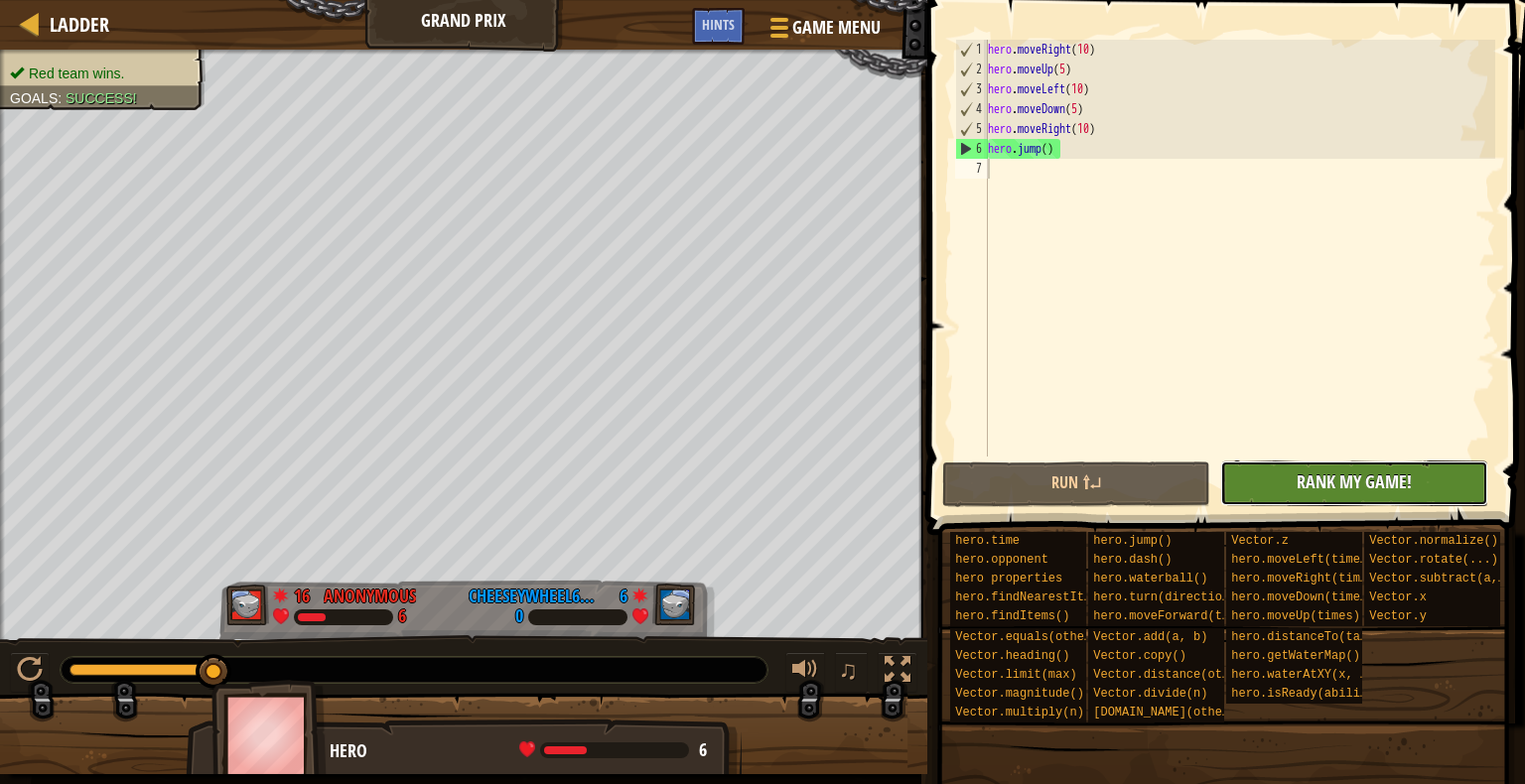 click on "Rank My Game!" at bounding box center (1354, 481) 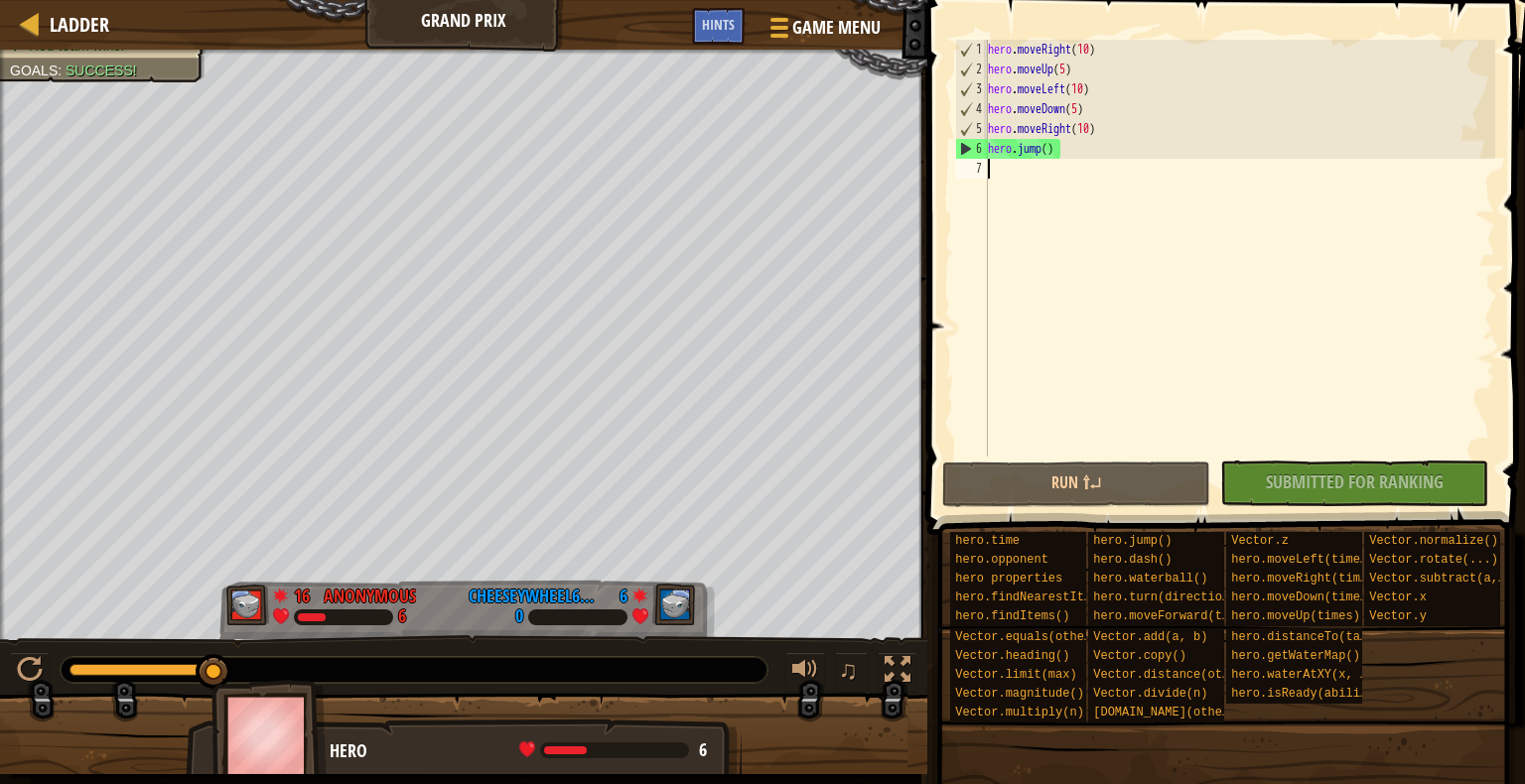 click on "Success!" at bounding box center [101, 70] 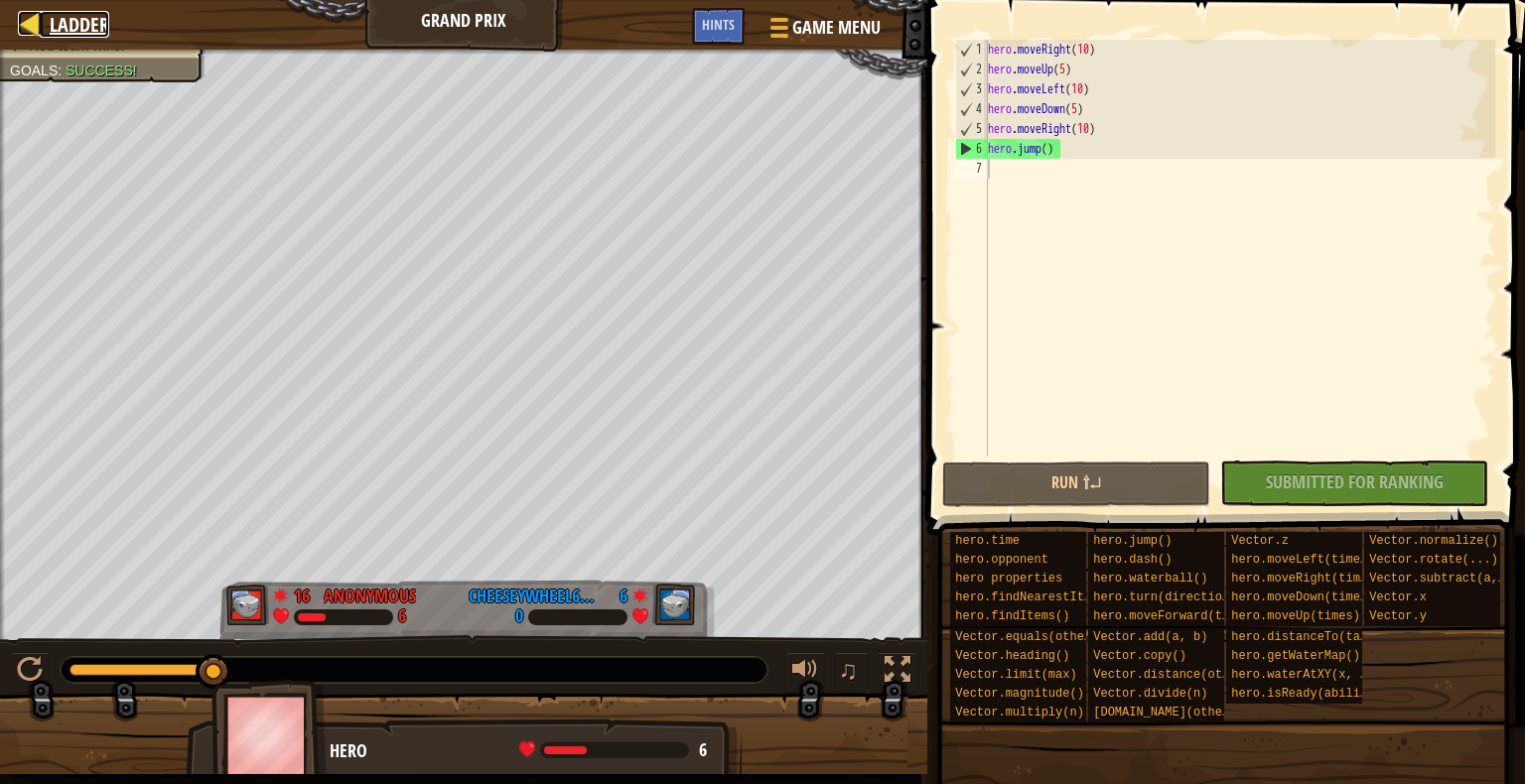 click on "Ladder" at bounding box center (79, 24) 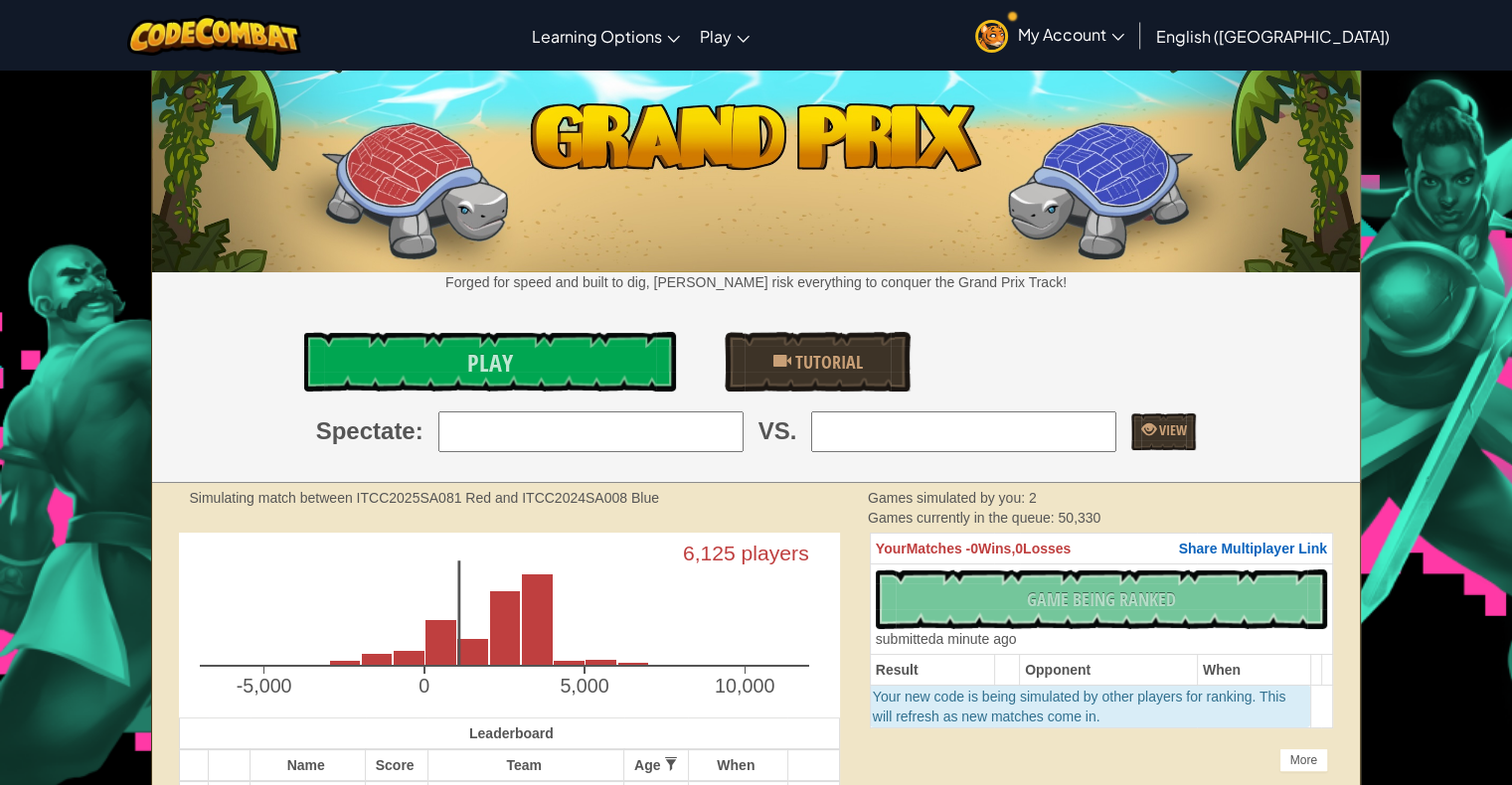 click at bounding box center [991, 36] 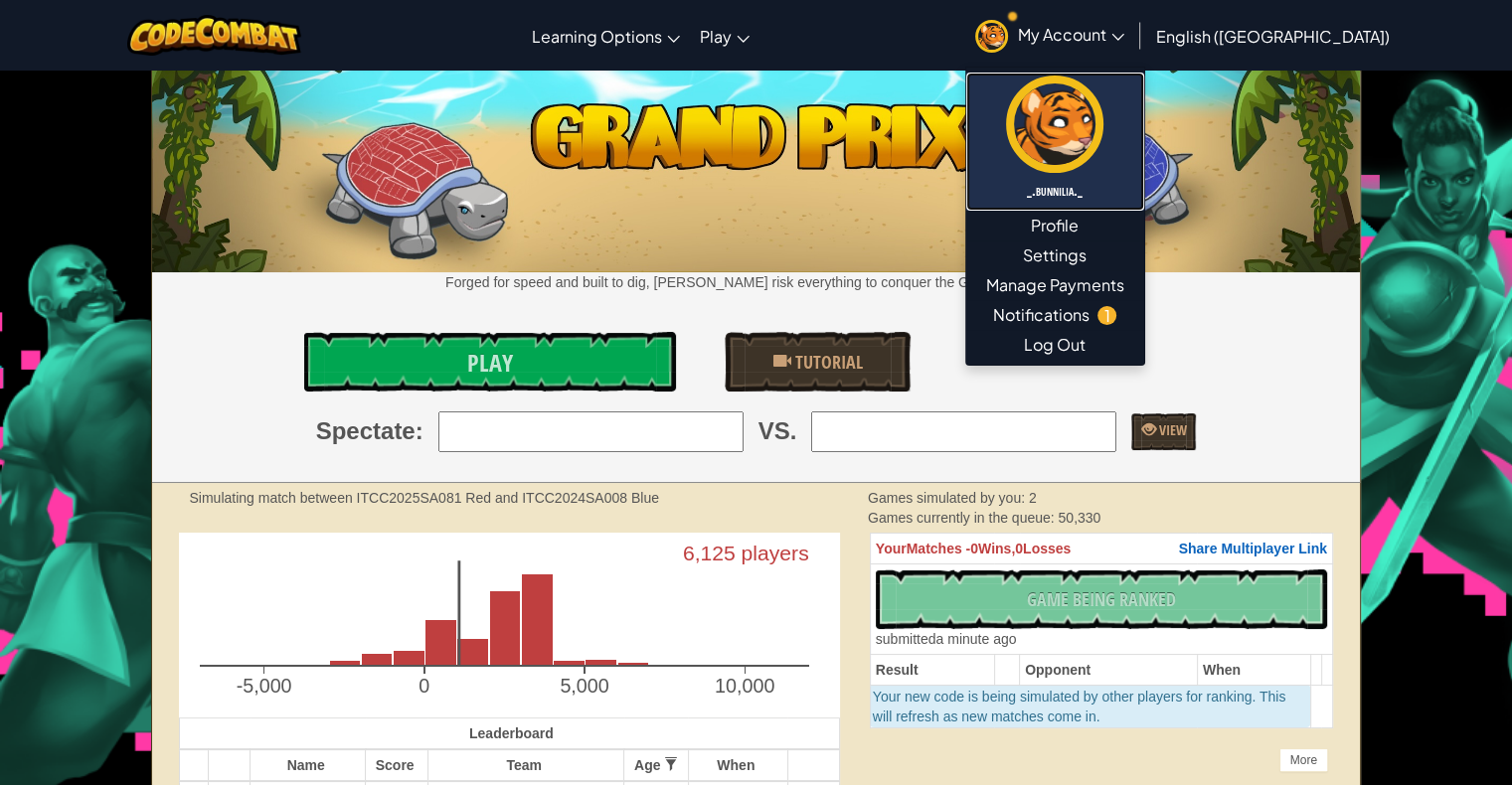 click at bounding box center [1055, 124] 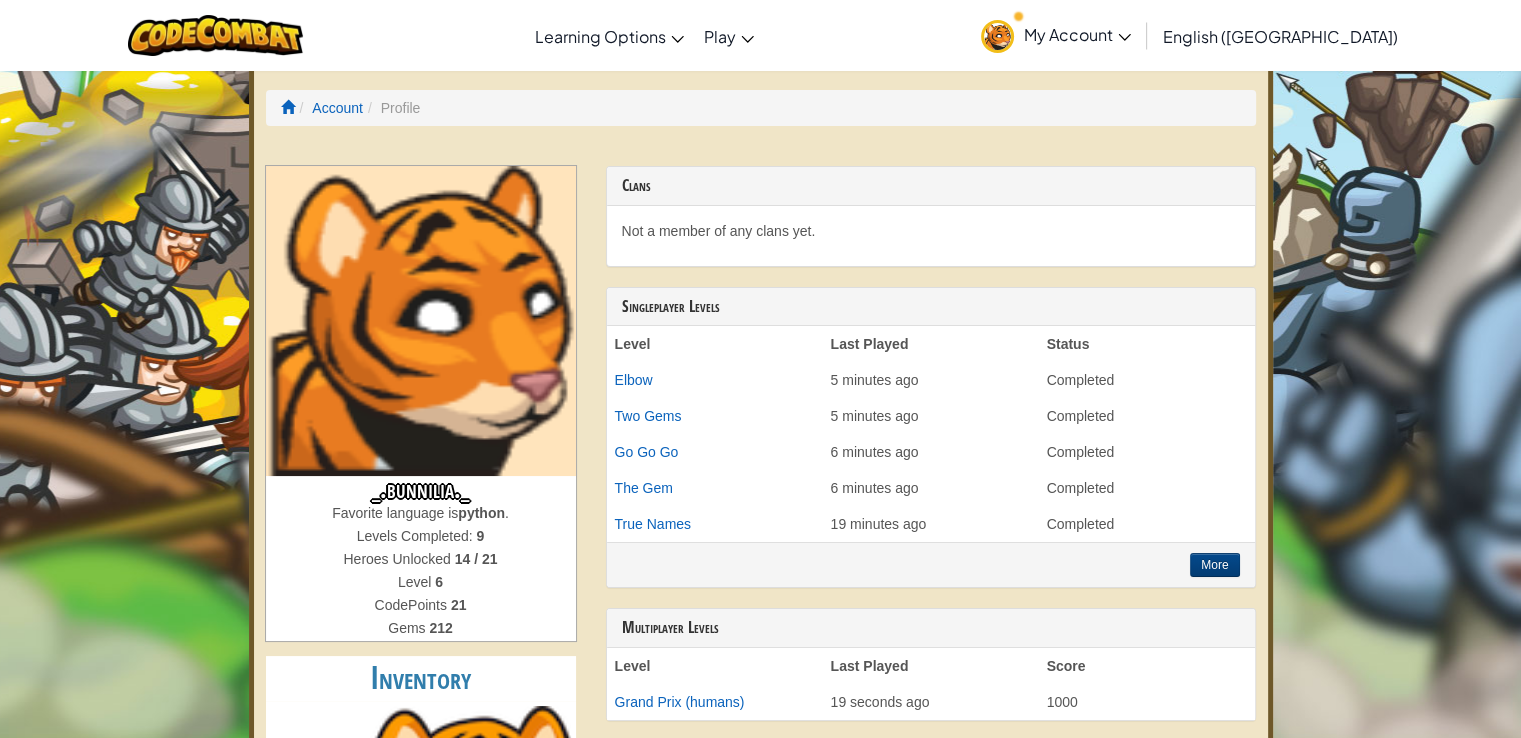 click at bounding box center (421, 321) 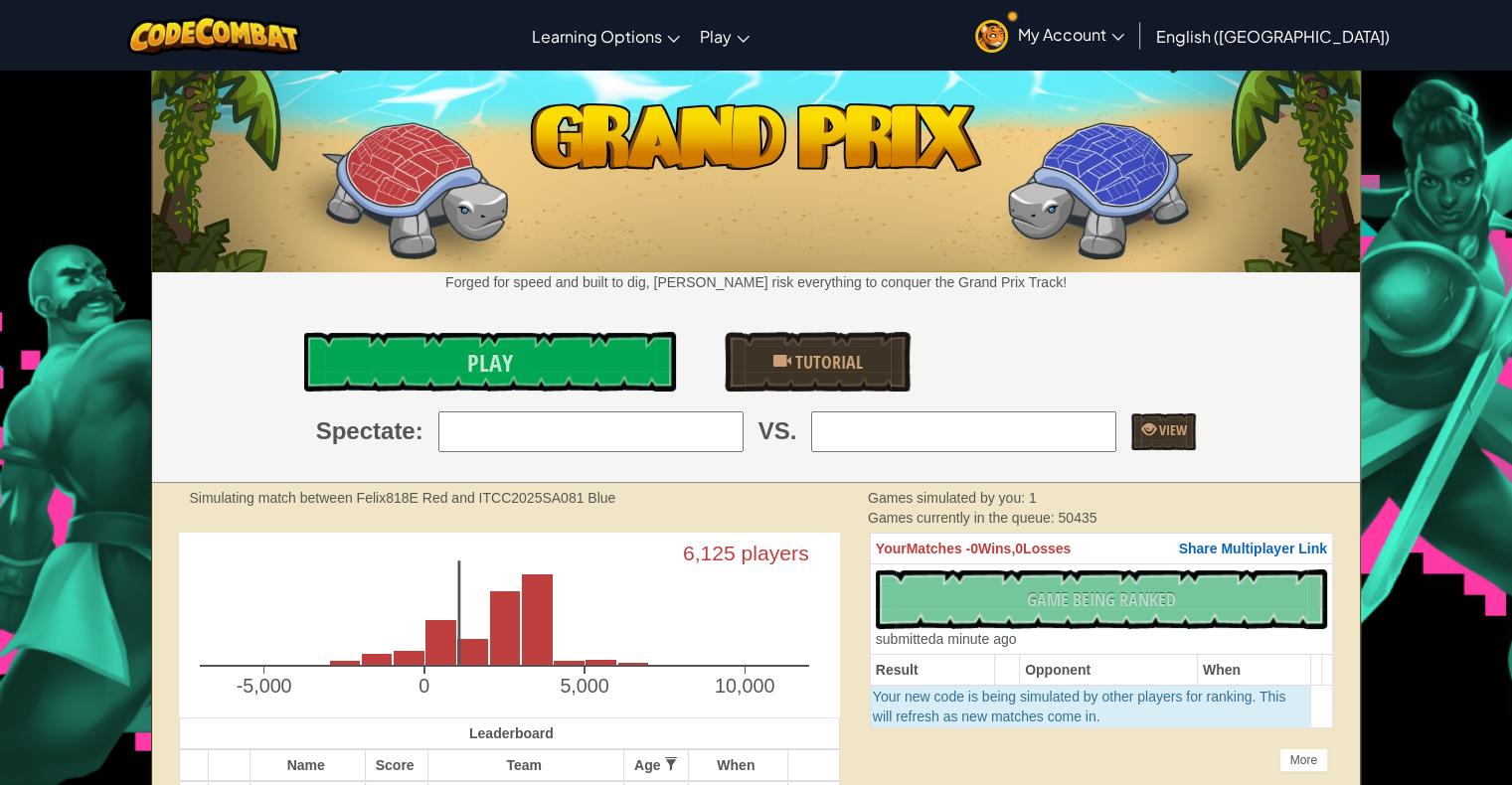 click on "Toggle navigation Learning Options Live Online Classes Premium Self-Paced Play CodeCombat Home CodeCombat Junior AI League Esports CodeCombat Worlds on Roblox AI HackStack AI Junior (Beta) My Account _.bunnilia._ Profile Settings Manage Payments Notifications 1 Log Out English ([GEOGRAPHIC_DATA]) English ([GEOGRAPHIC_DATA]) English ([GEOGRAPHIC_DATA]) 简体中文 繁體中文 русский español (ES) español ([GEOGRAPHIC_DATA]) français Português ([GEOGRAPHIC_DATA]) Português ([GEOGRAPHIC_DATA]) العربية azərbaycan dili български език Català čeština dansk Deutsch ([GEOGRAPHIC_DATA]) Deutsch ([GEOGRAPHIC_DATA]) Deutsch ([GEOGRAPHIC_DATA]) Eesti Ελληνικά Esperanto Filipino فارسی Galego 한국어 ʻŌlelo Hawaiʻi עברית hrvatski jezik magyar Bahasa Indonesia Italiano қазақ тілі lietuvių kalba latviešu te reo Māori Македонски मानक हिन्दी Монгол хэл Bahasa Melayu မြန်မာစကား Nederlands ([GEOGRAPHIC_DATA]) Nederlands ([GEOGRAPHIC_DATA]) 日本語 Norsk Bokmål Norsk Nynorsk O'zbekcha Polski slovenčina" at bounding box center (756, 2332) 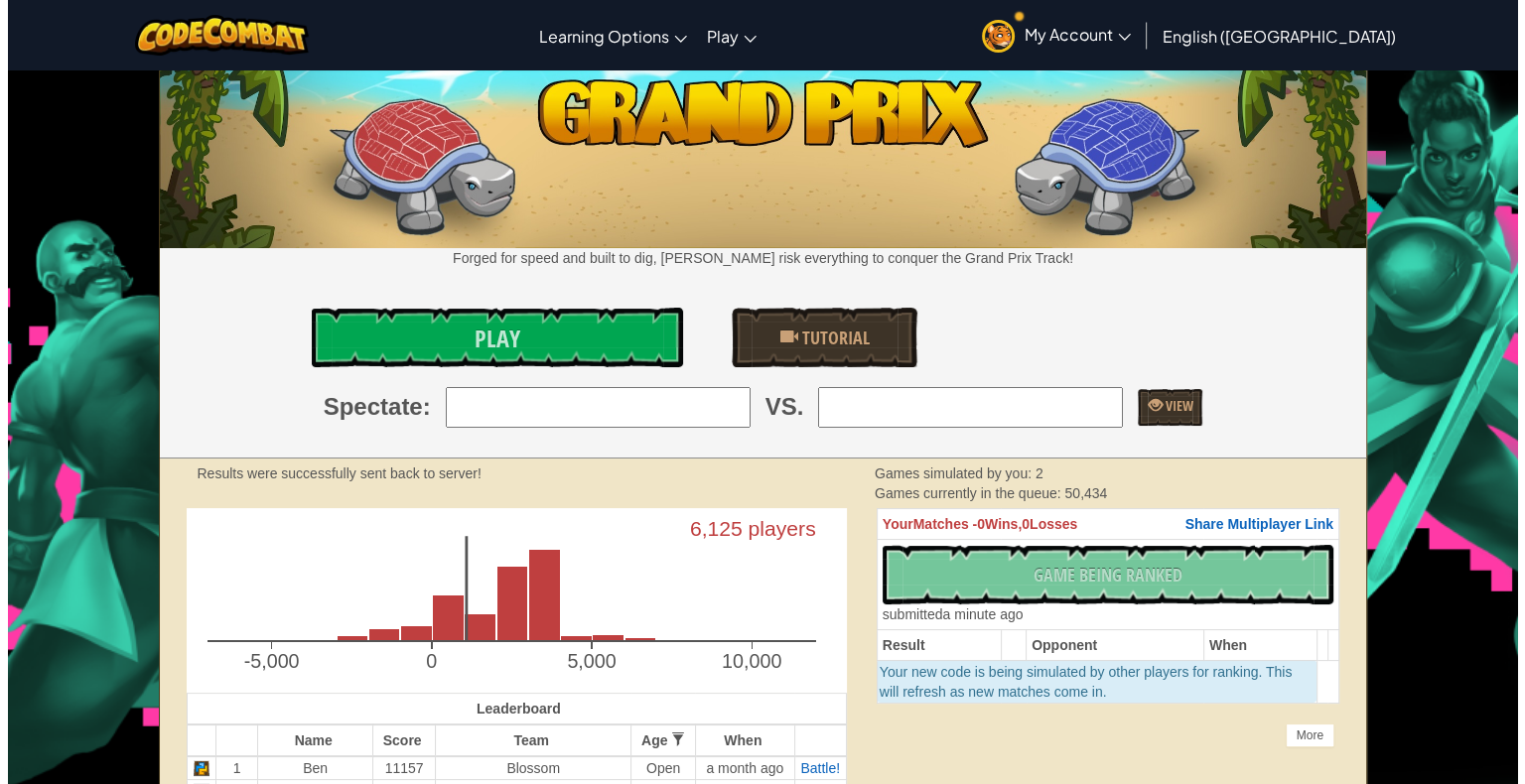 scroll, scrollTop: 0, scrollLeft: 0, axis: both 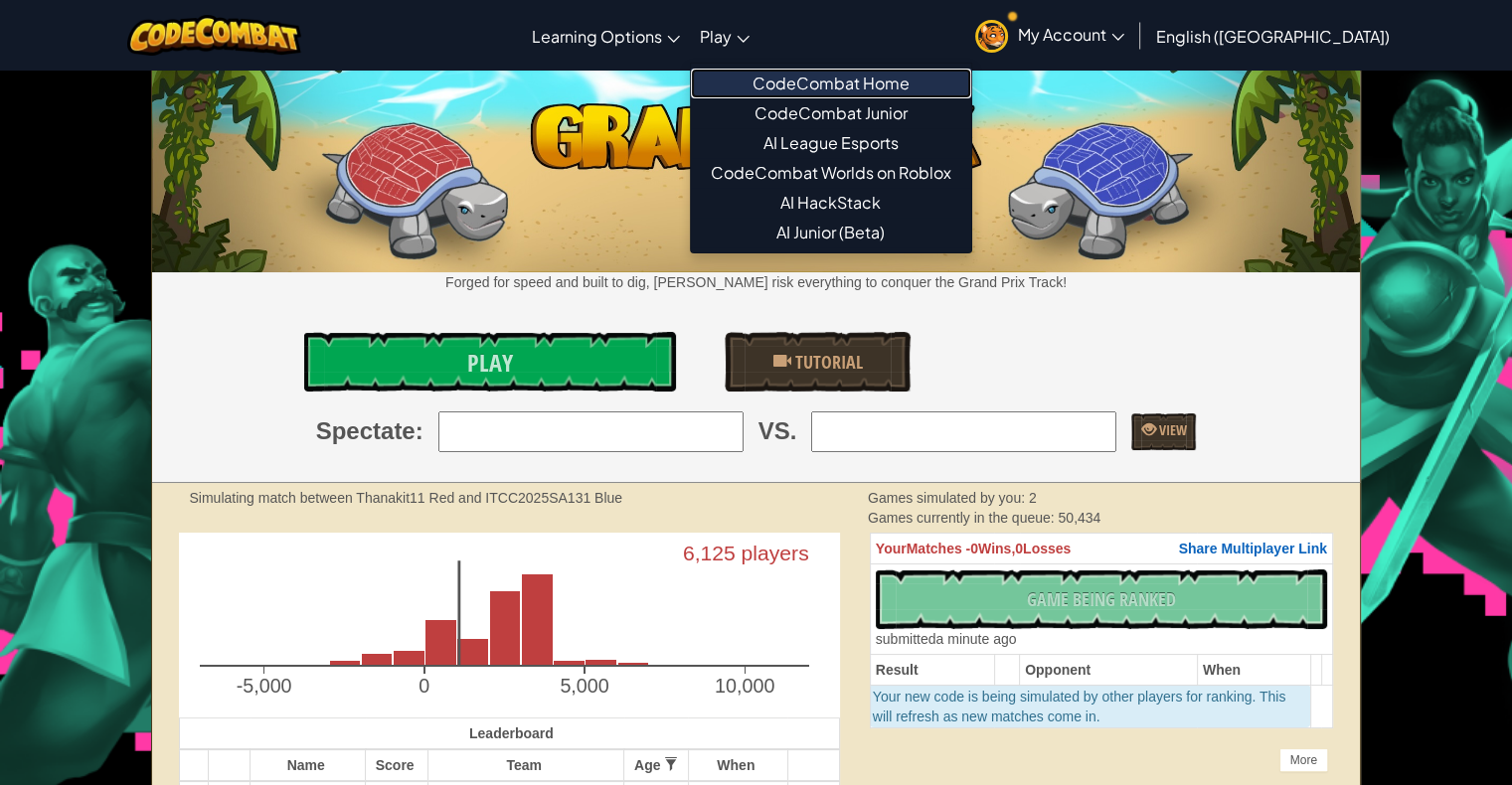 click on "CodeCombat Home" at bounding box center [831, 83] 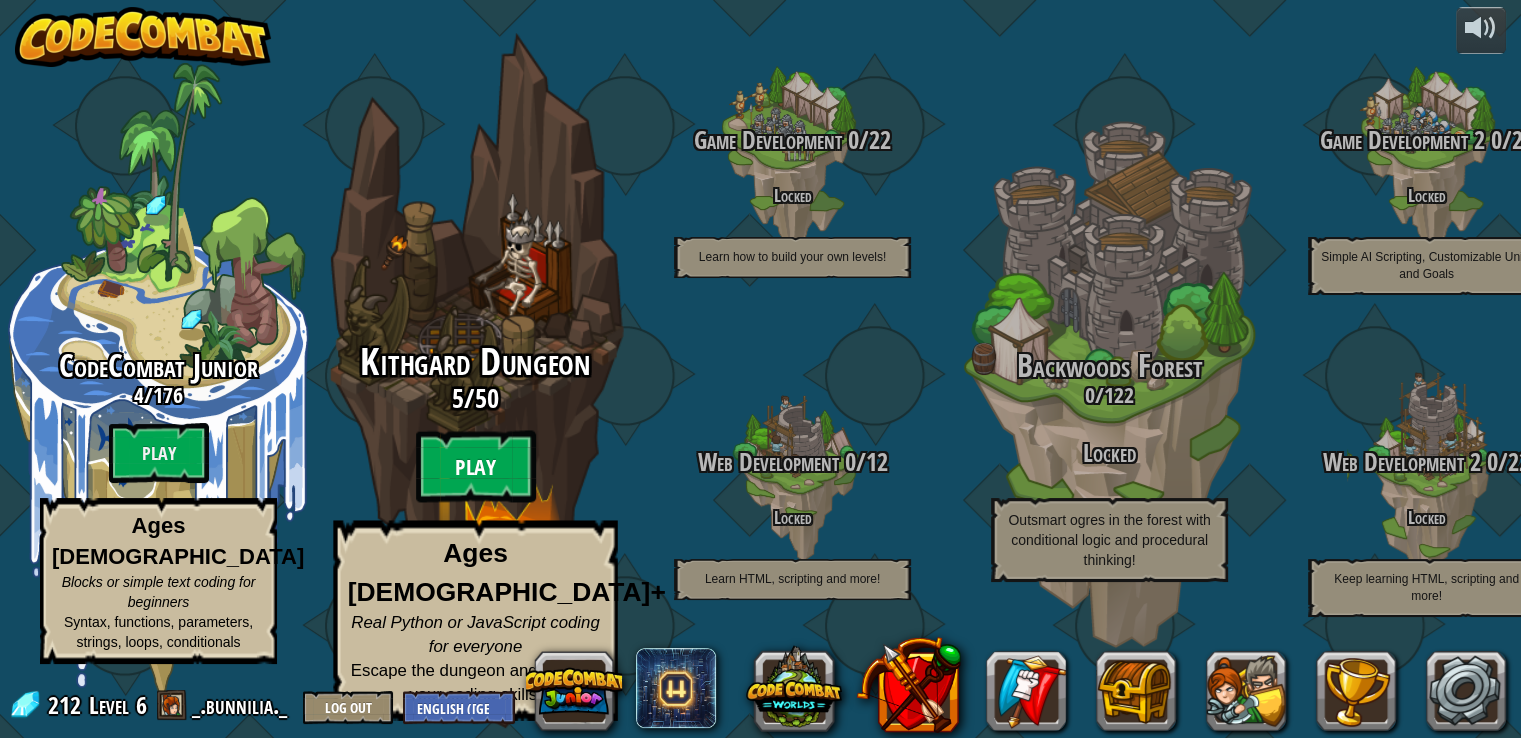 click on "Play" at bounding box center [476, 467] 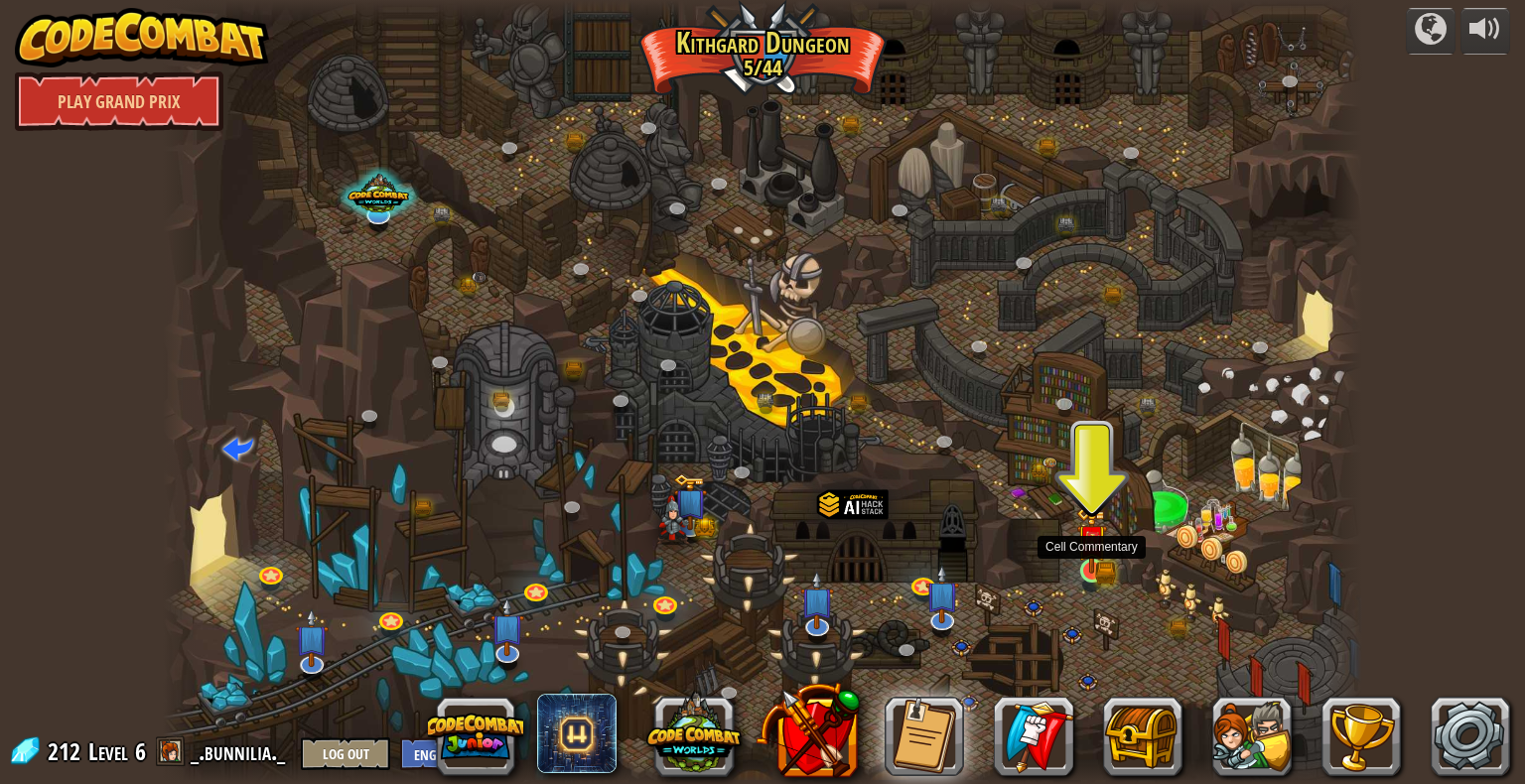 click at bounding box center [1091, 540] 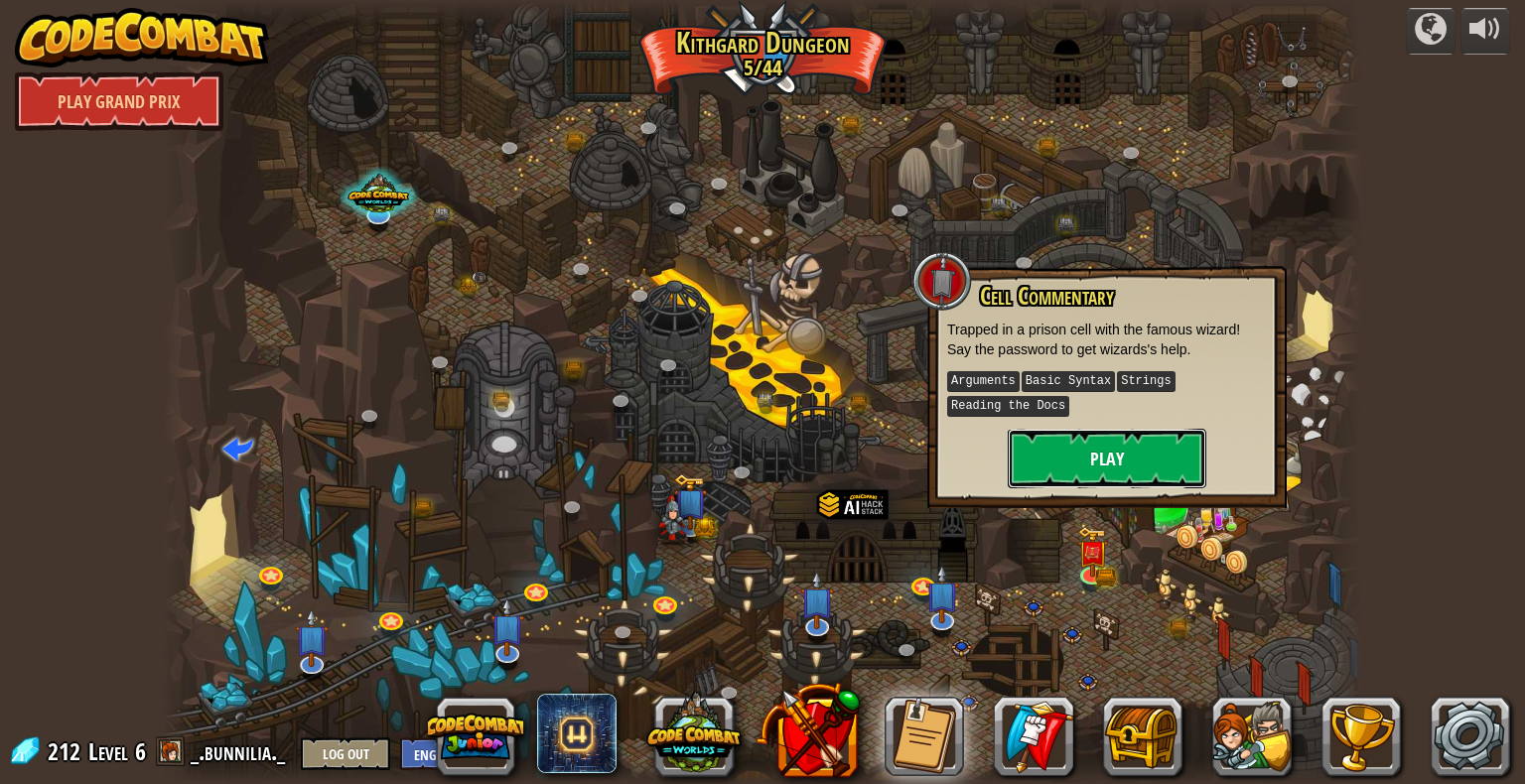 click on "Play" at bounding box center [1107, 458] 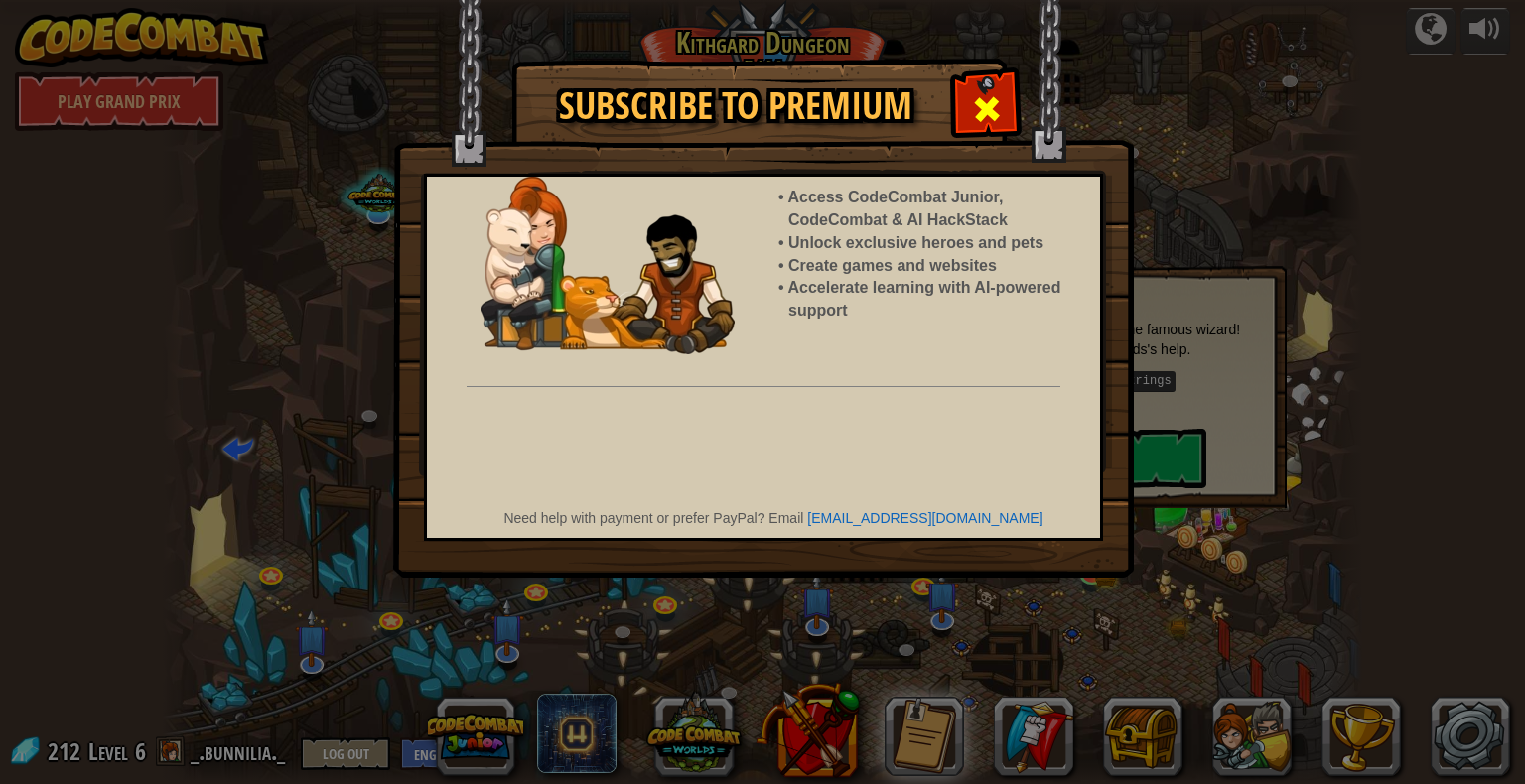 click at bounding box center [986, 106] 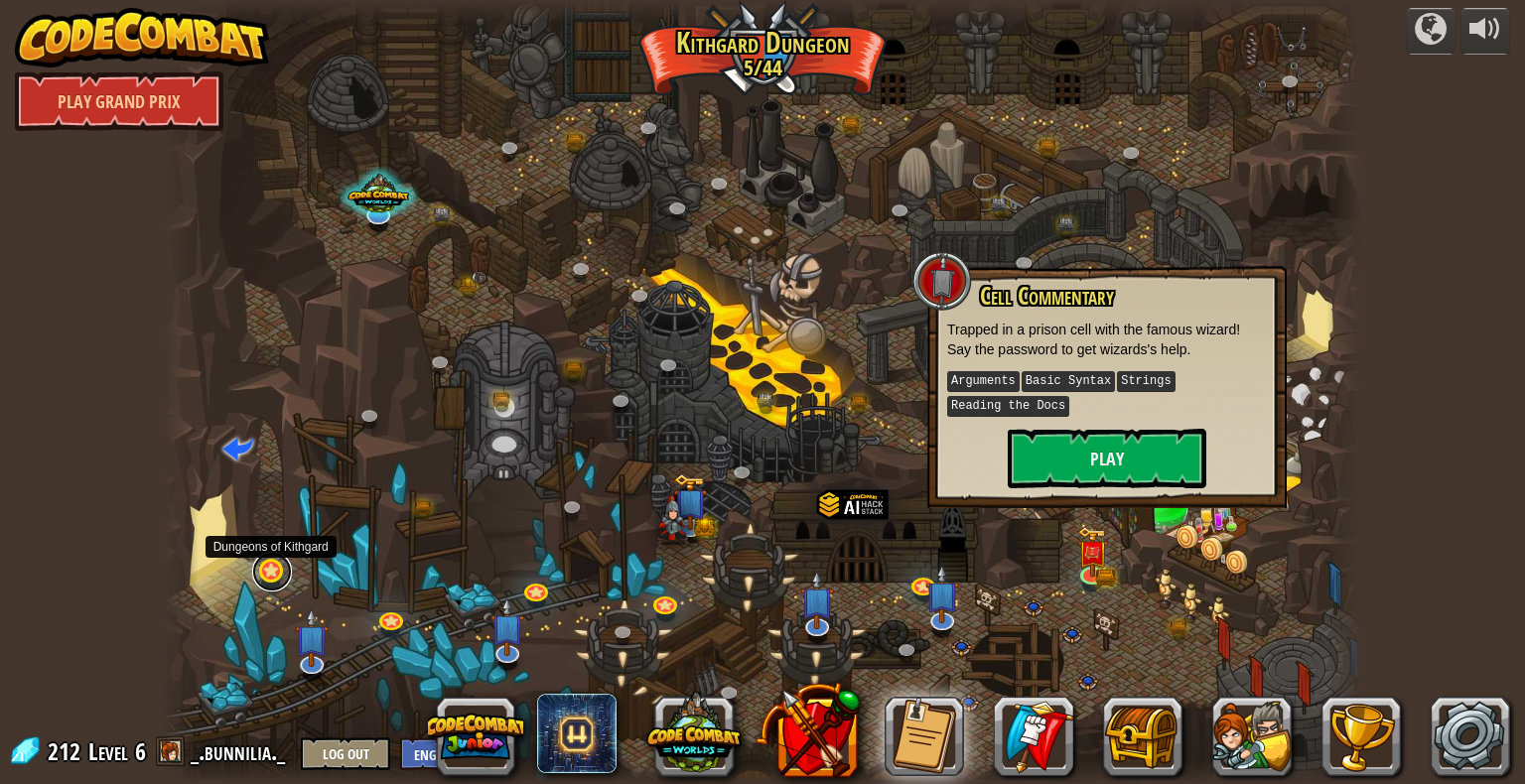 click at bounding box center (272, 572) 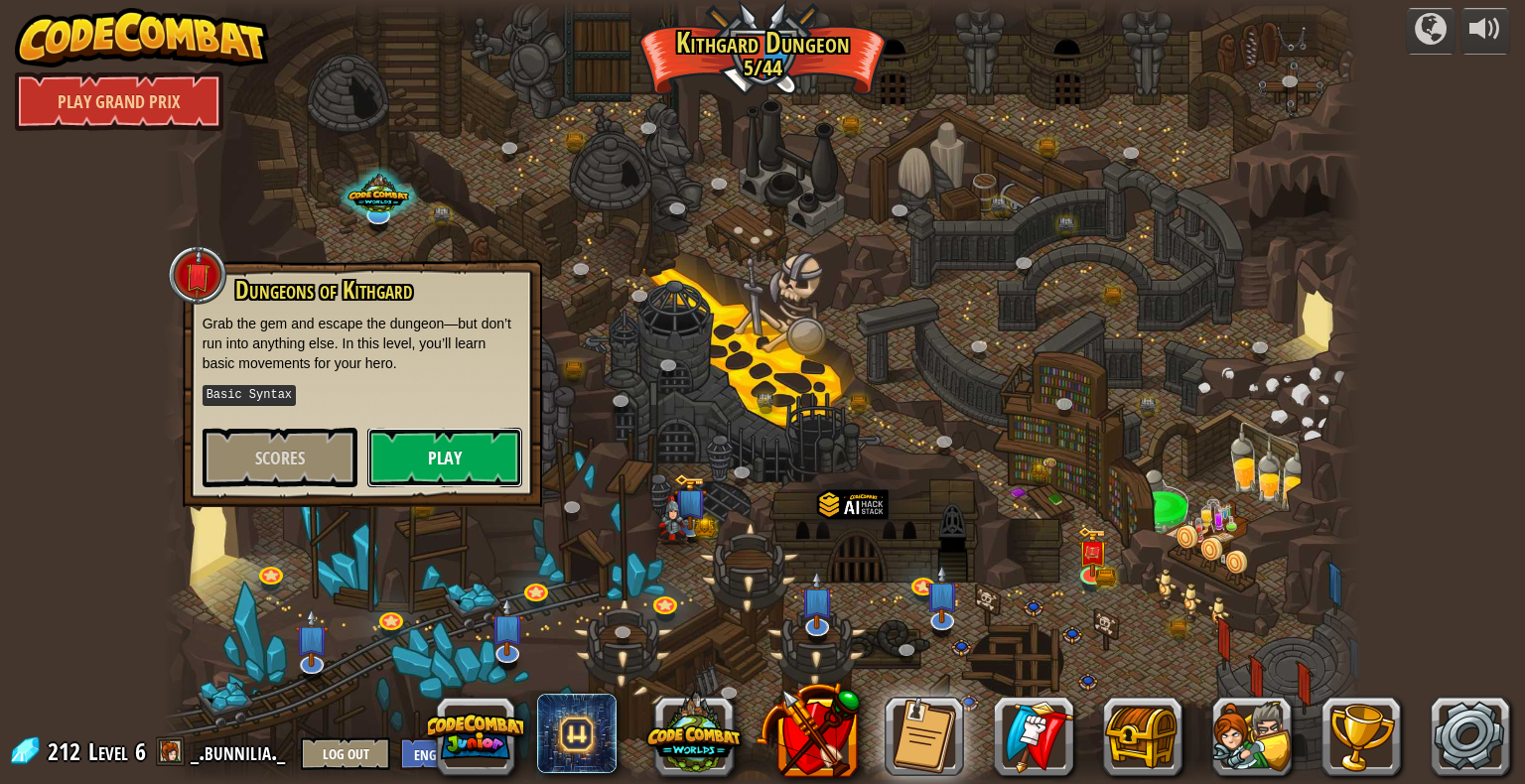 click on "Play" at bounding box center [445, 457] 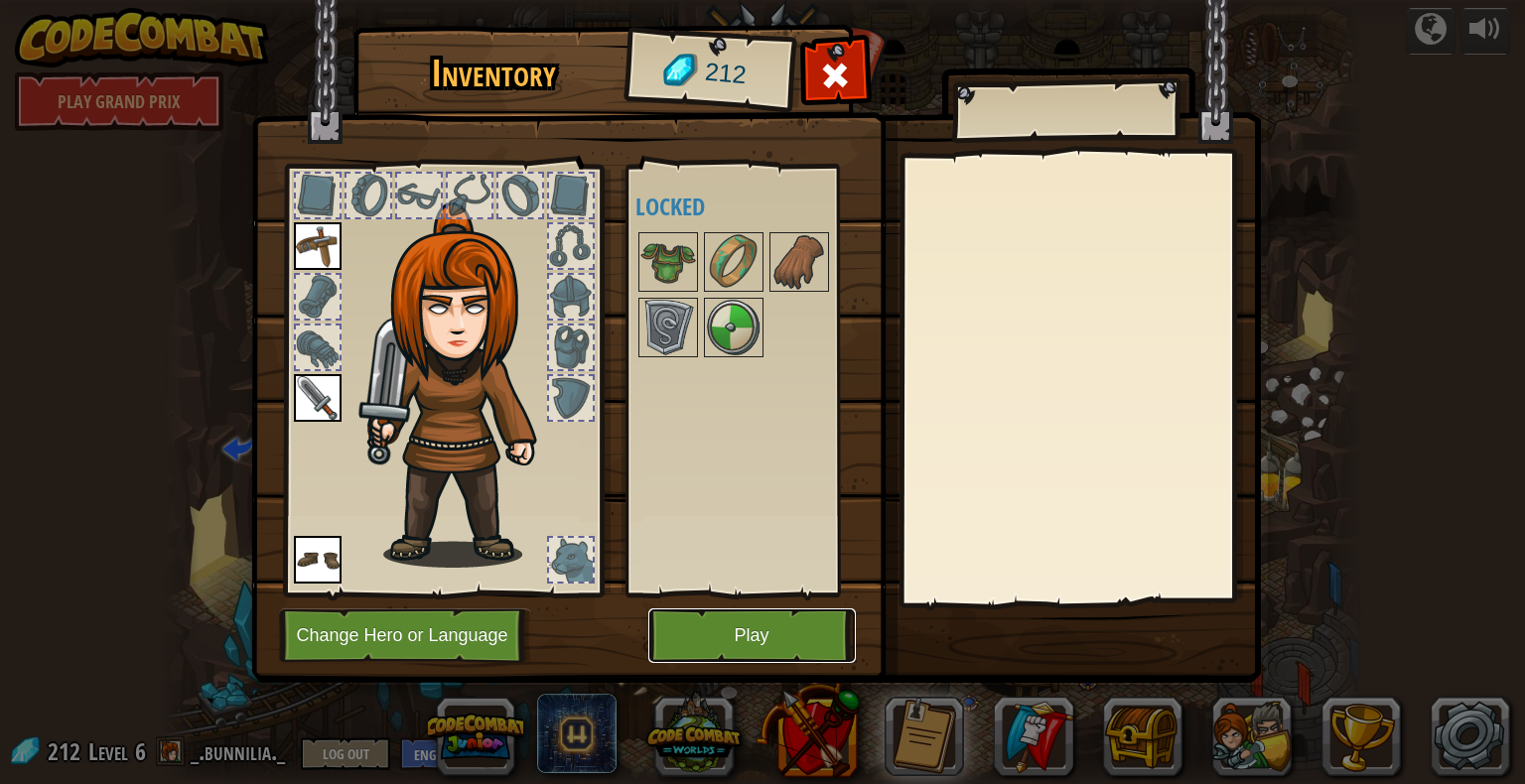 click on "Play" at bounding box center [752, 635] 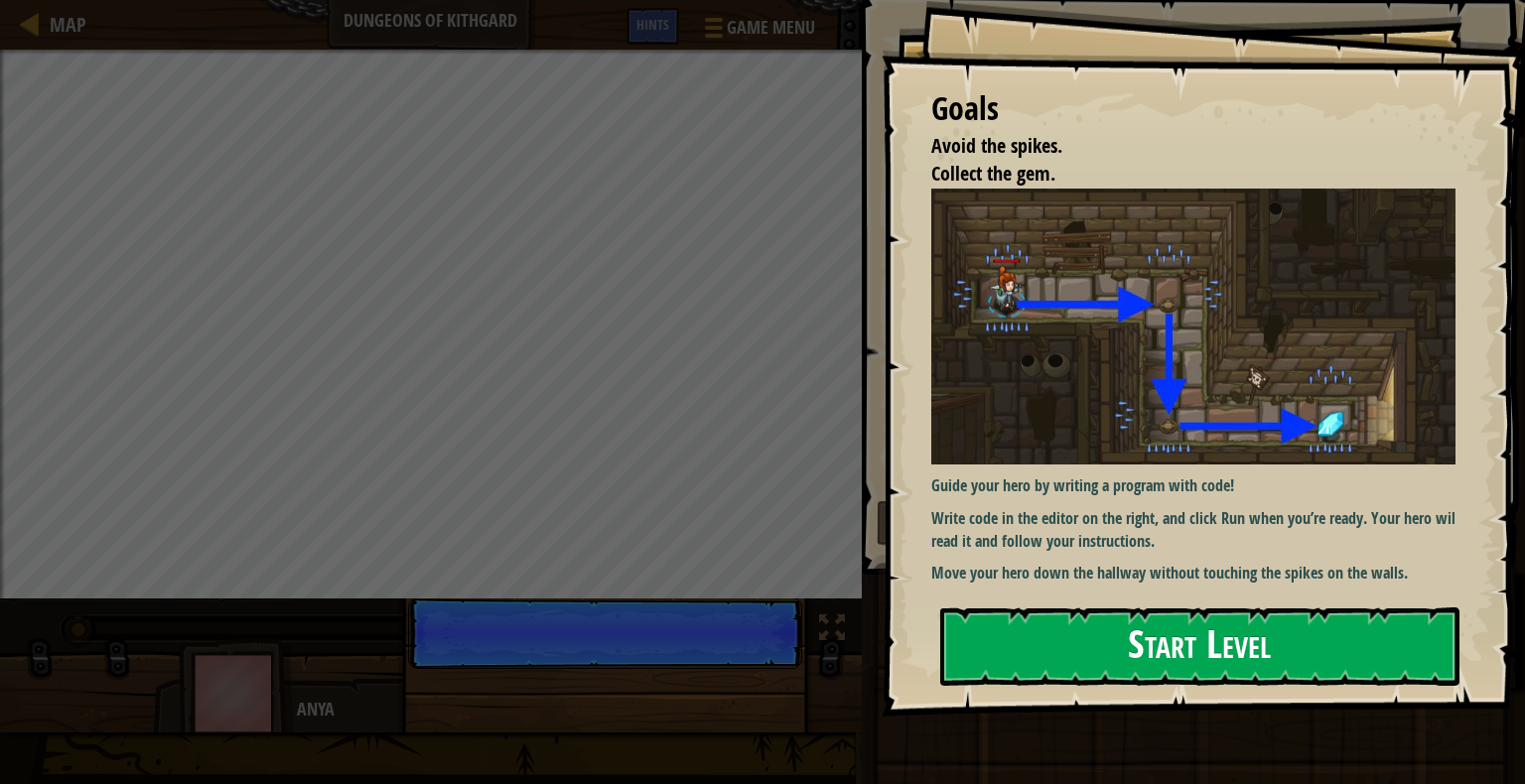 click on "Start Level" at bounding box center (1199, 646) 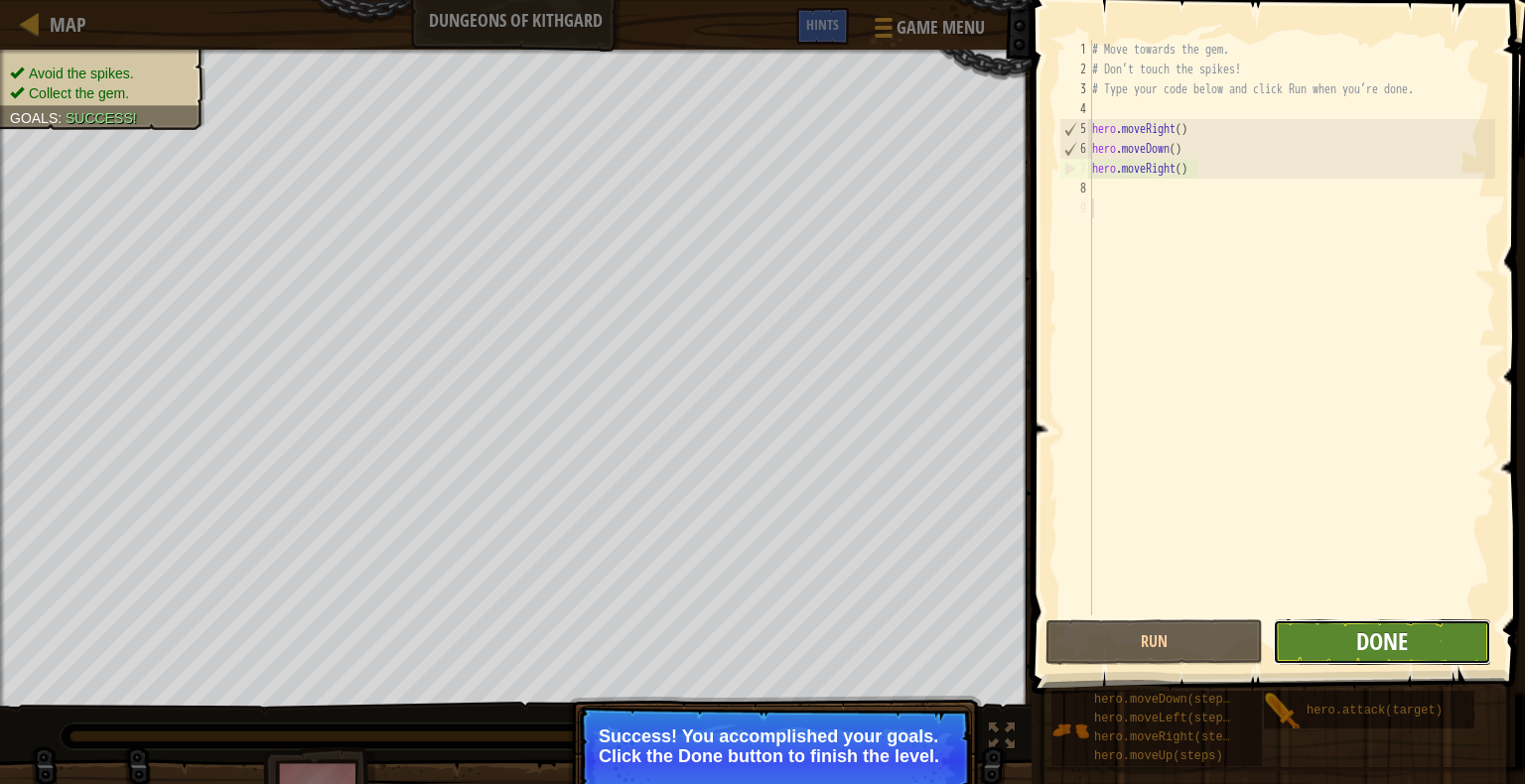 click on "Done" at bounding box center (1382, 641) 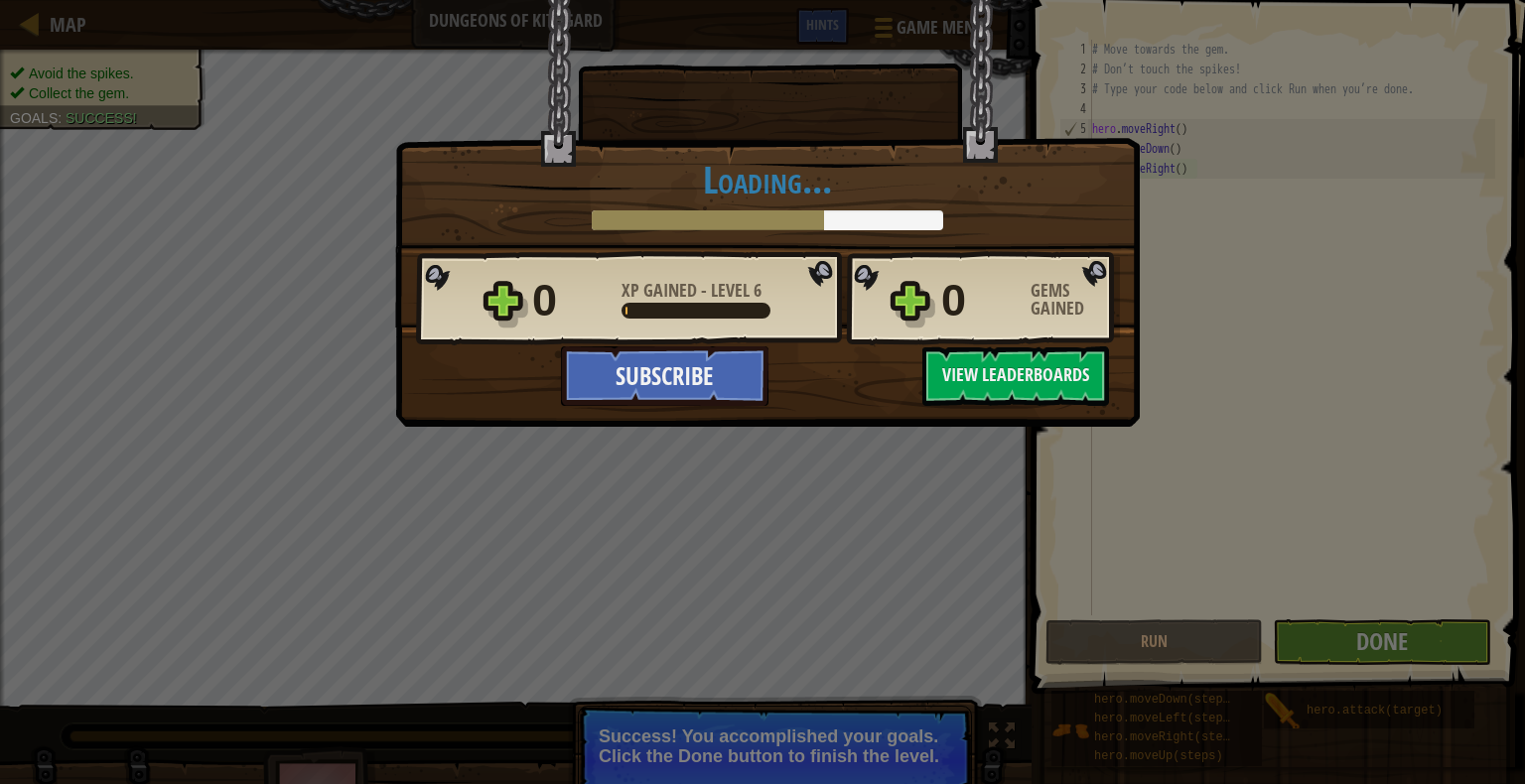 click on "× Well done, hero. You’re building the strength to escape [PERSON_NAME]. How fun was this level? Tell us more! Loading... Reticulating Splines... Loading... 0 XP Gained - Level 6 0 Gems Gained Subscribe Saving Progress Continue View Leaderboards" at bounding box center (762, 392) 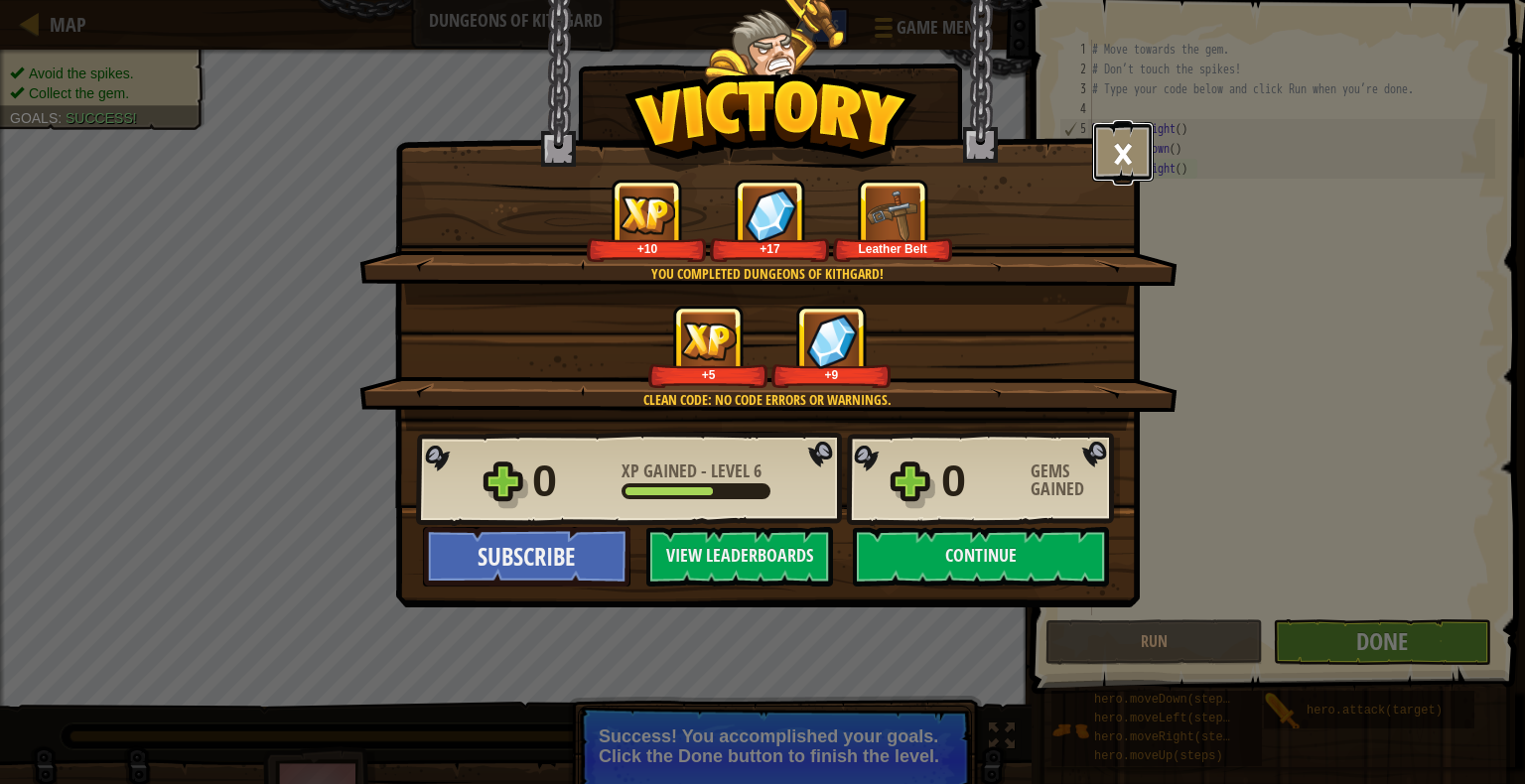 click on "×" at bounding box center (1123, 152) 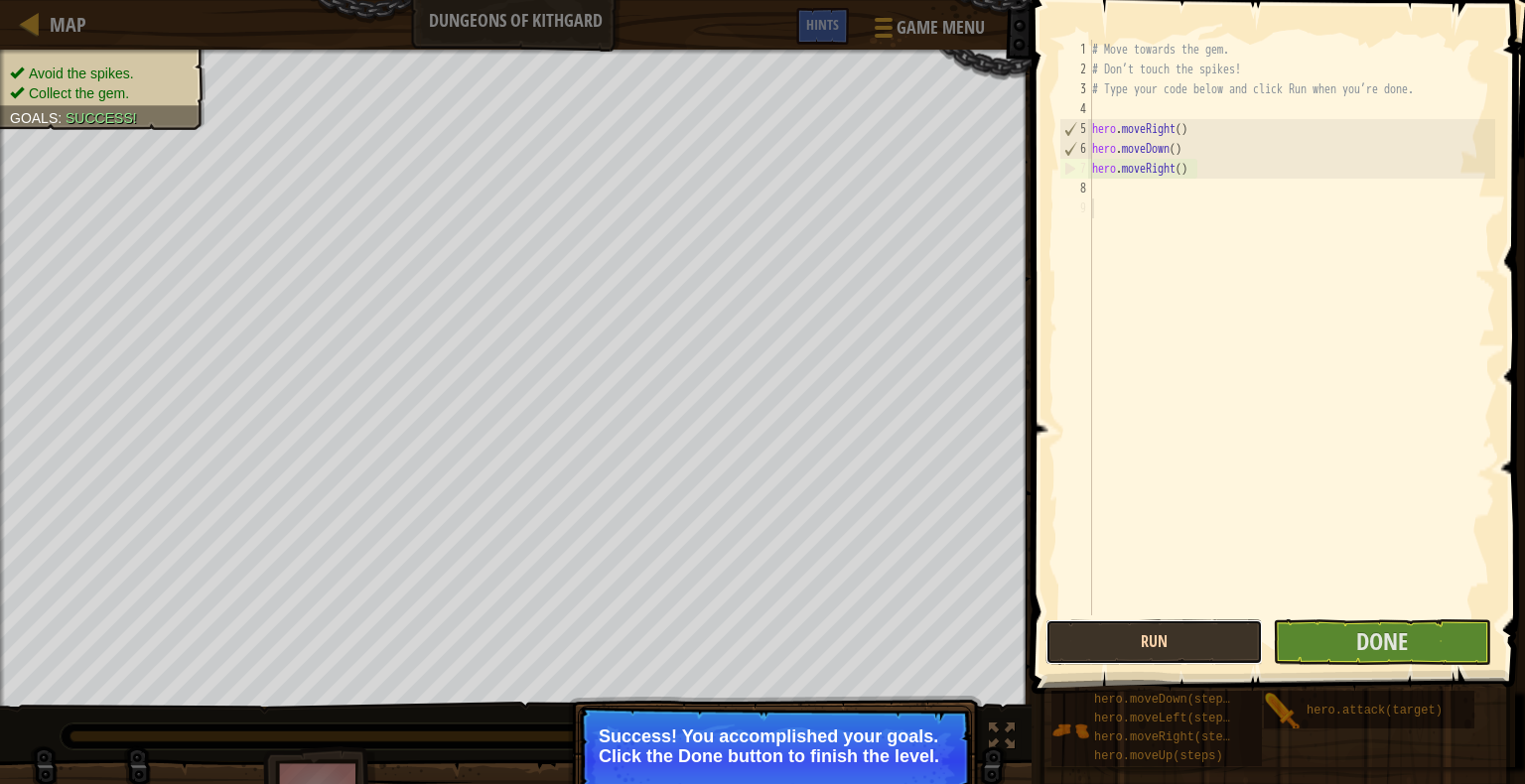 click on "Run" at bounding box center (1154, 642) 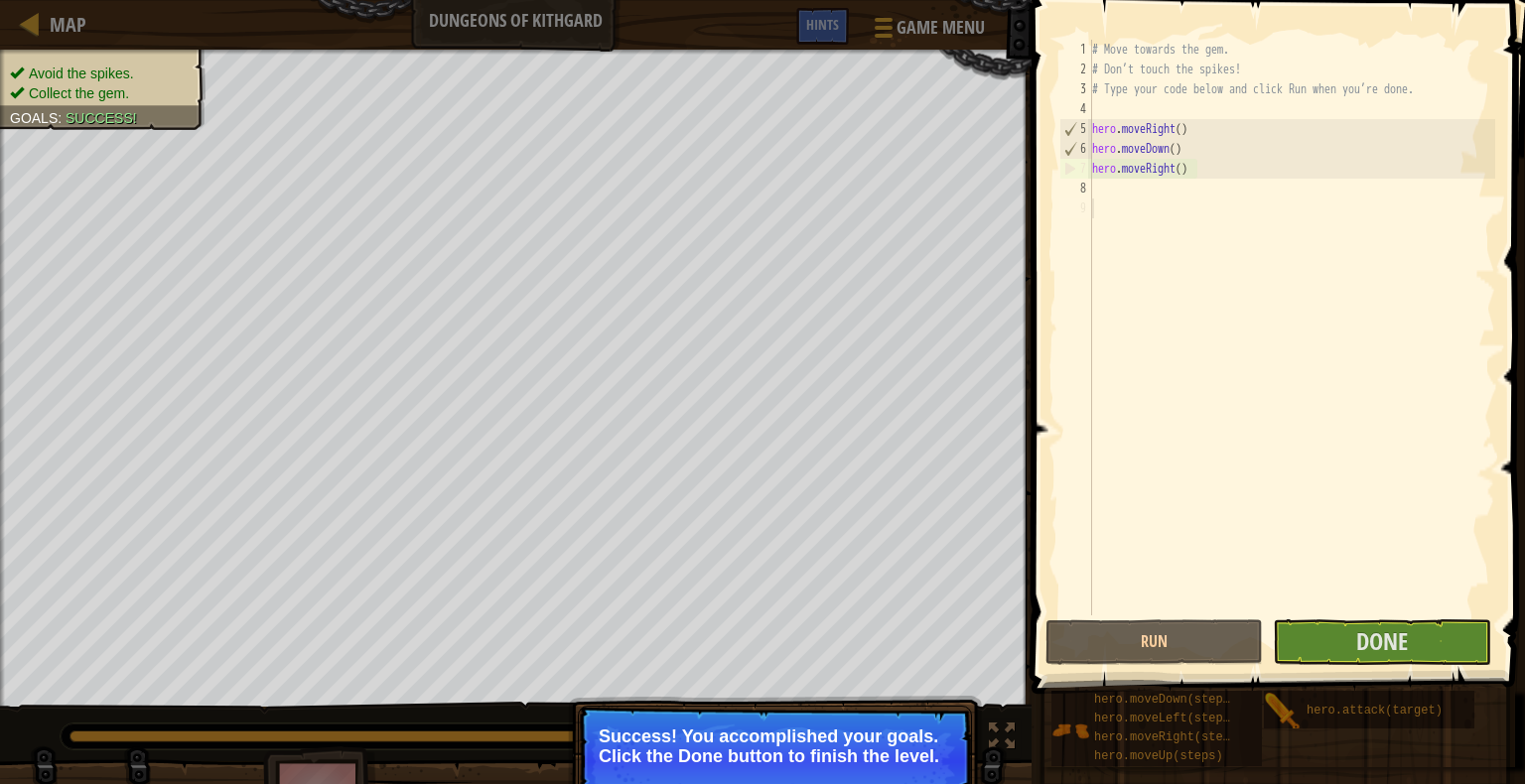 type on "hero.moveRight()" 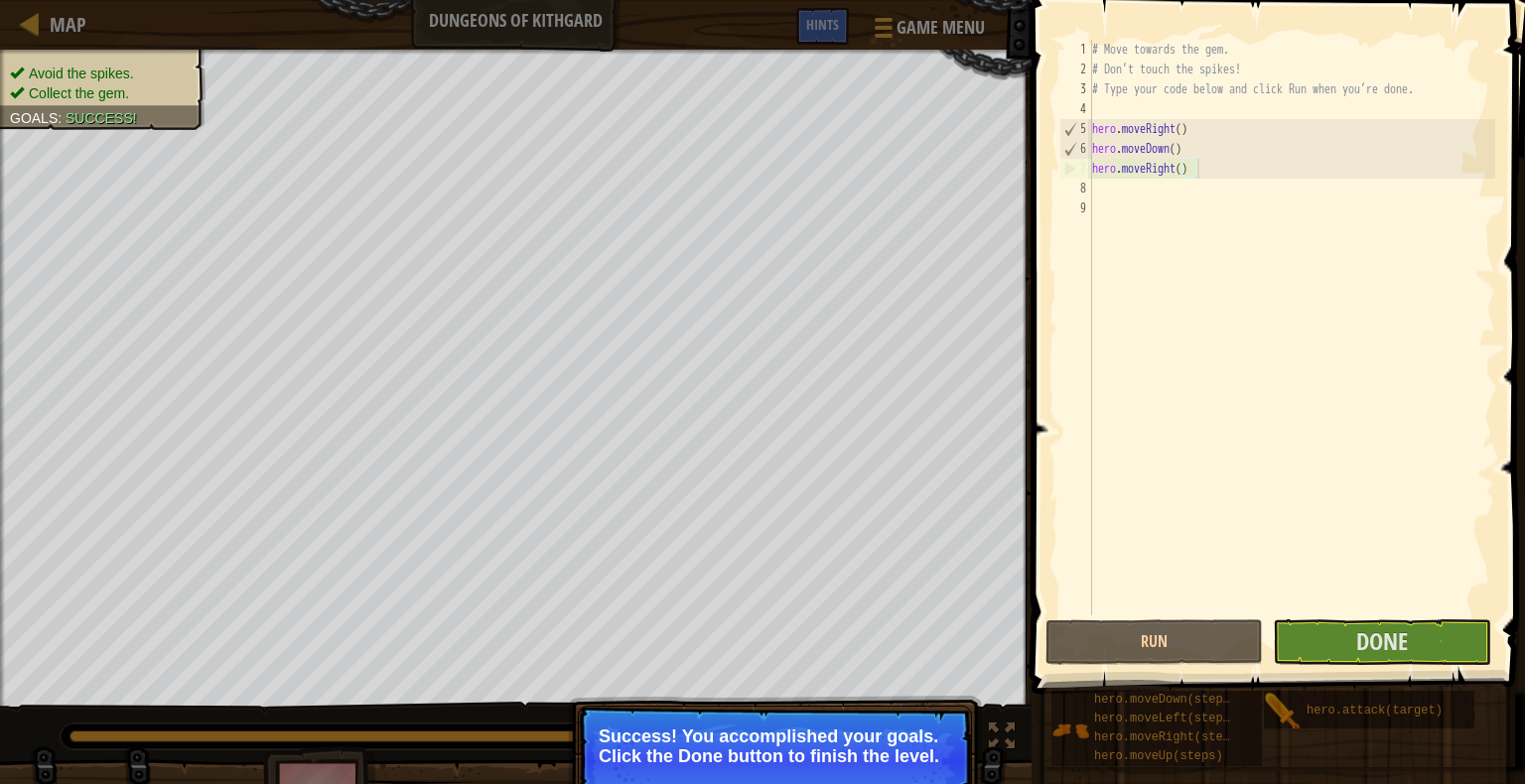 click on "# Move towards the gem. # Don’t touch the spikes! # Type your code below and click Run when you’re done. hero . moveRight ( ) hero . moveDown ( ) hero . moveRight ( )" at bounding box center (1292, 347) 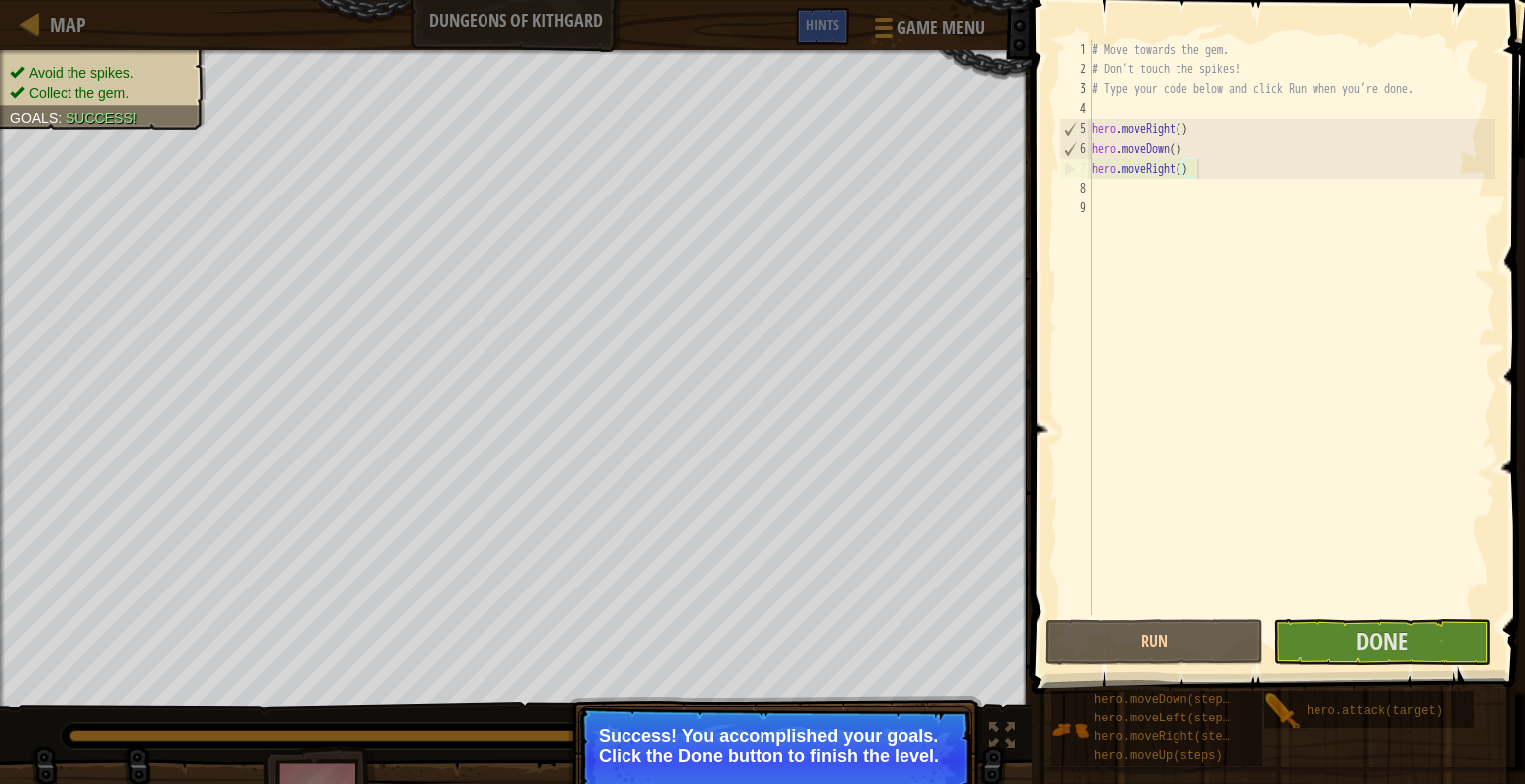 click on "# Move towards the gem. # Don’t touch the spikes! # Type your code below and click Run when you’re done. hero . moveRight ( ) hero . moveDown ( ) hero . moveRight ( )" at bounding box center (1292, 347) 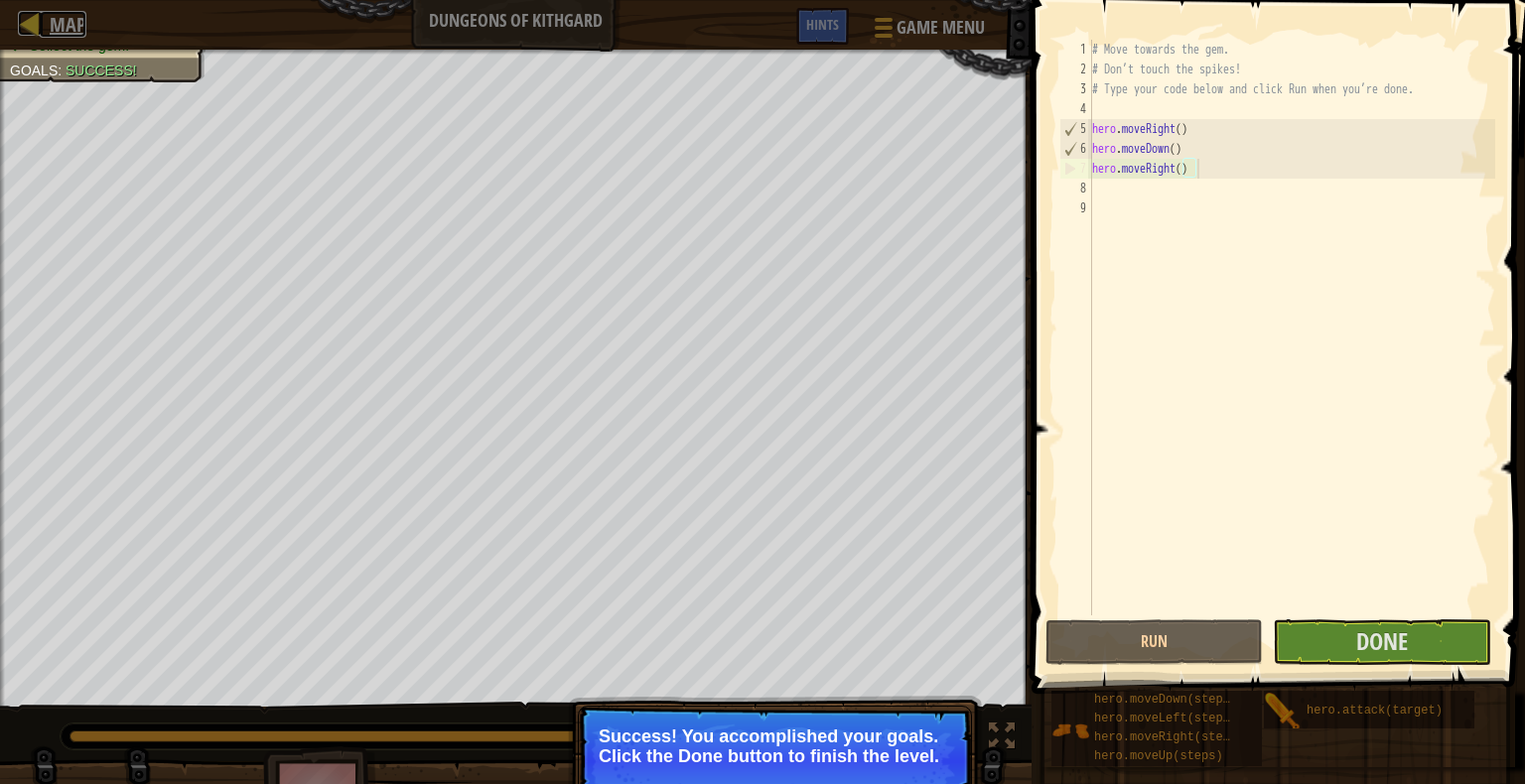 click on "Map" at bounding box center (68, 24) 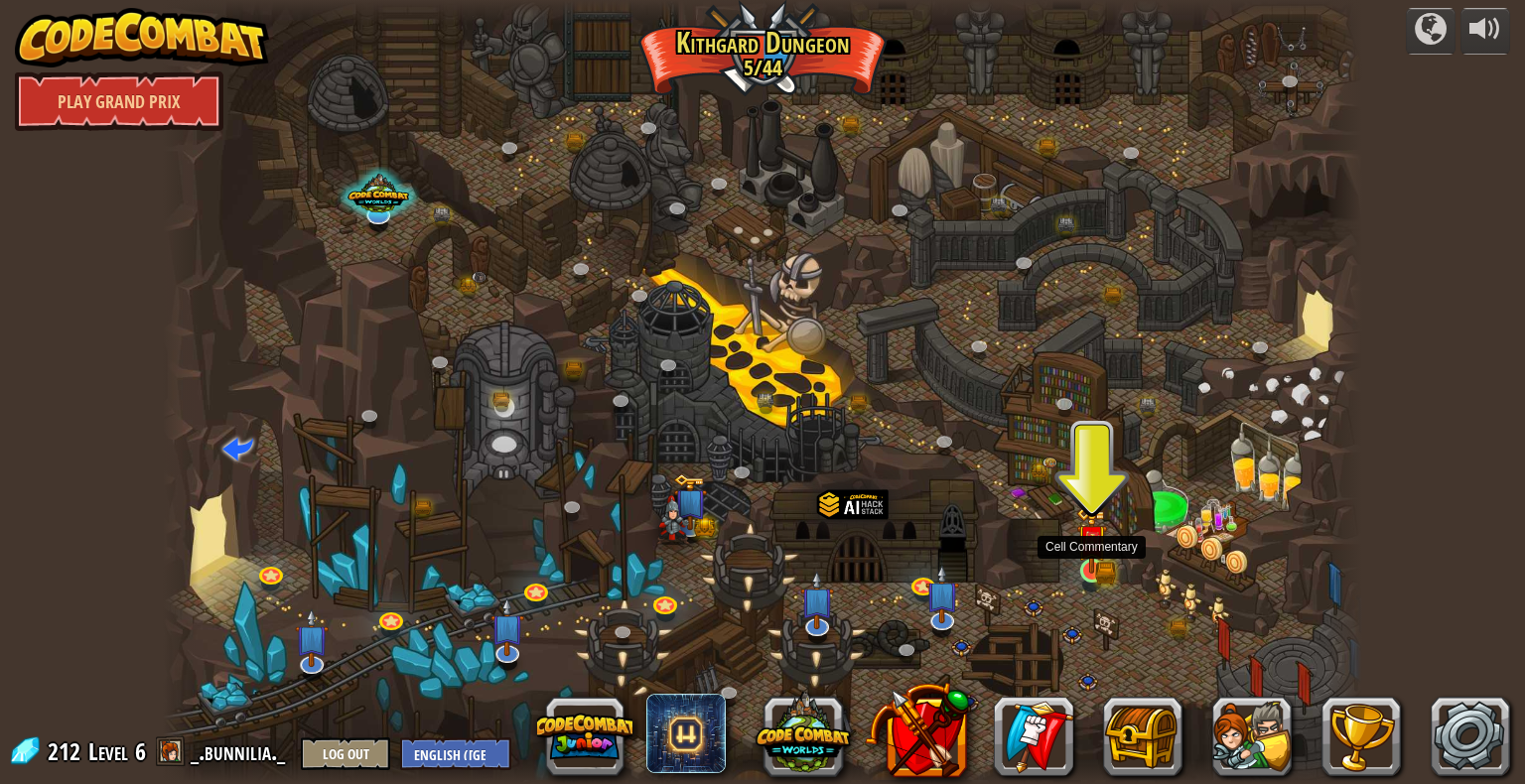click at bounding box center [1091, 540] 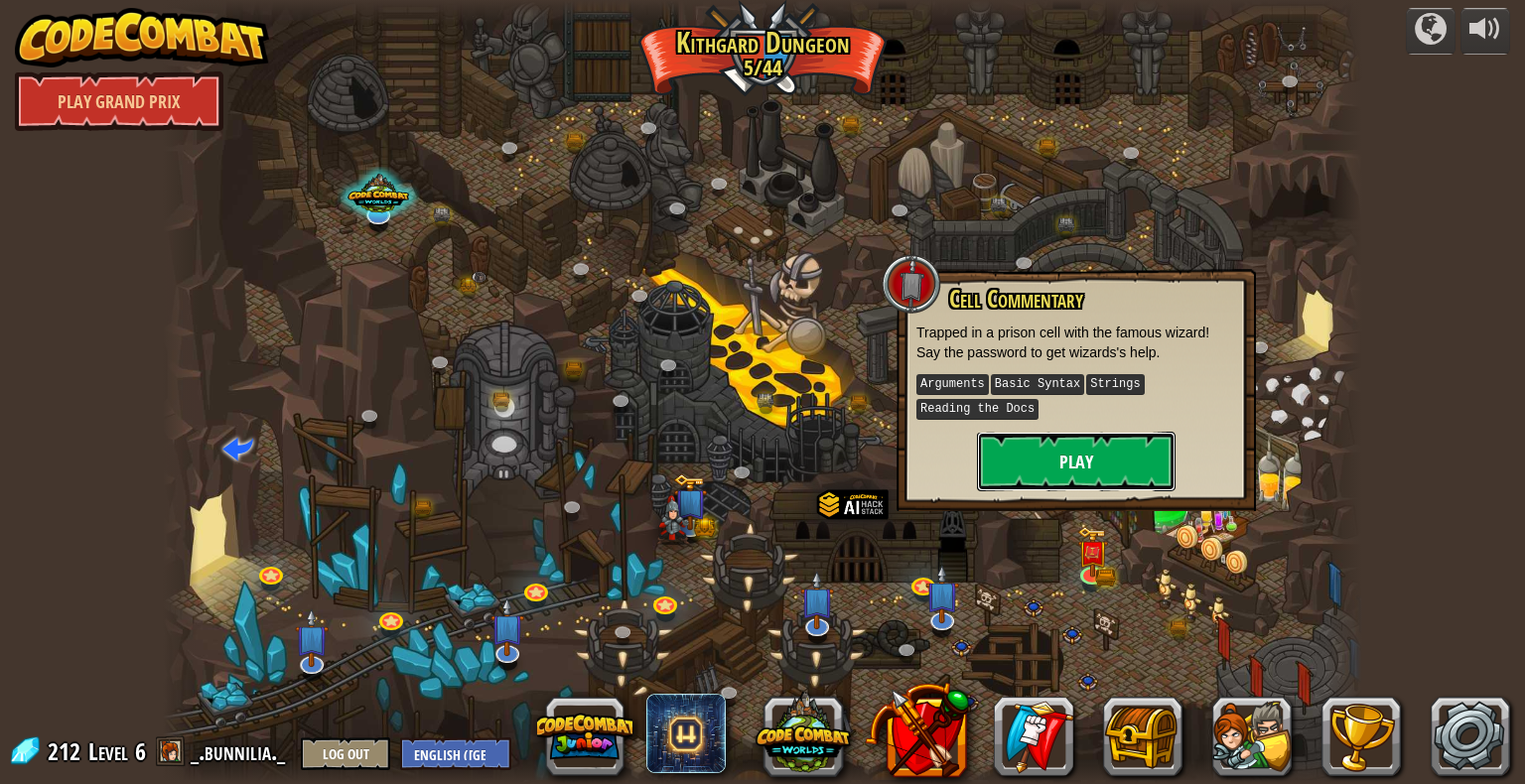 click on "Play" at bounding box center [1076, 461] 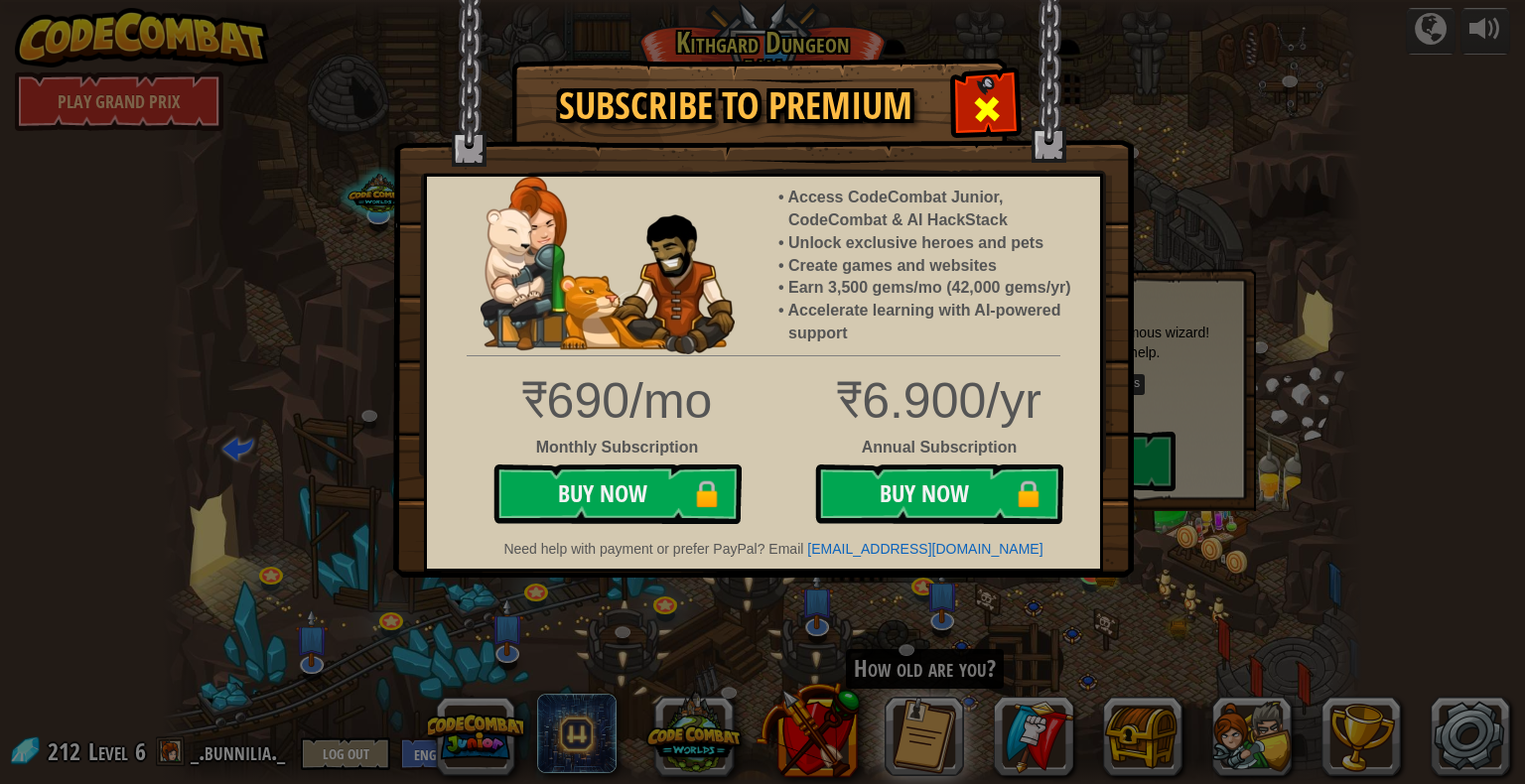 click at bounding box center [987, 109] 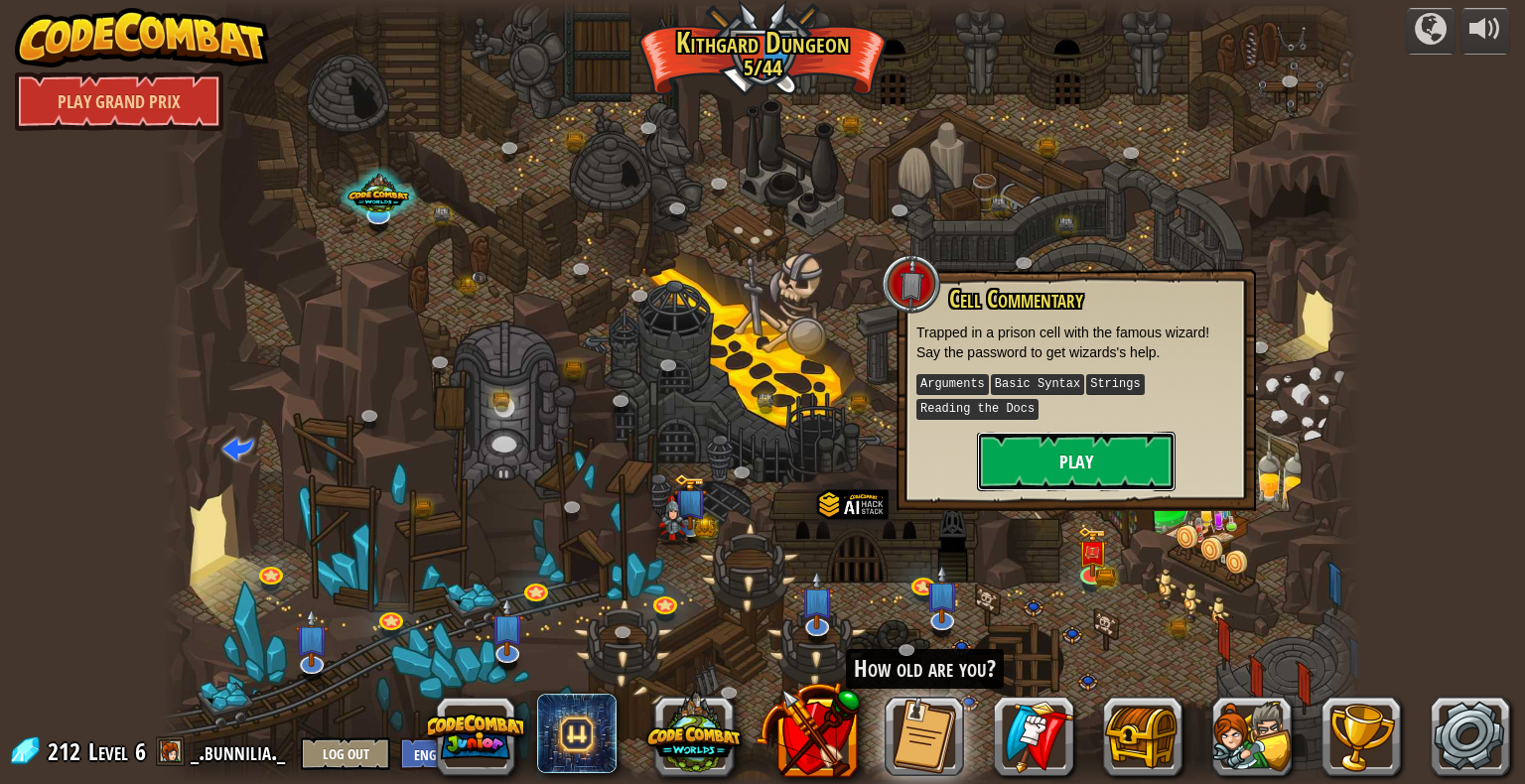 click on "Play" at bounding box center [1076, 461] 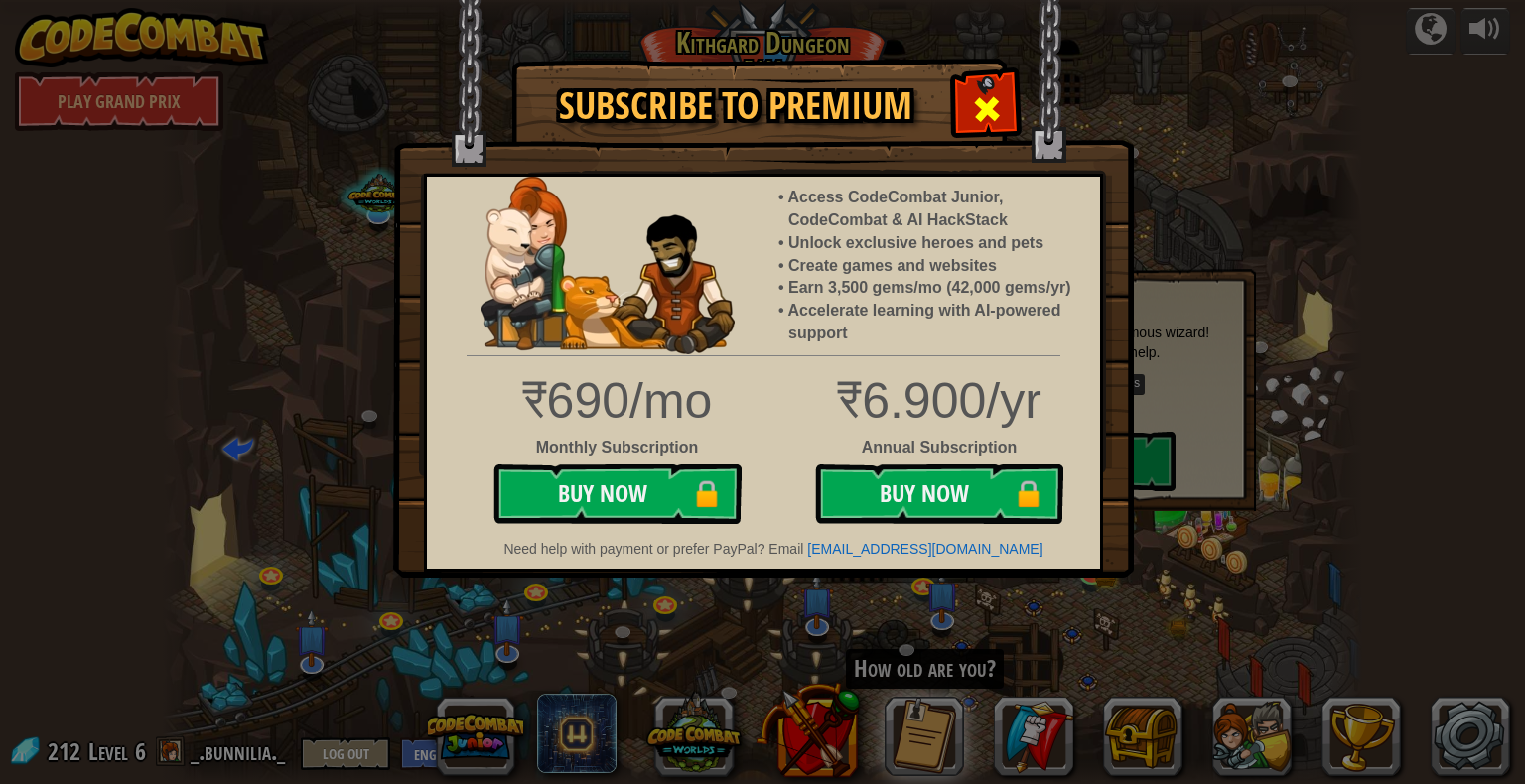click at bounding box center (986, 106) 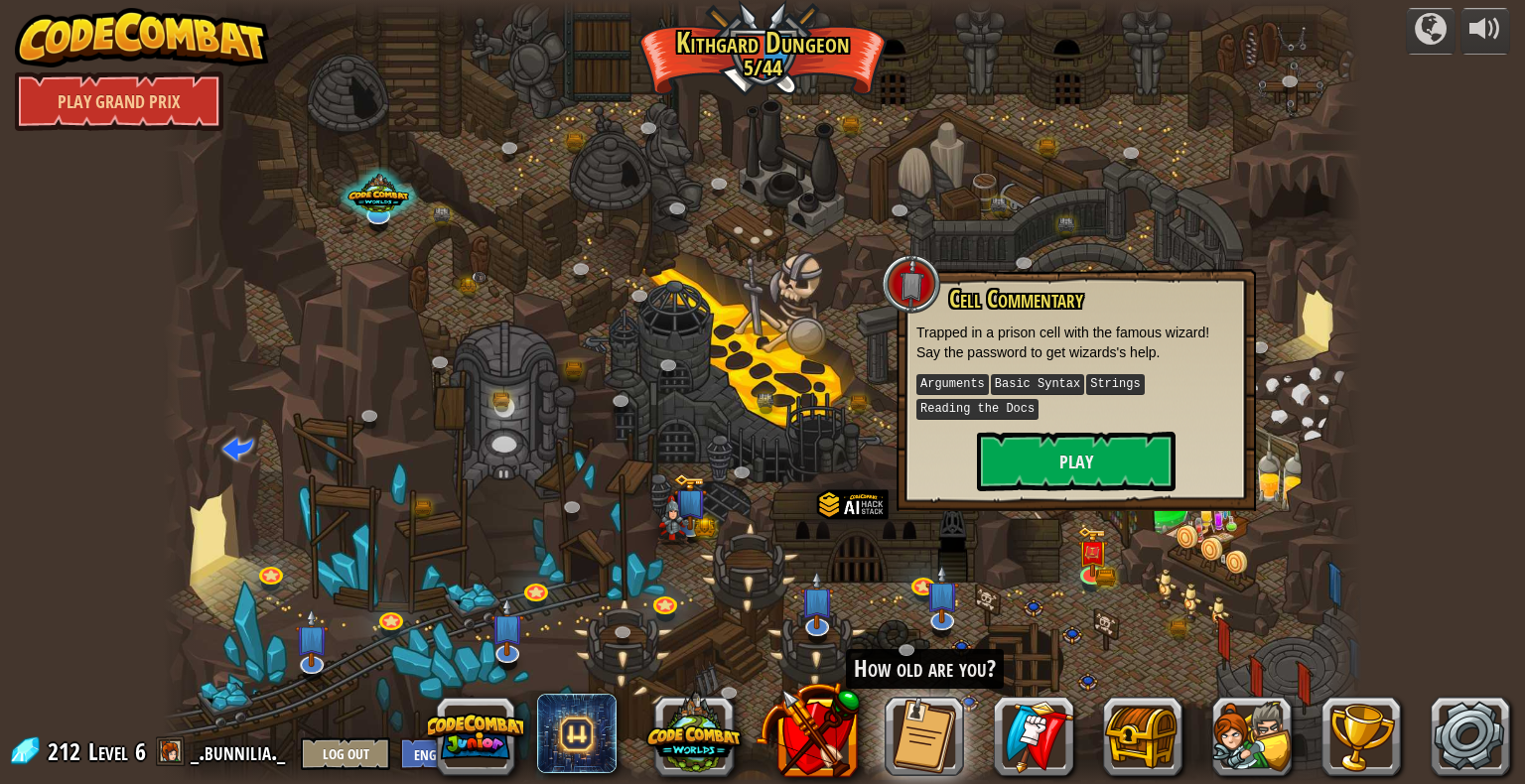 click at bounding box center (762, 392) 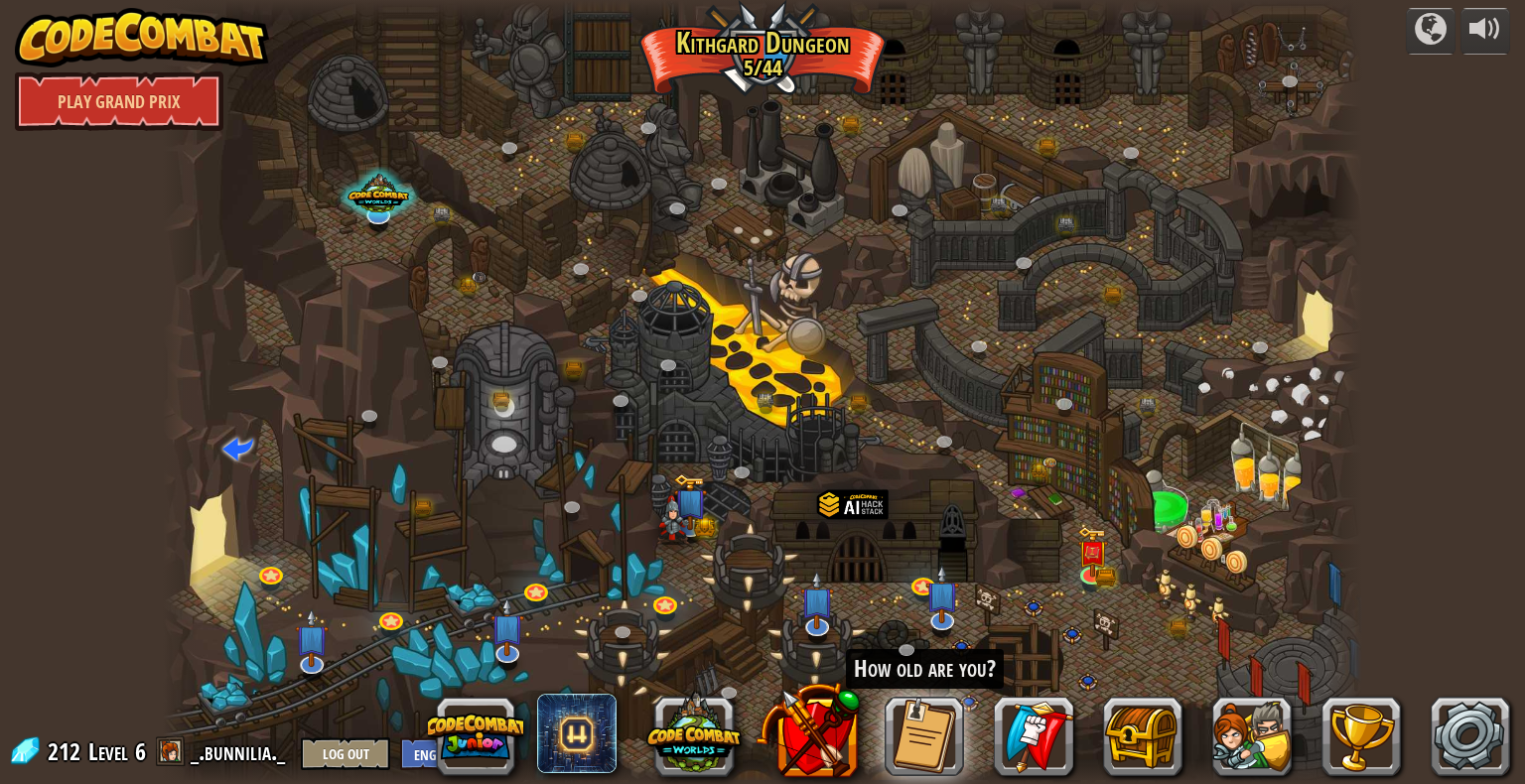 click at bounding box center (762, 392) 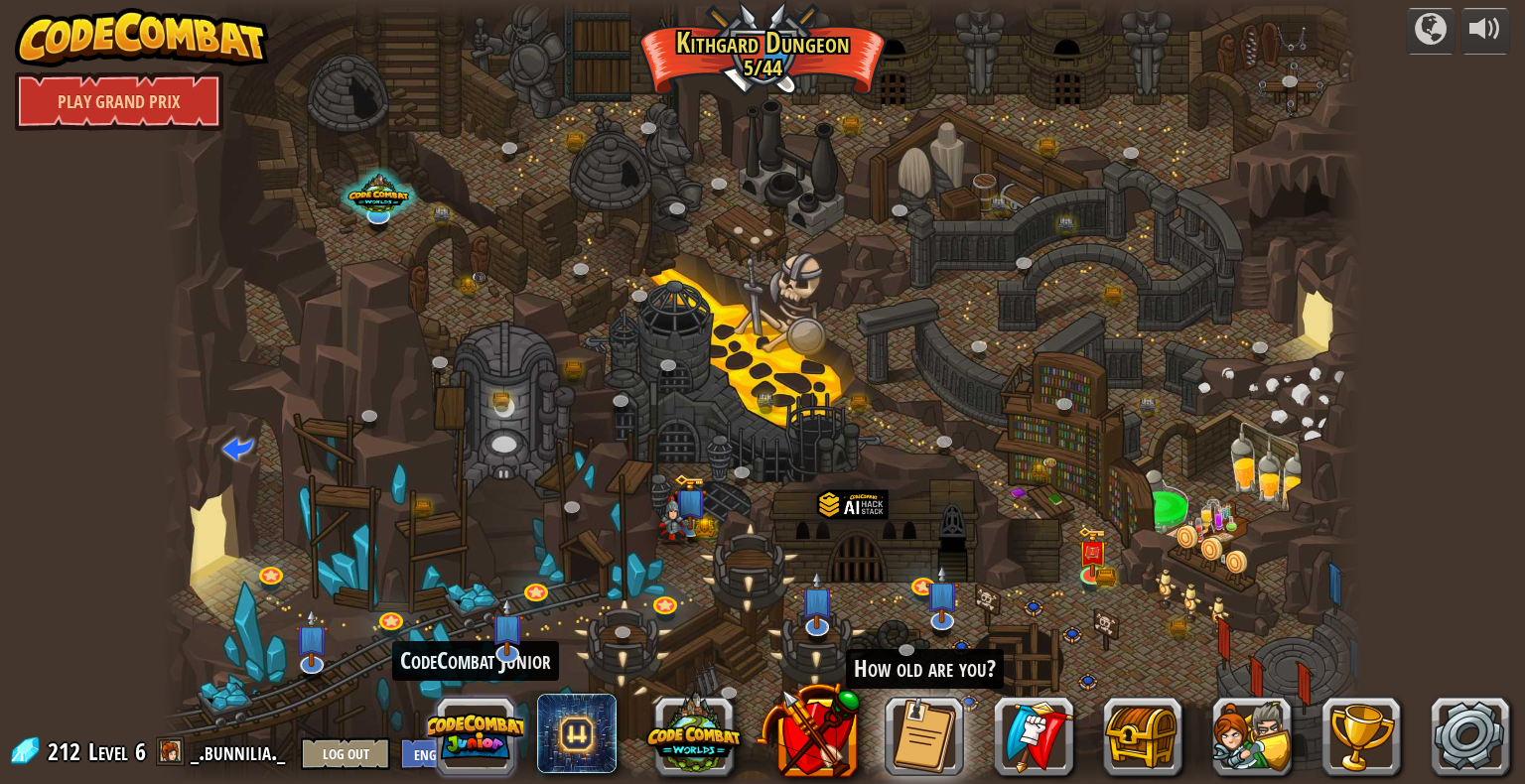 click at bounding box center (476, 736) 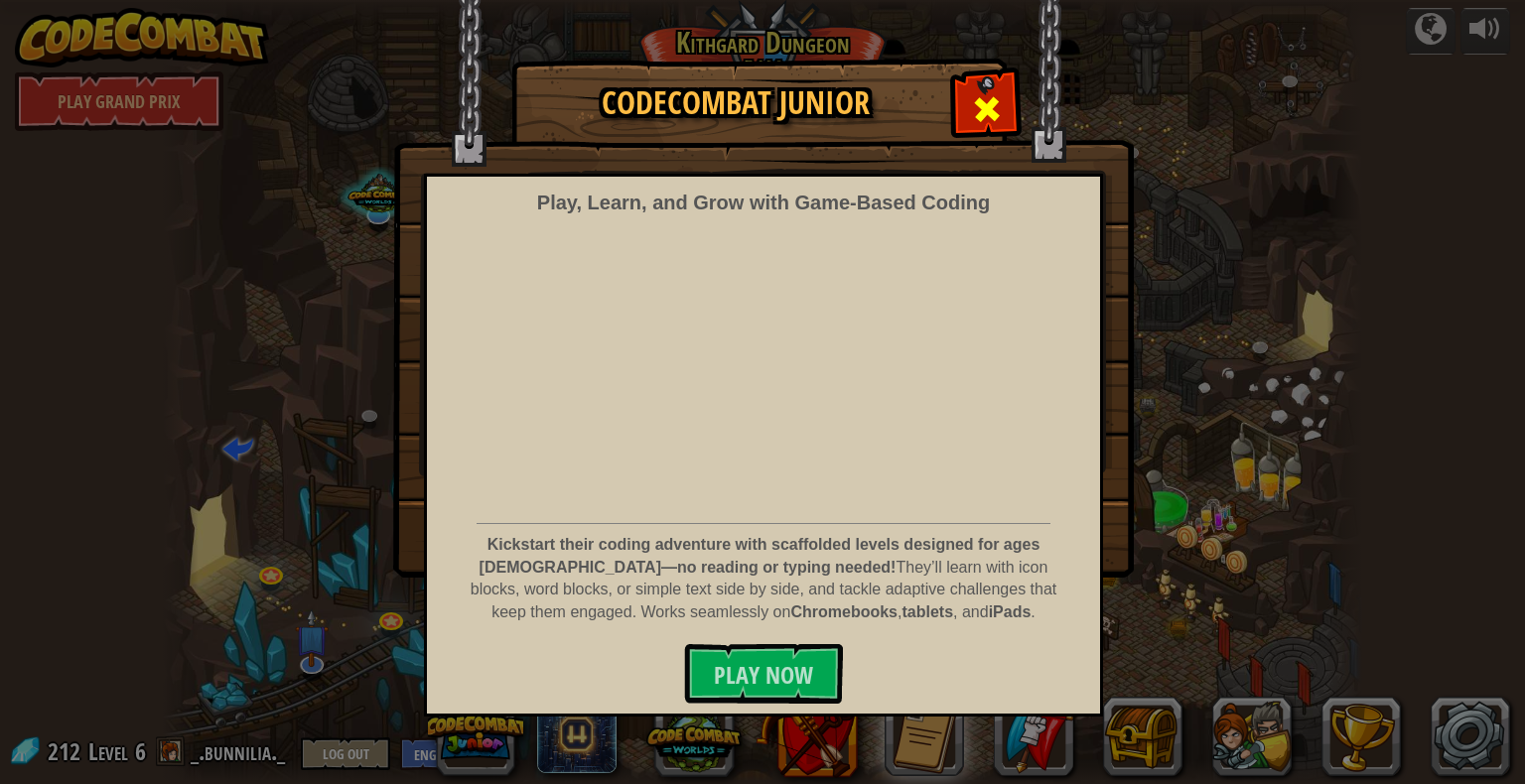 click at bounding box center (987, 109) 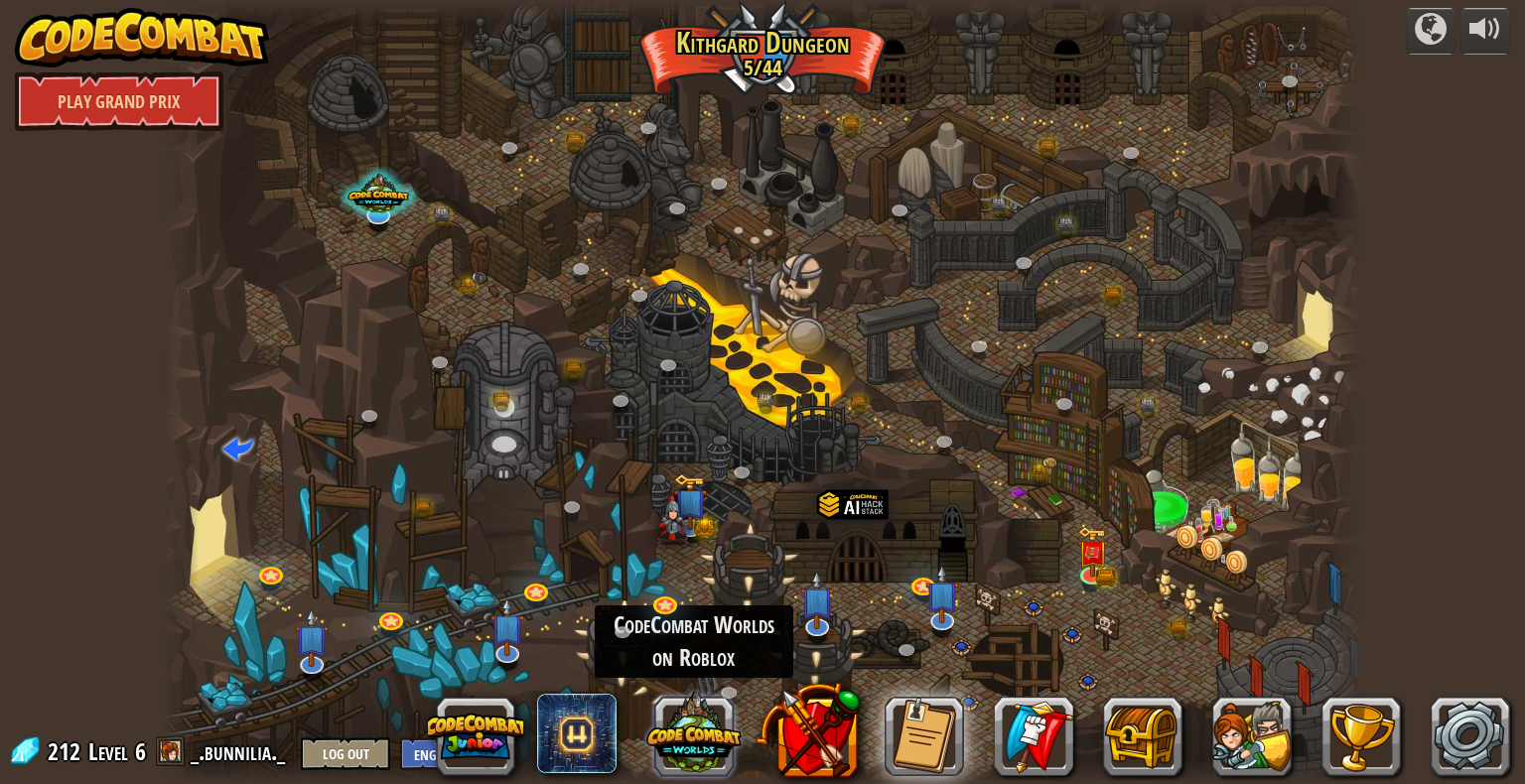 click at bounding box center [694, 733] 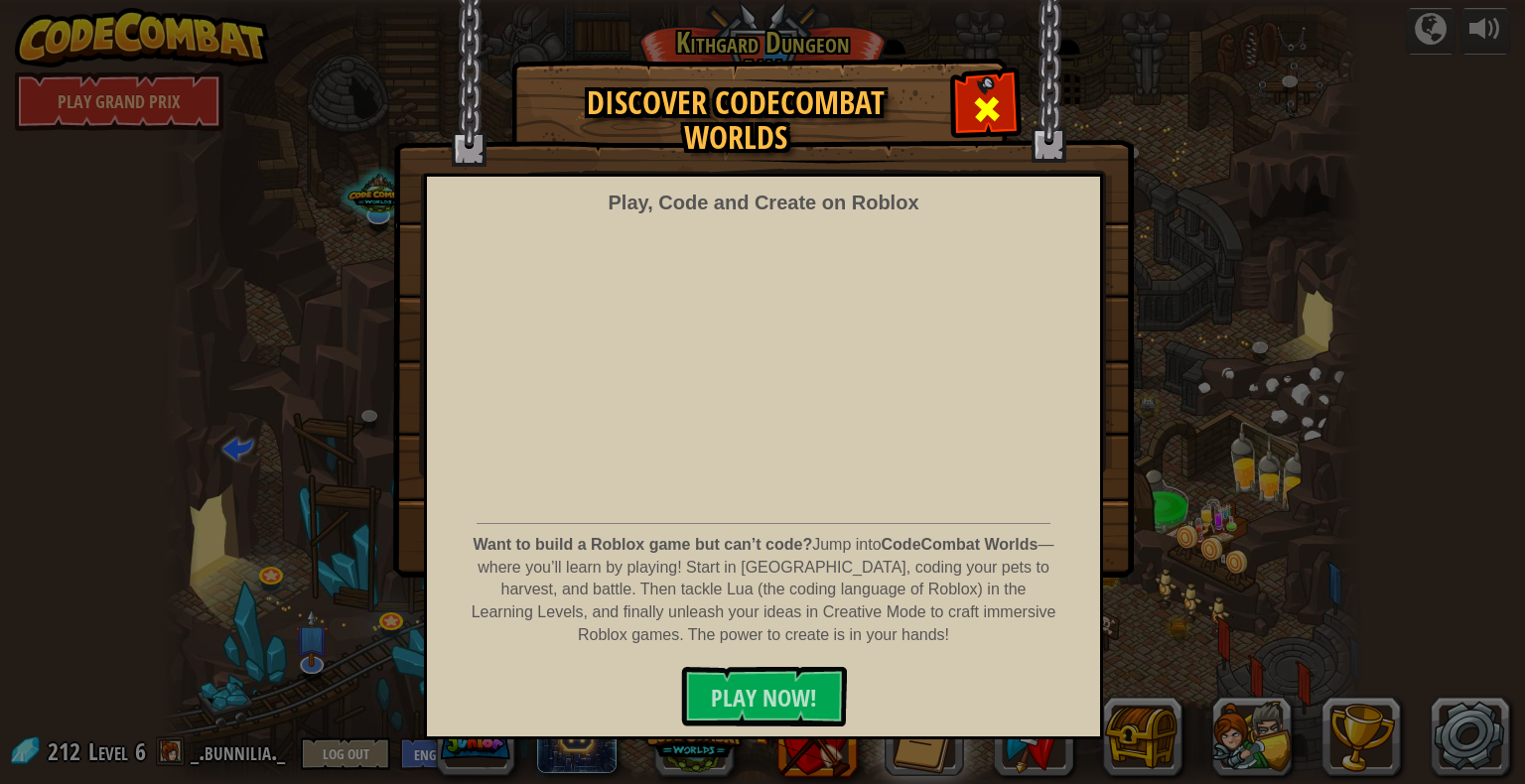 click at bounding box center (986, 106) 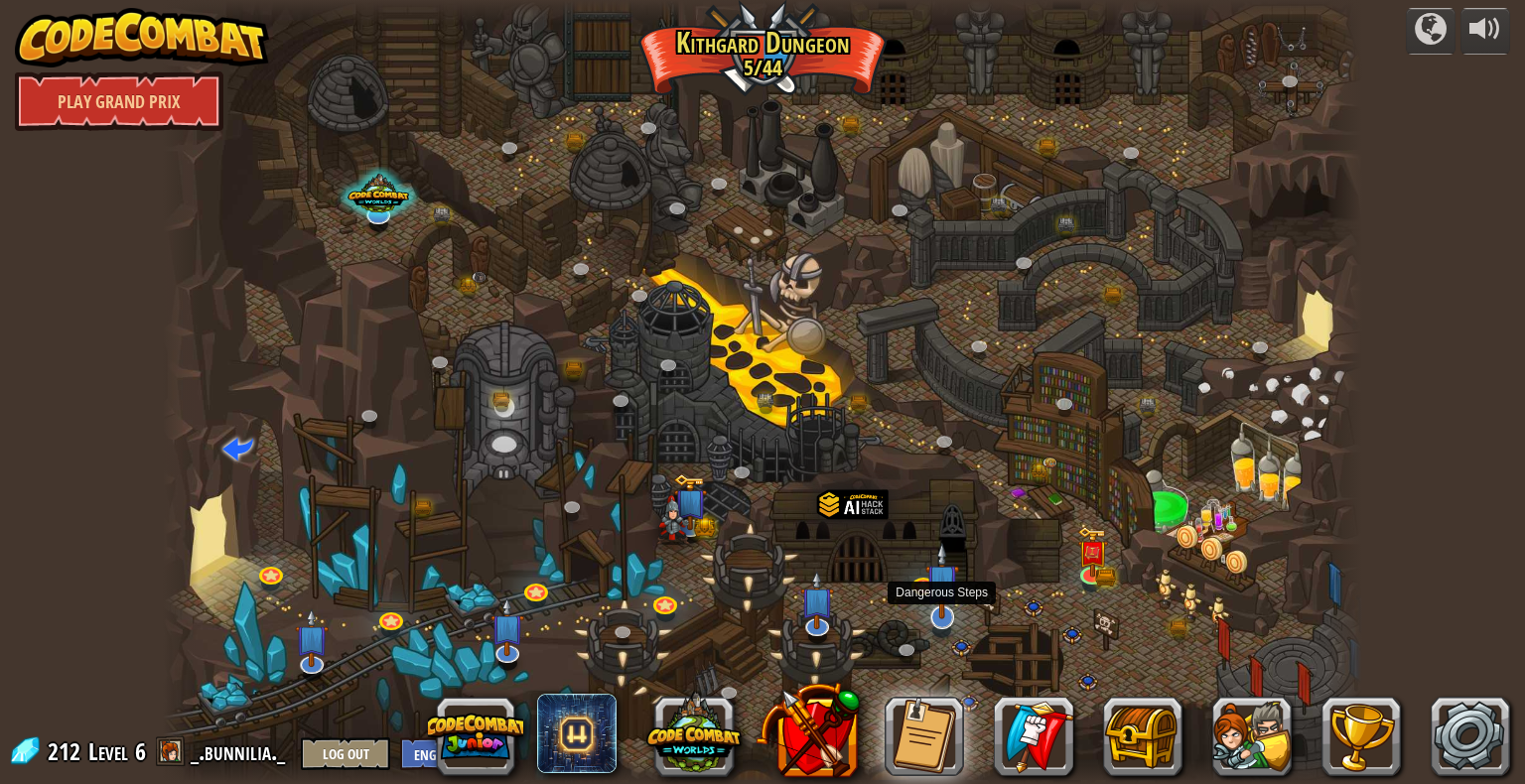 click at bounding box center [942, 581] 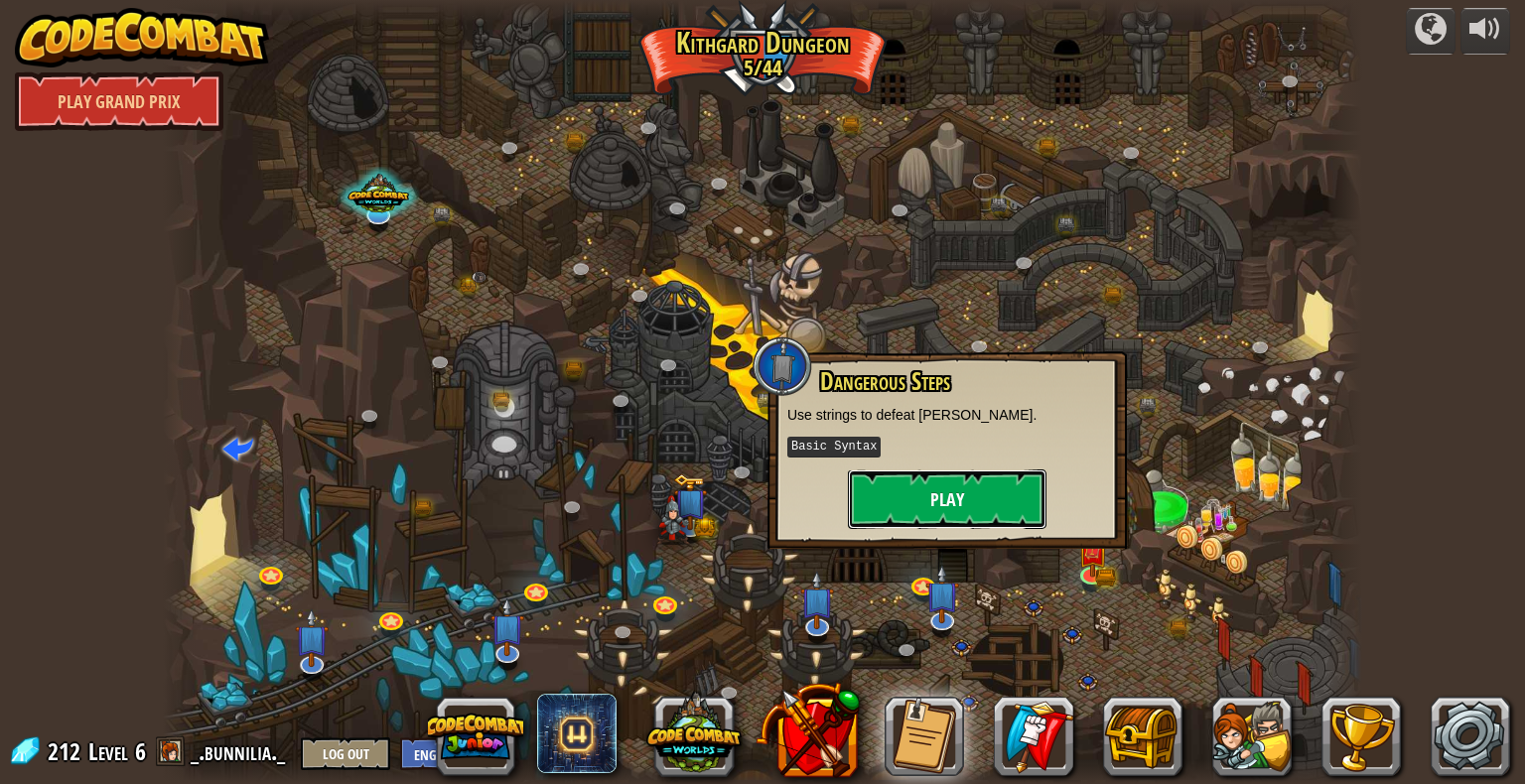 click on "Play" at bounding box center [947, 499] 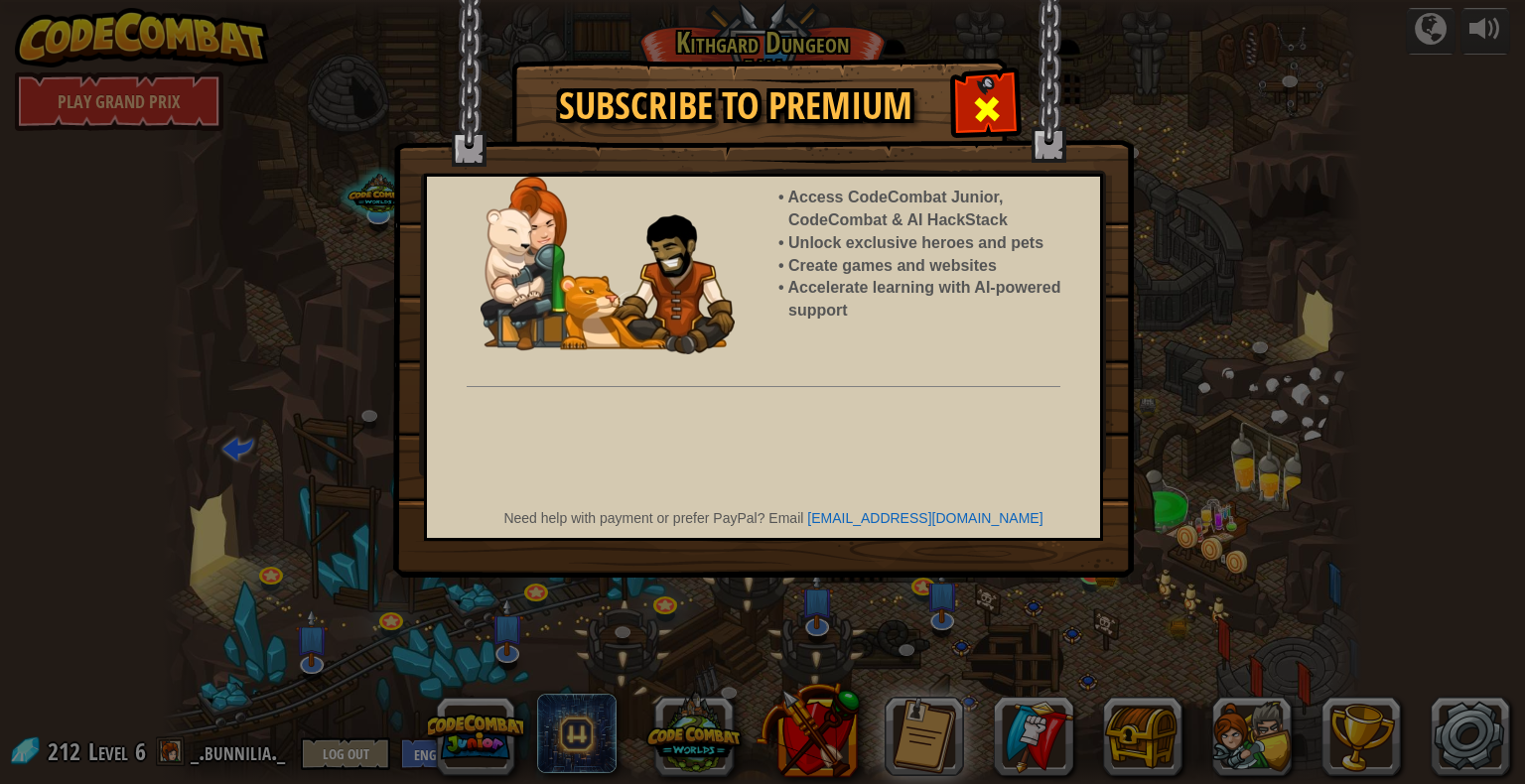 click at bounding box center (986, 106) 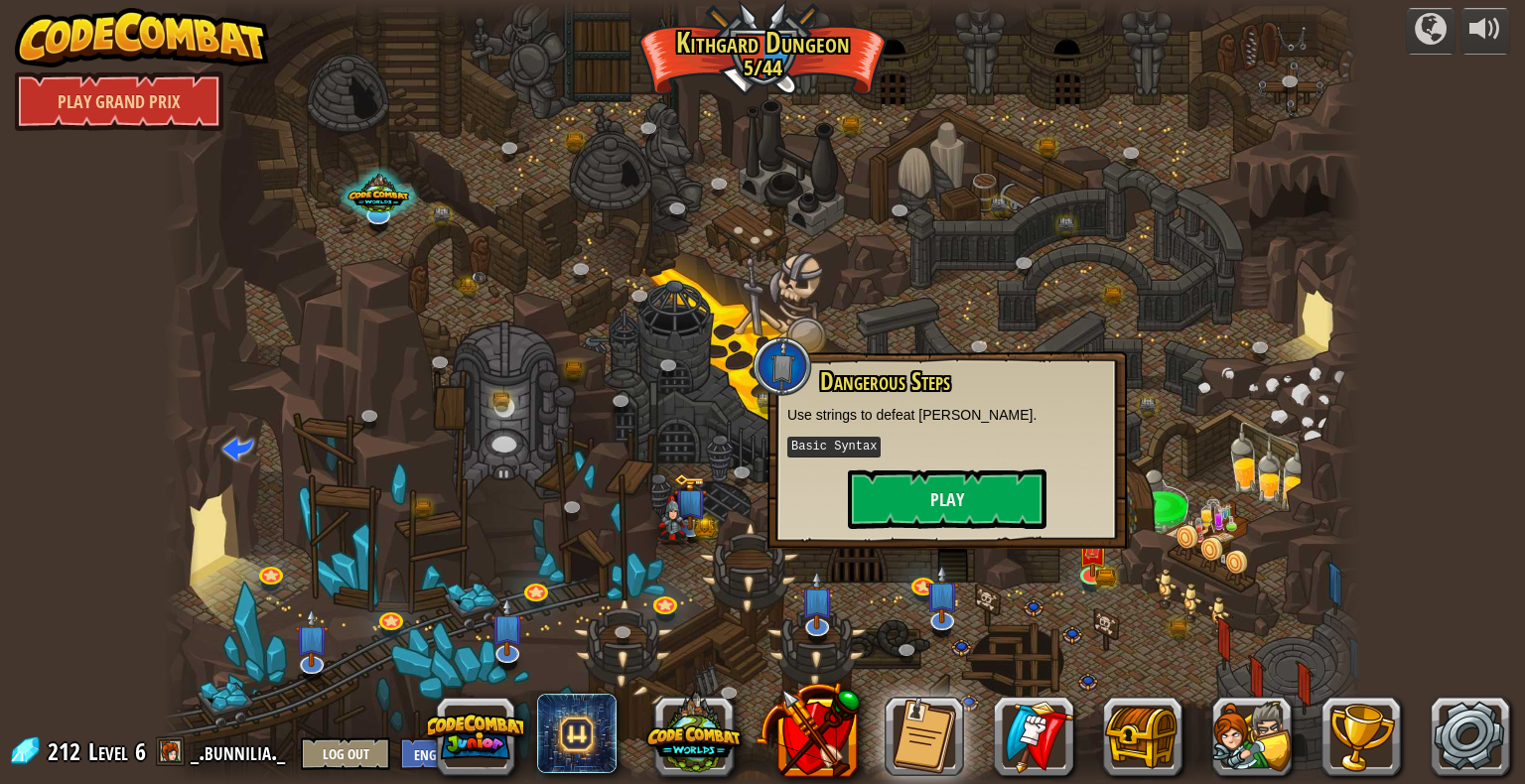 drag, startPoint x: 974, startPoint y: 566, endPoint x: 1025, endPoint y: 583, distance: 53.75872 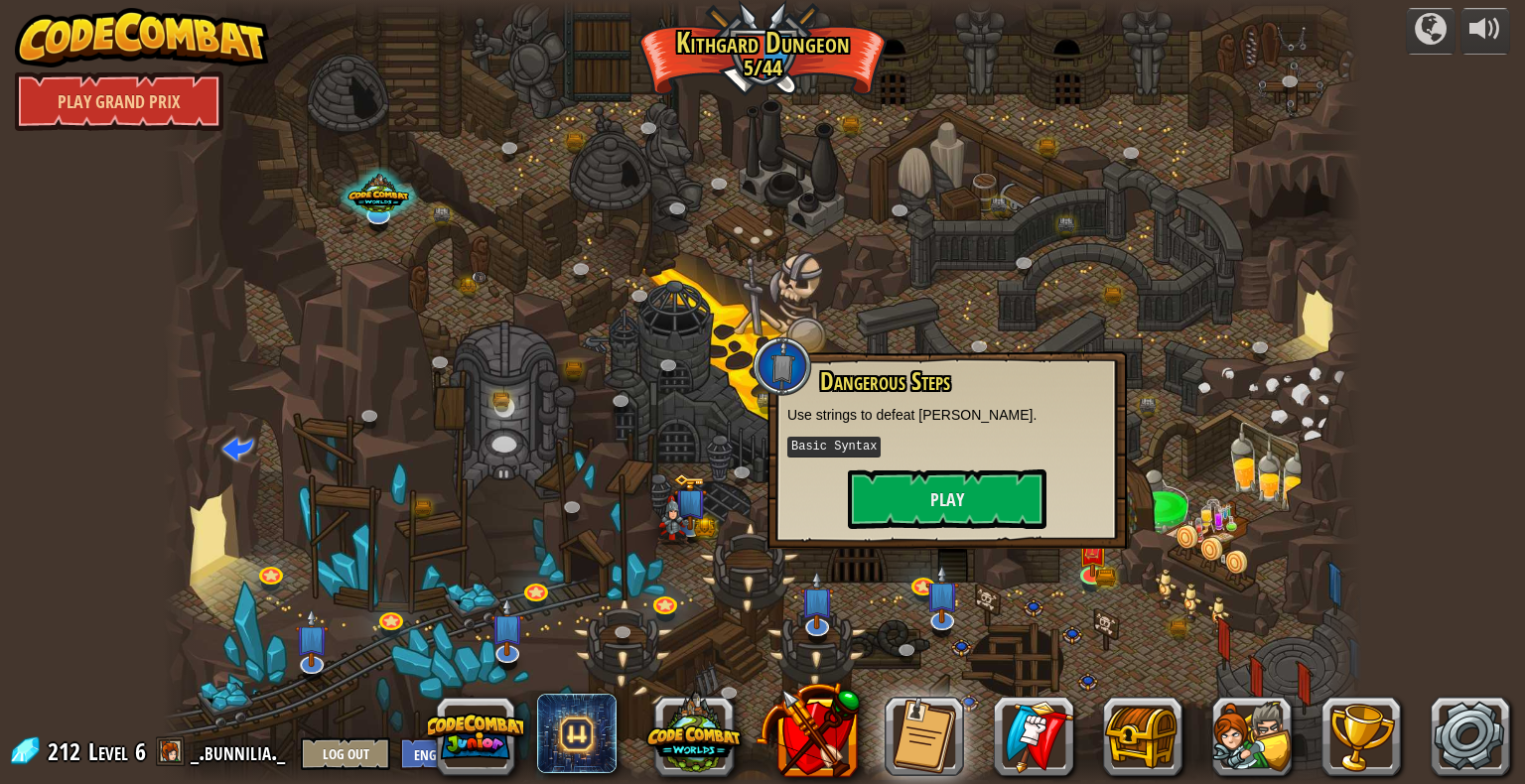 click at bounding box center [762, 392] 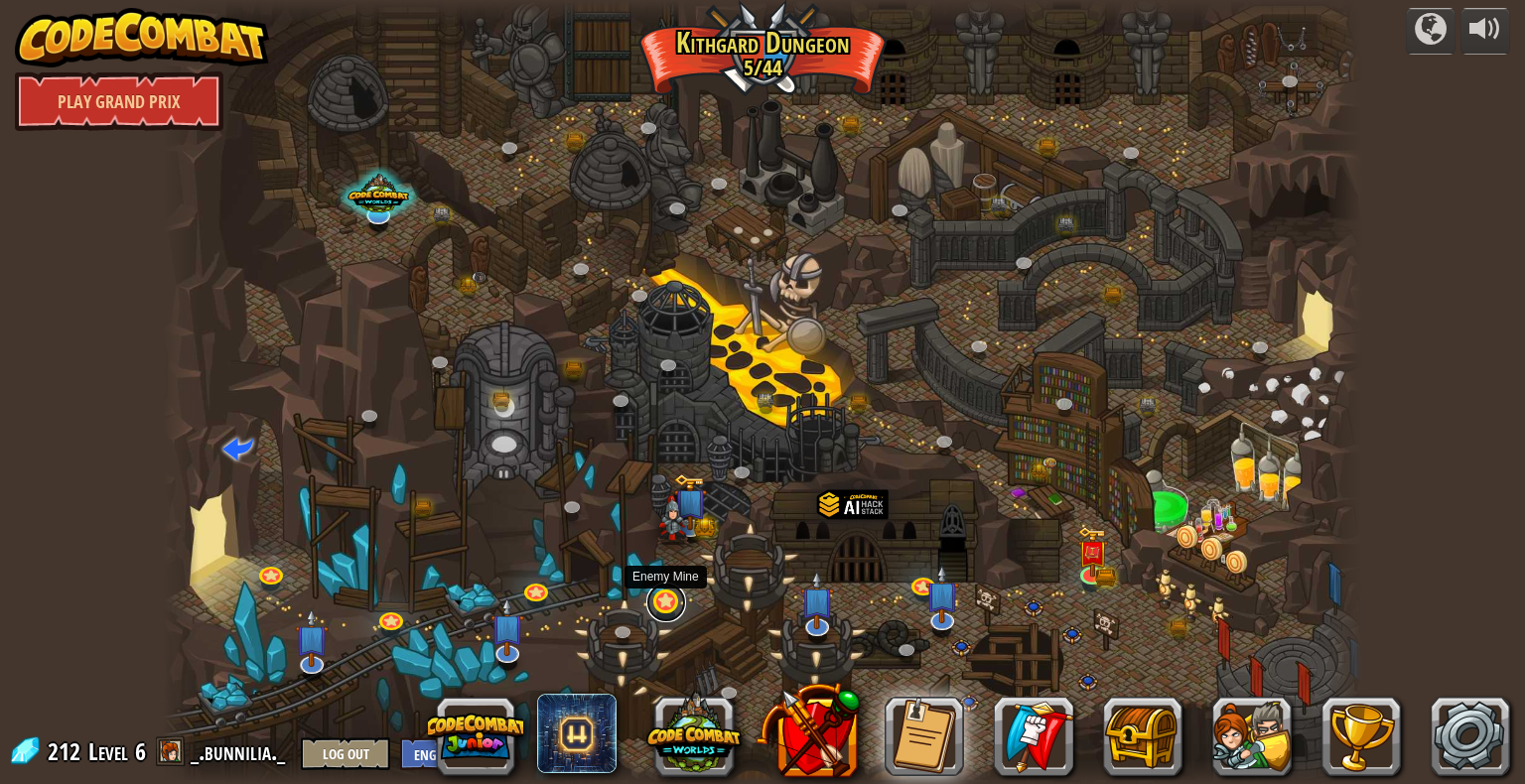 click at bounding box center (666, 602) 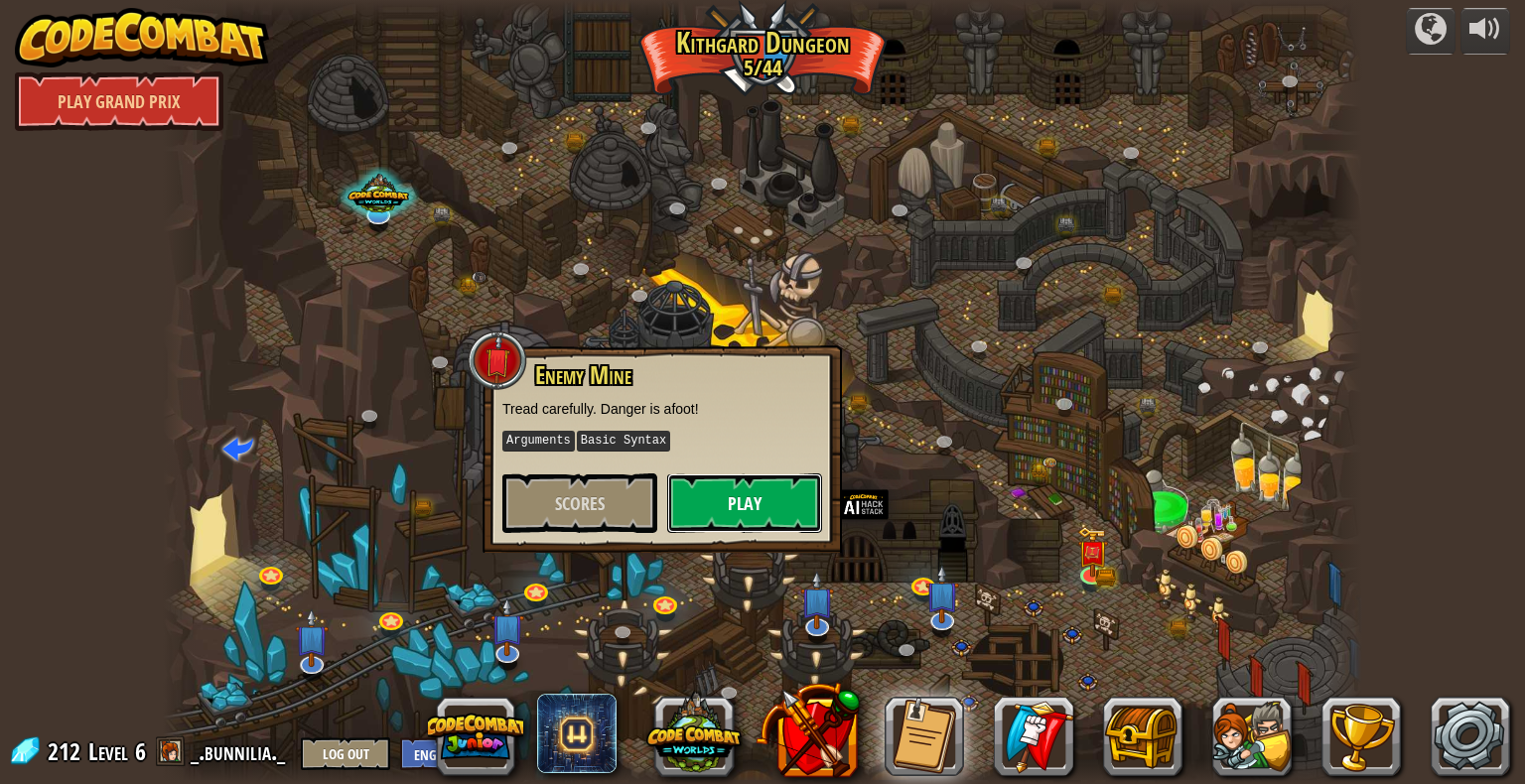 click on "Play" at bounding box center (745, 503) 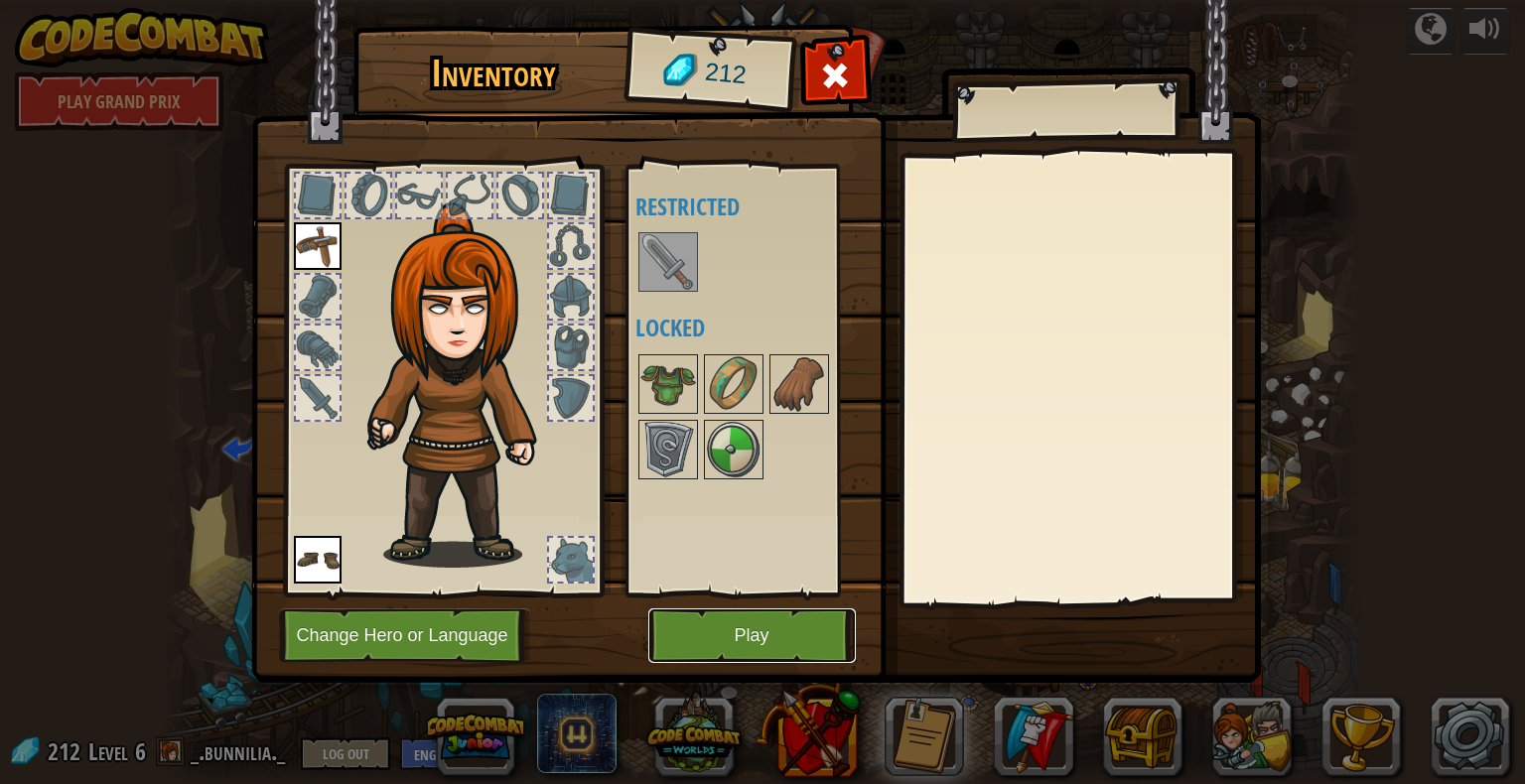 click on "Play" at bounding box center (752, 635) 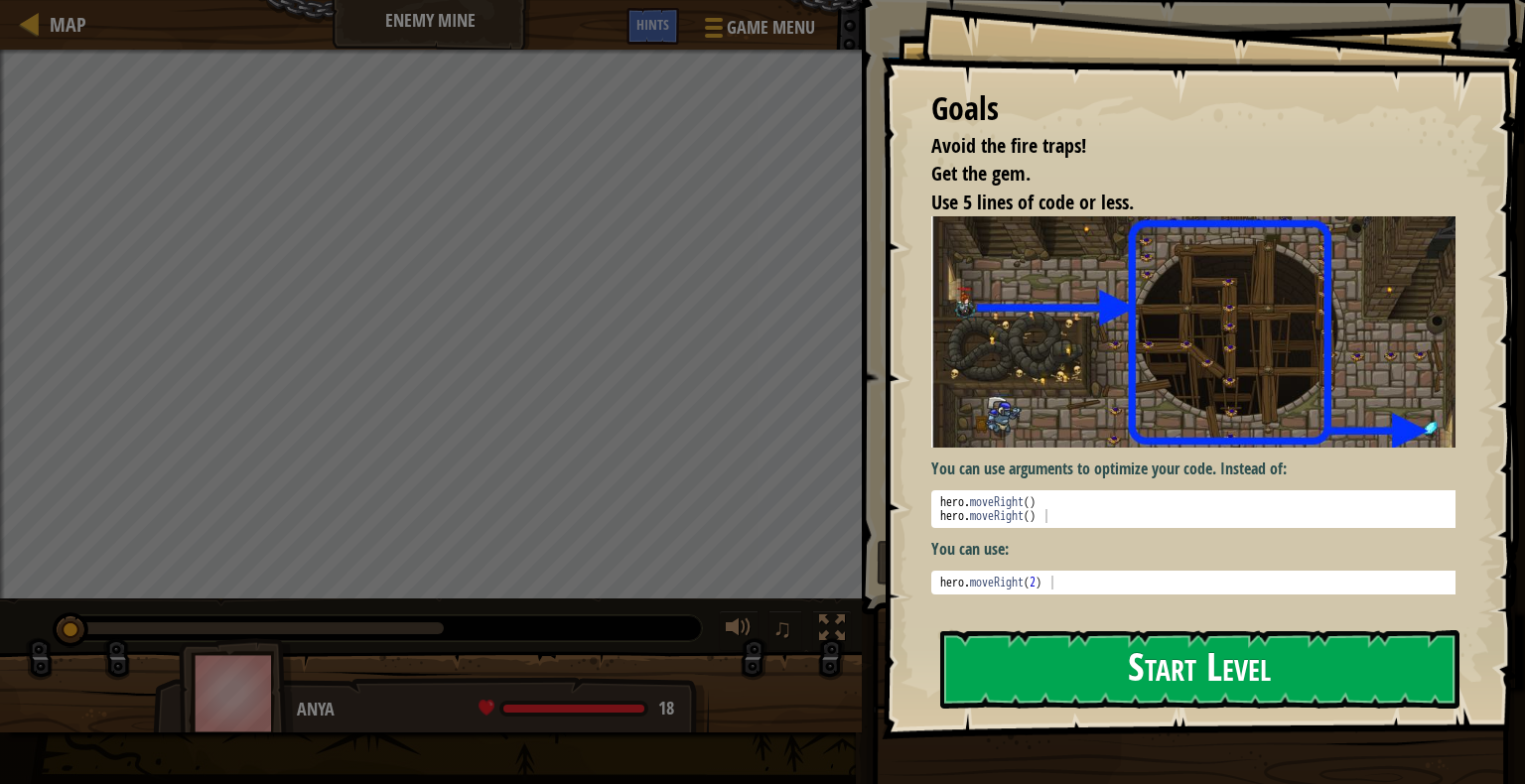 click on "Start Level" at bounding box center (1199, 669) 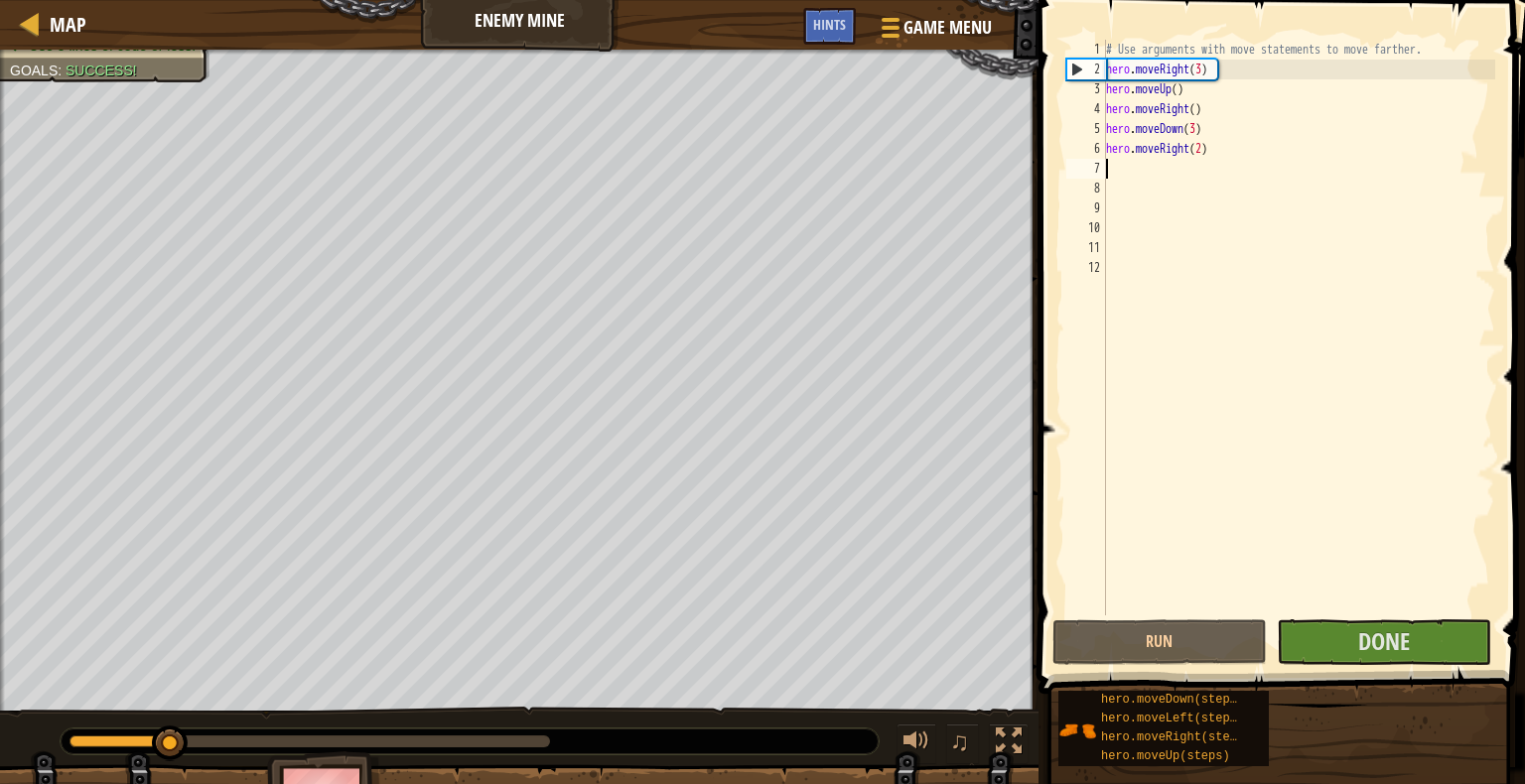 click on "# Use arguments with move statements to move farther. hero . moveRight ( 3 ) hero . moveUp ( ) hero . moveRight ( ) hero . moveDown ( 3 ) hero . moveRight ( 2 )" at bounding box center (1299, 347) 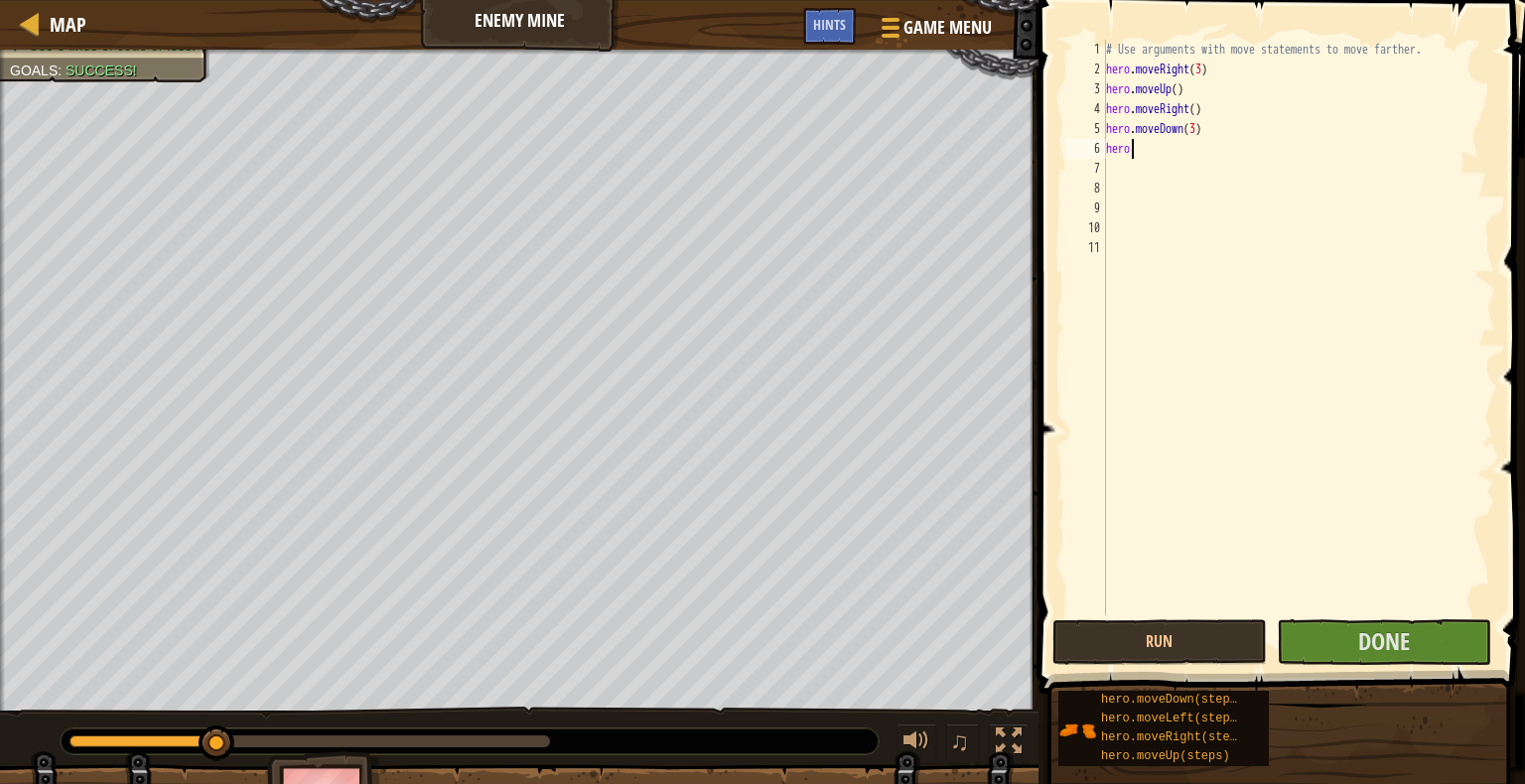 type on "h" 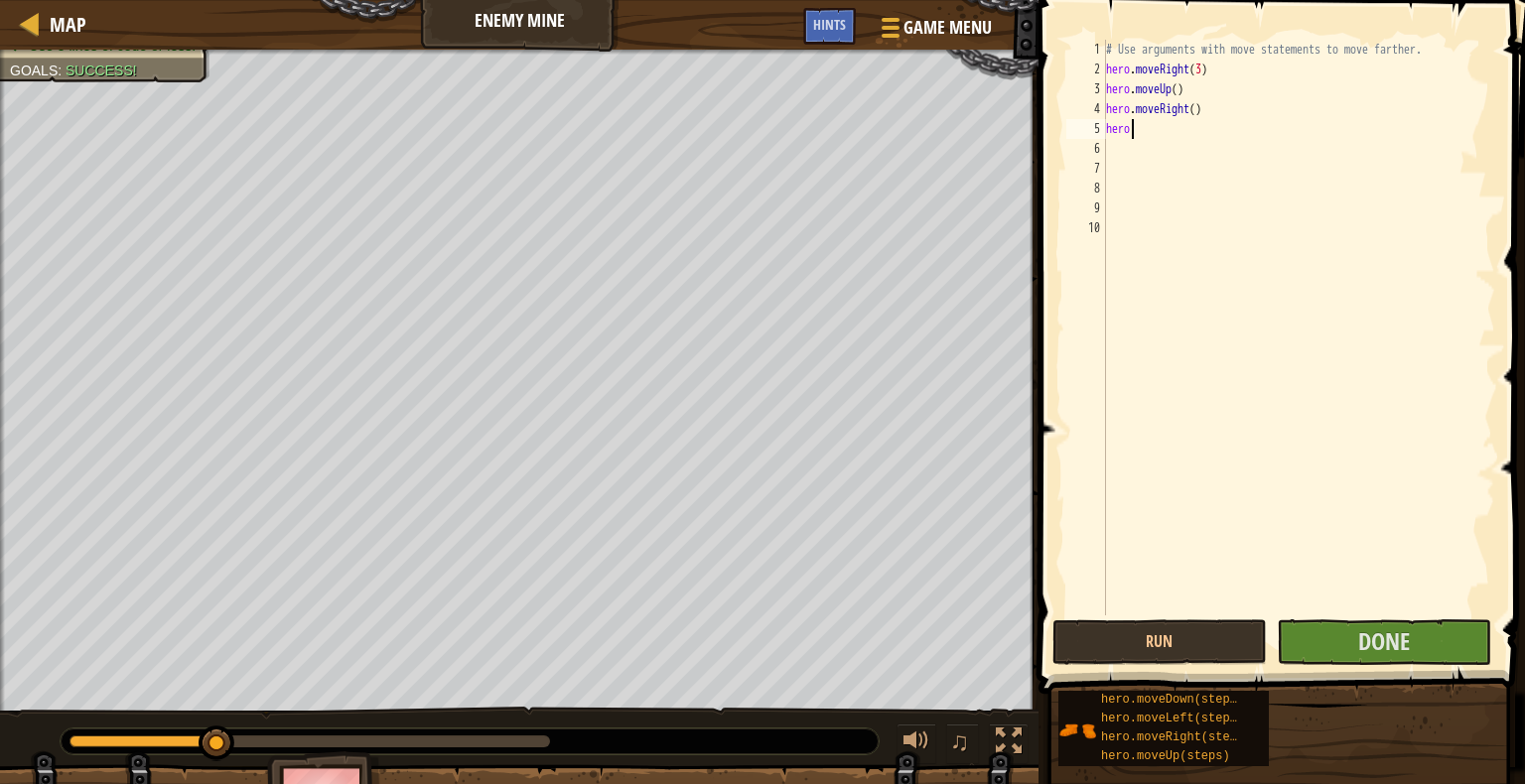 type on "h" 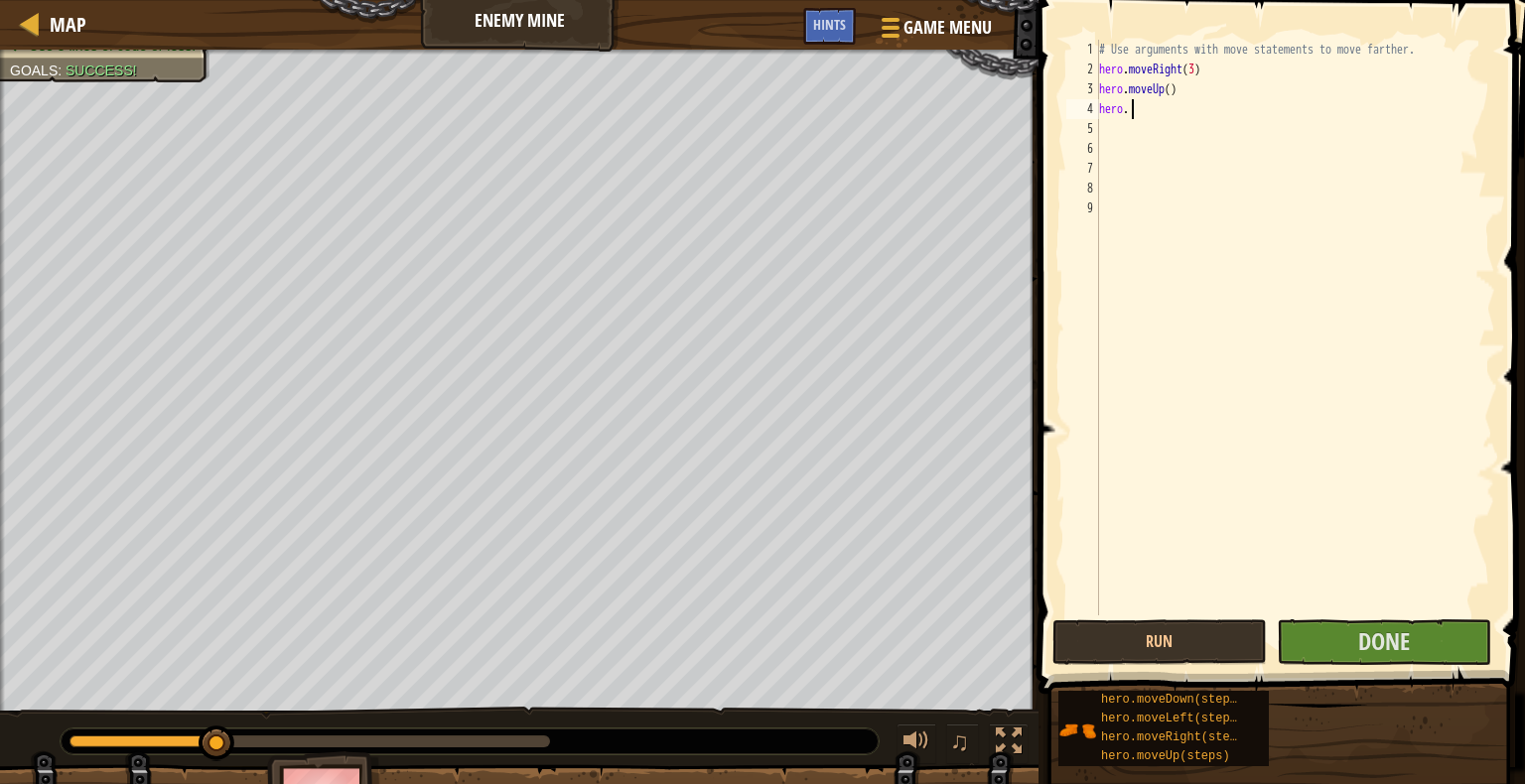 type on "h" 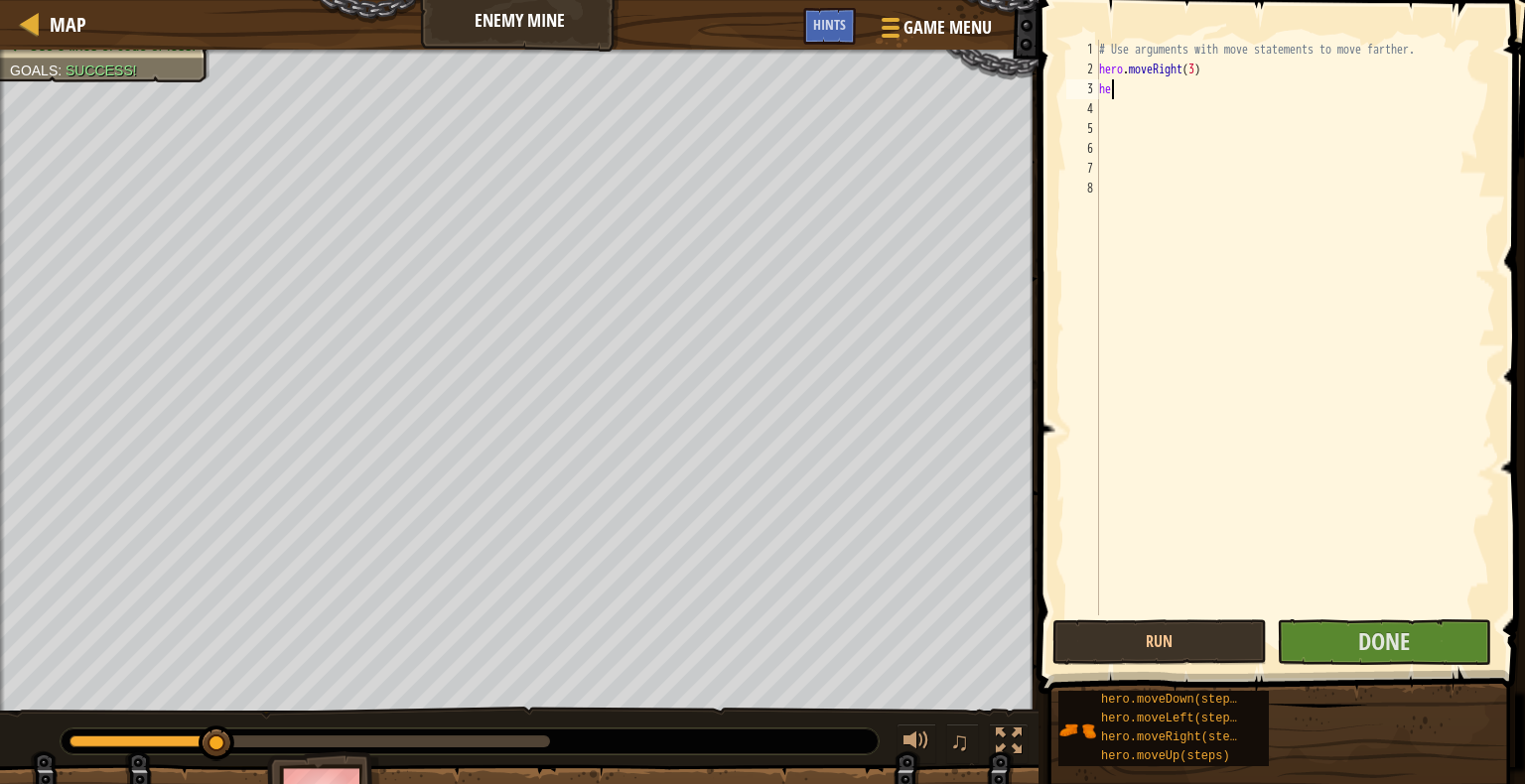 type on "h" 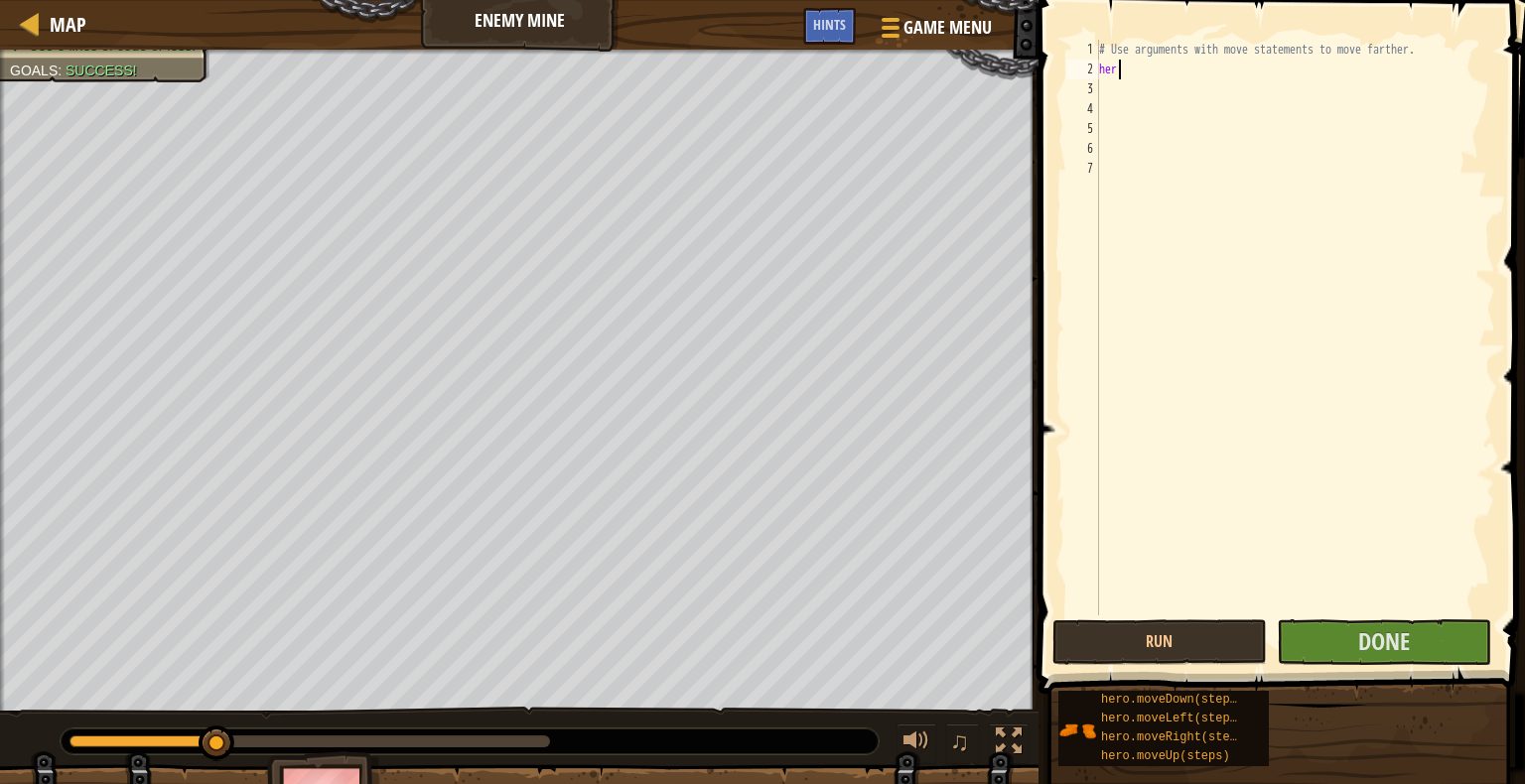 type on "h" 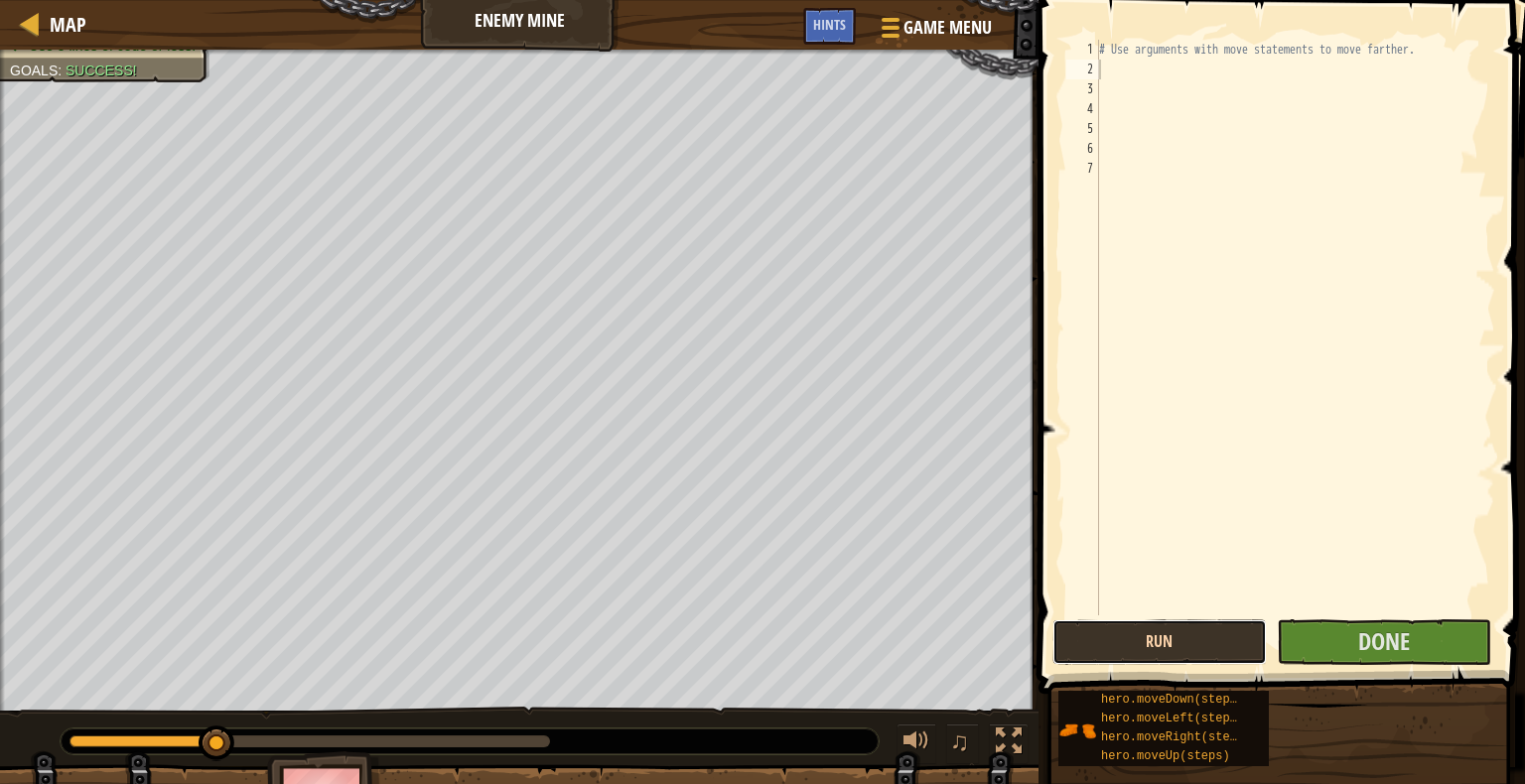 click on "Run" at bounding box center (1160, 642) 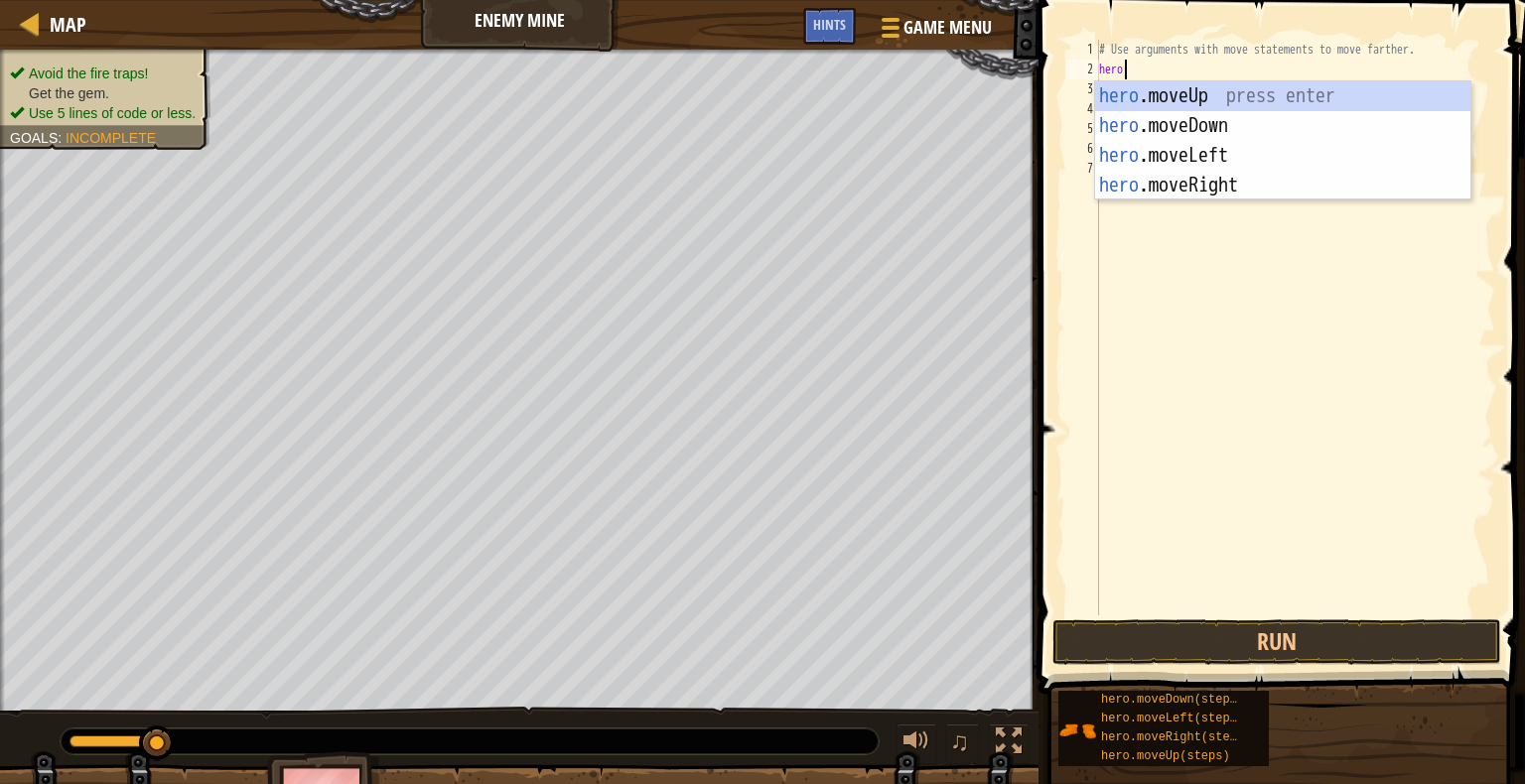 scroll, scrollTop: 9, scrollLeft: 0, axis: vertical 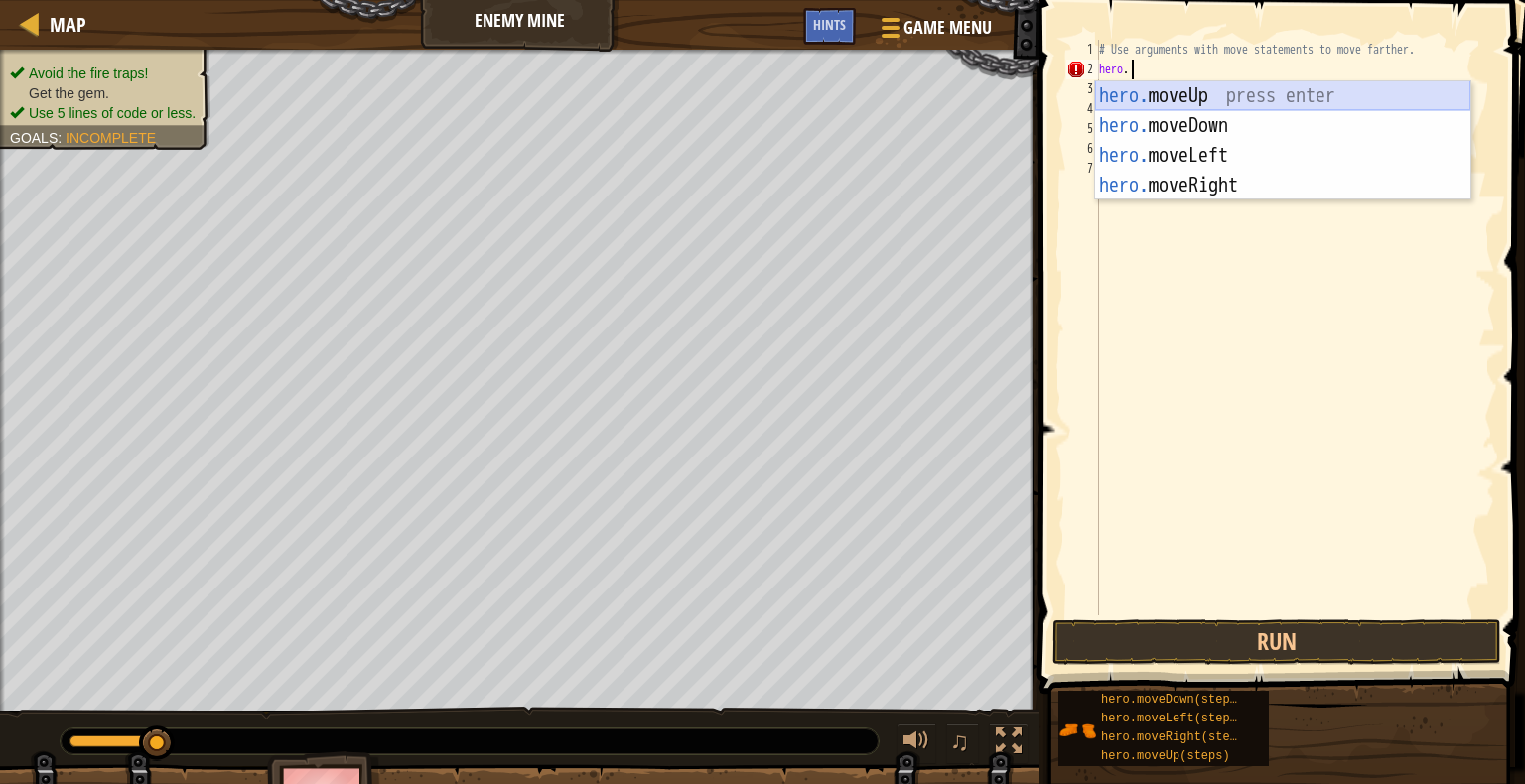 click on "hero. moveUp press enter hero. moveDown press enter hero. moveLeft press enter hero. moveRight press enter" at bounding box center [1283, 171] 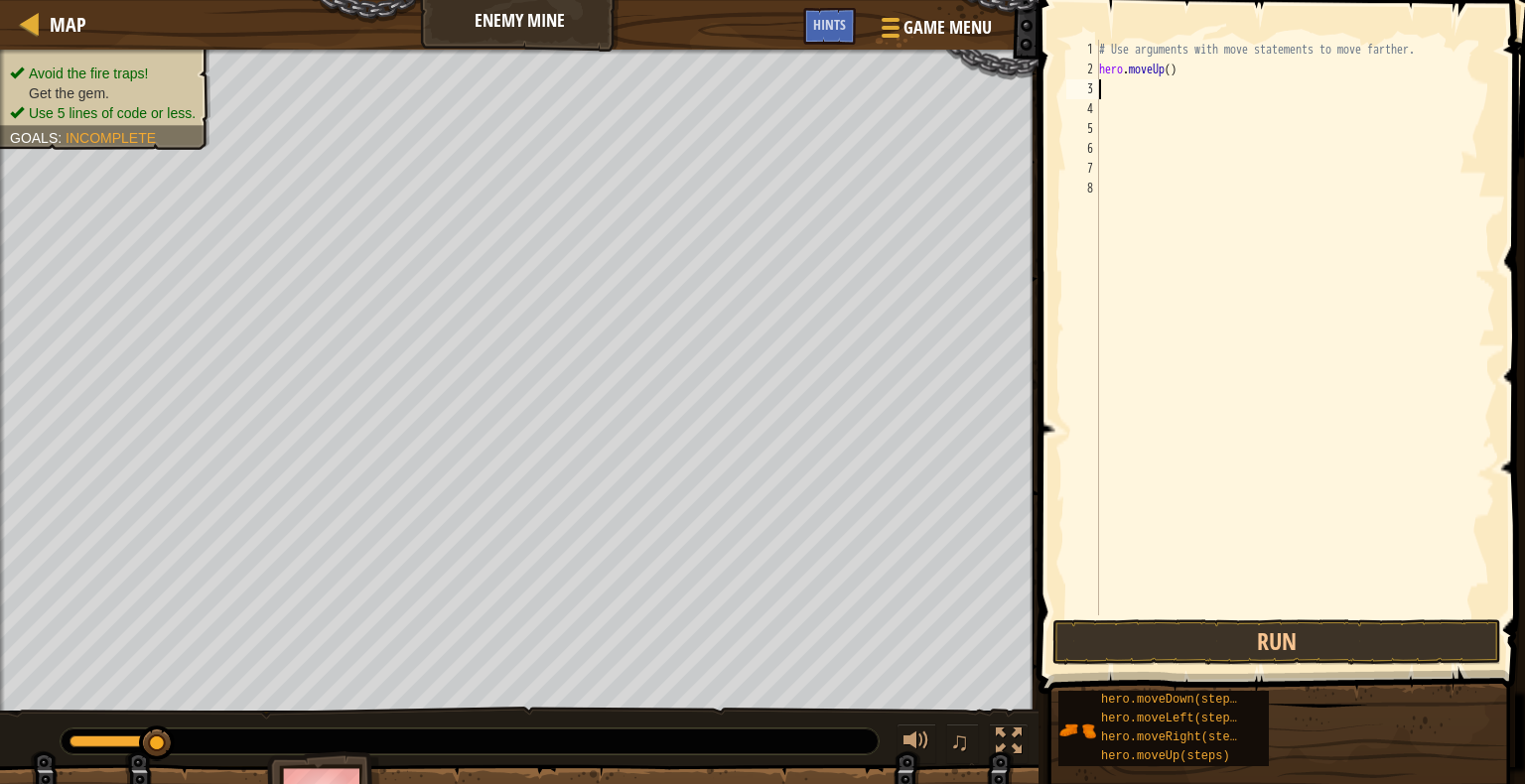 scroll, scrollTop: 9, scrollLeft: 0, axis: vertical 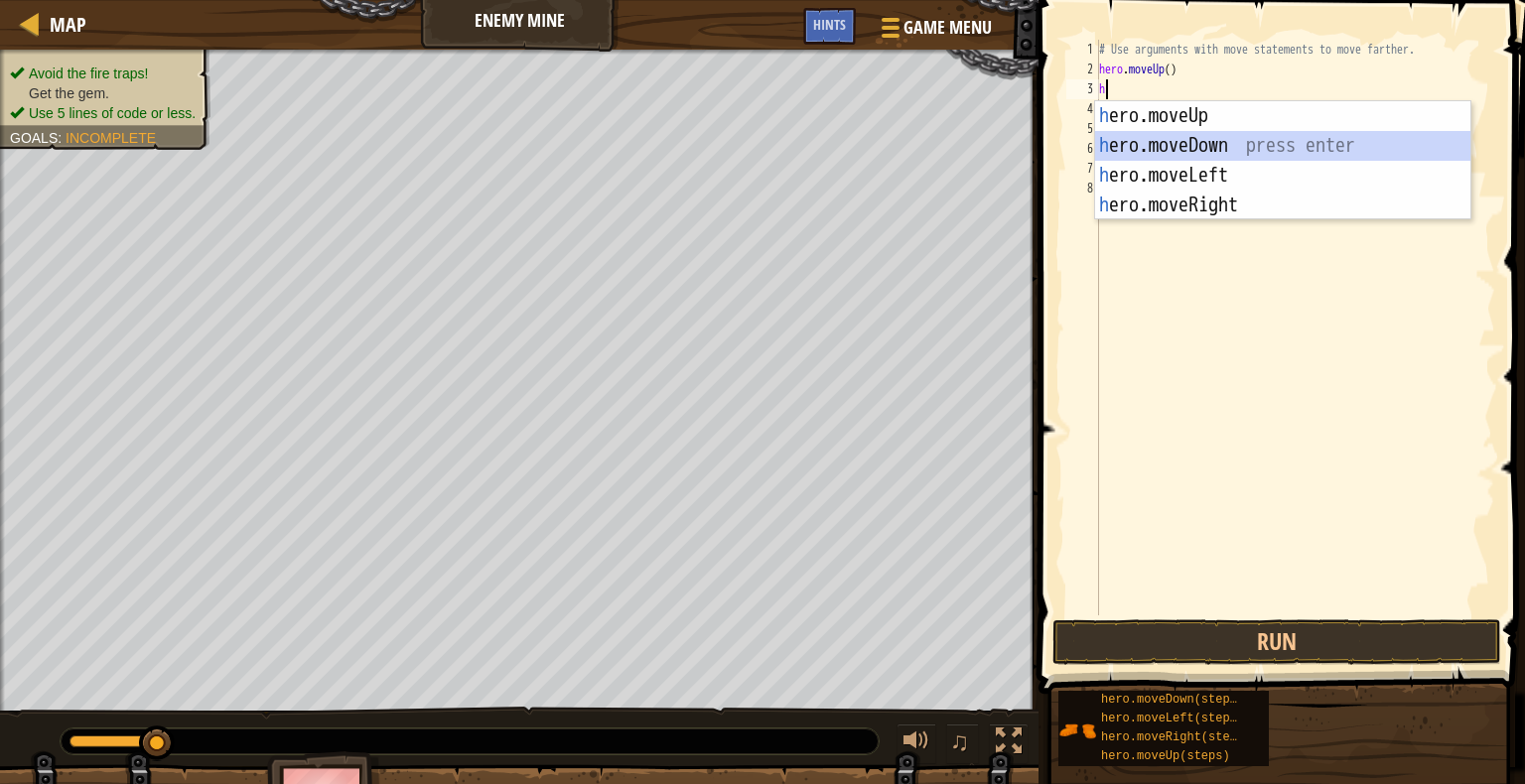 click on "h ero.moveUp press enter h ero.moveDown press enter h ero.moveLeft press enter h ero.moveRight press enter" at bounding box center [1283, 191] 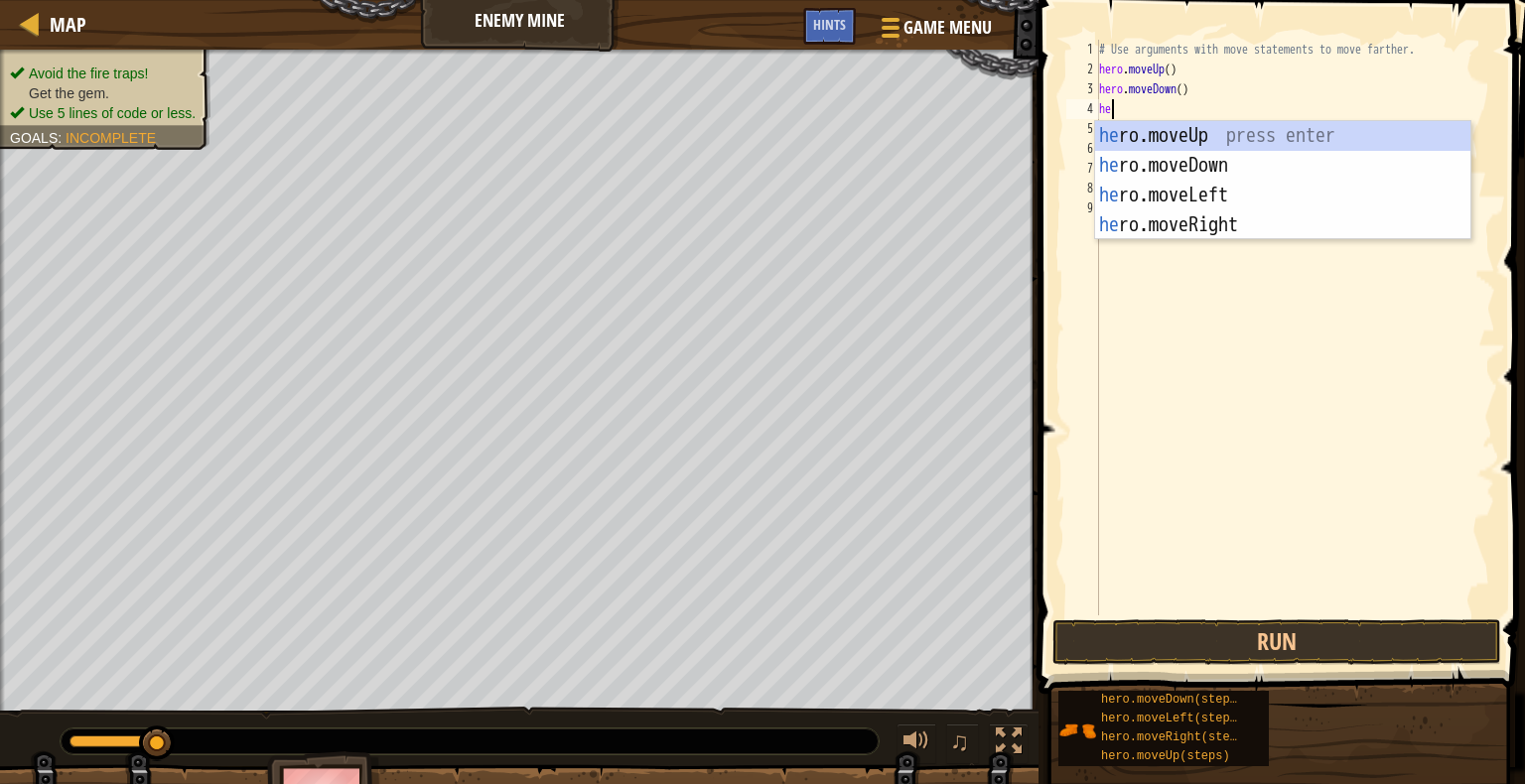 type on "her" 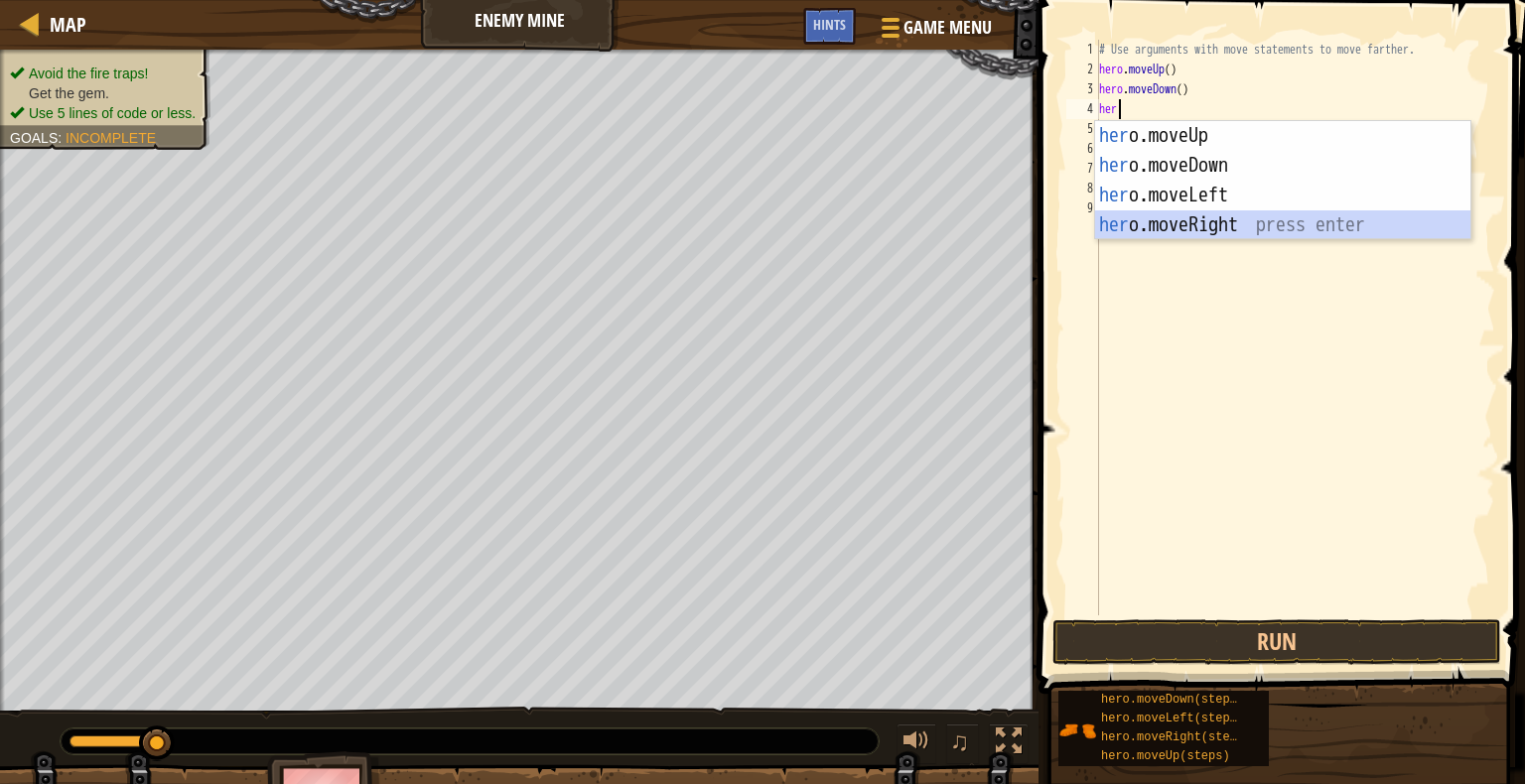 click on "her o.moveUp press enter her o.moveDown press enter her o.moveLeft press enter her o.moveRight press enter" at bounding box center (1283, 210) 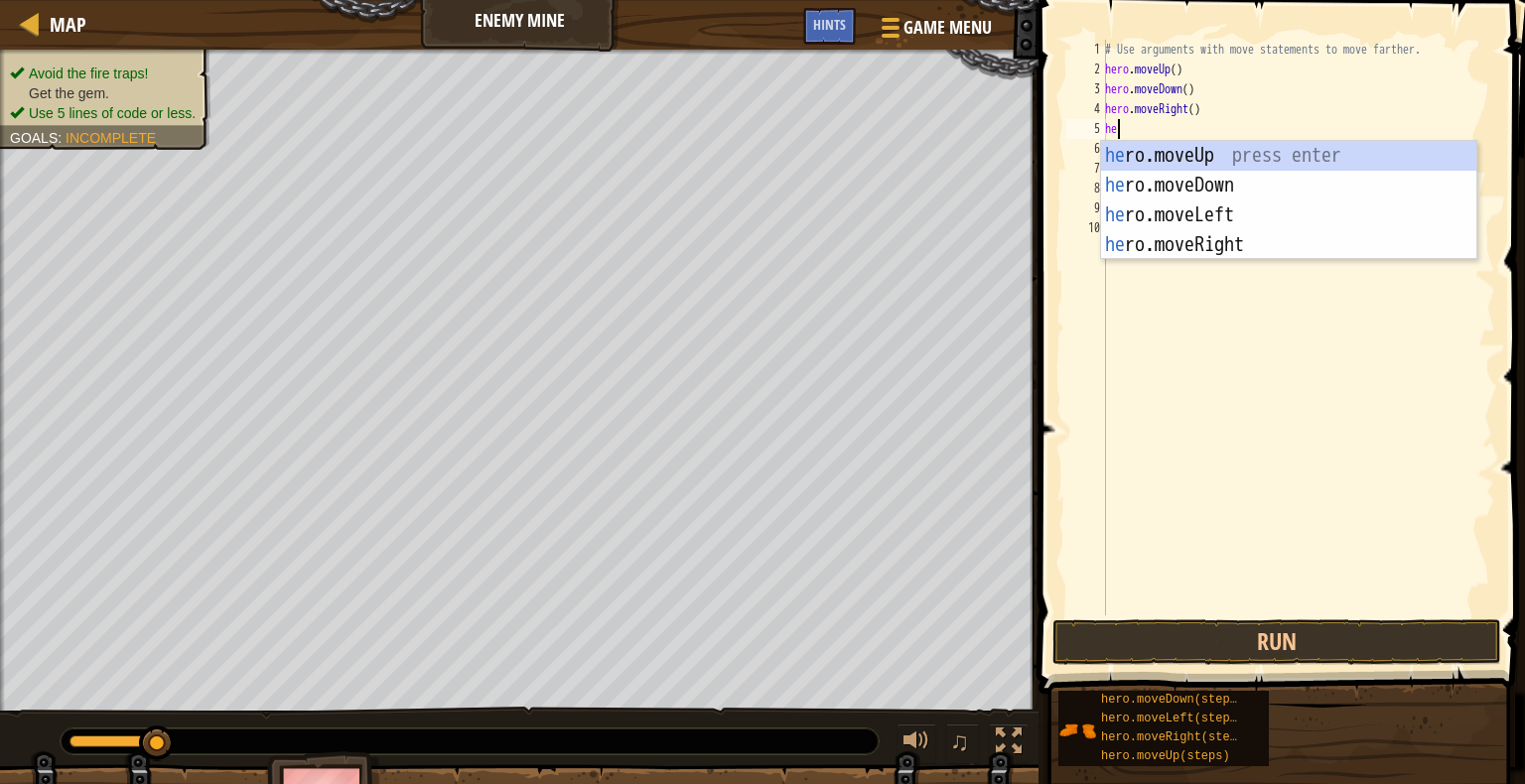type on "her" 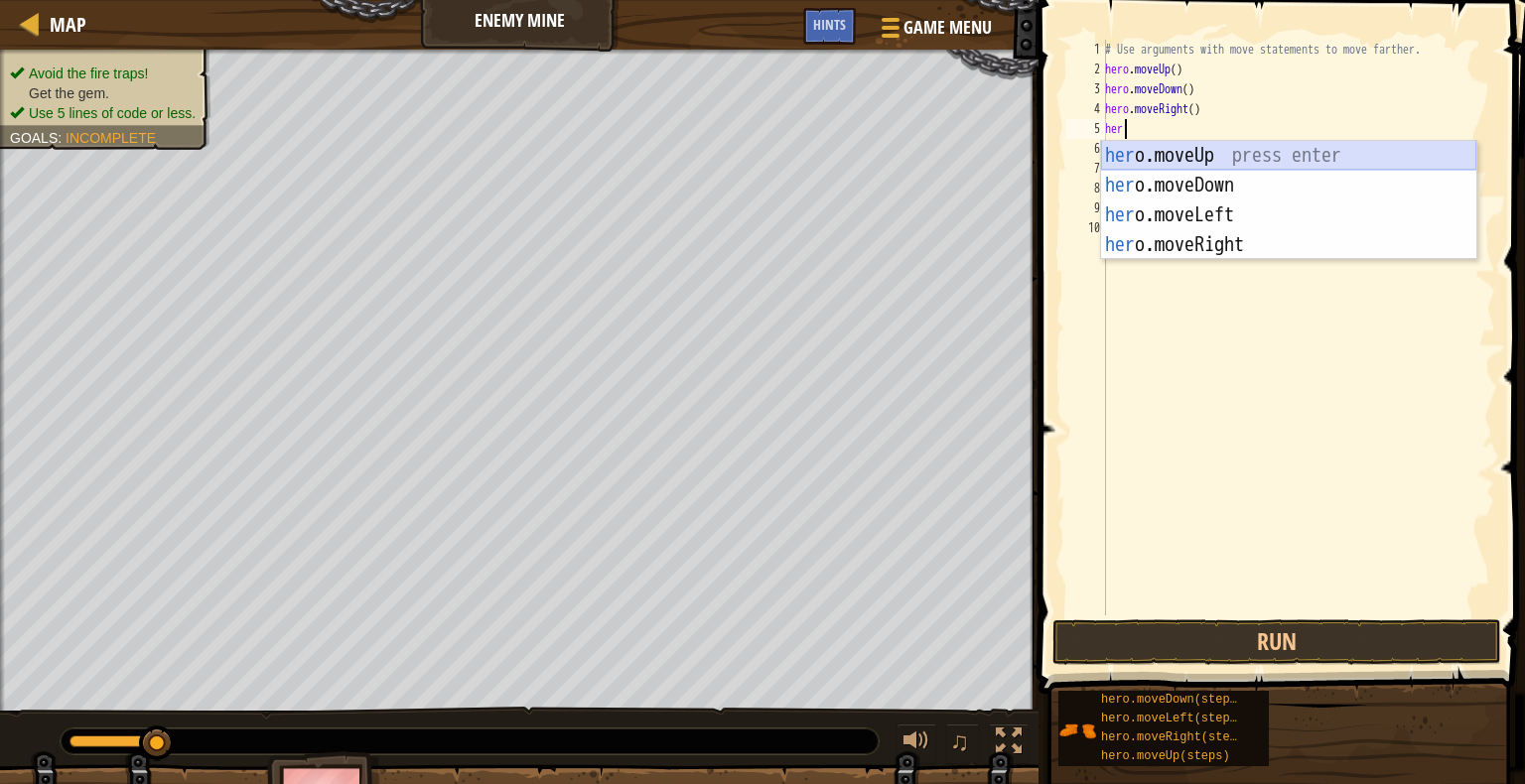 click on "her o.moveUp press enter her o.moveDown press enter her o.moveLeft press enter her o.moveRight press enter" at bounding box center (1289, 230) 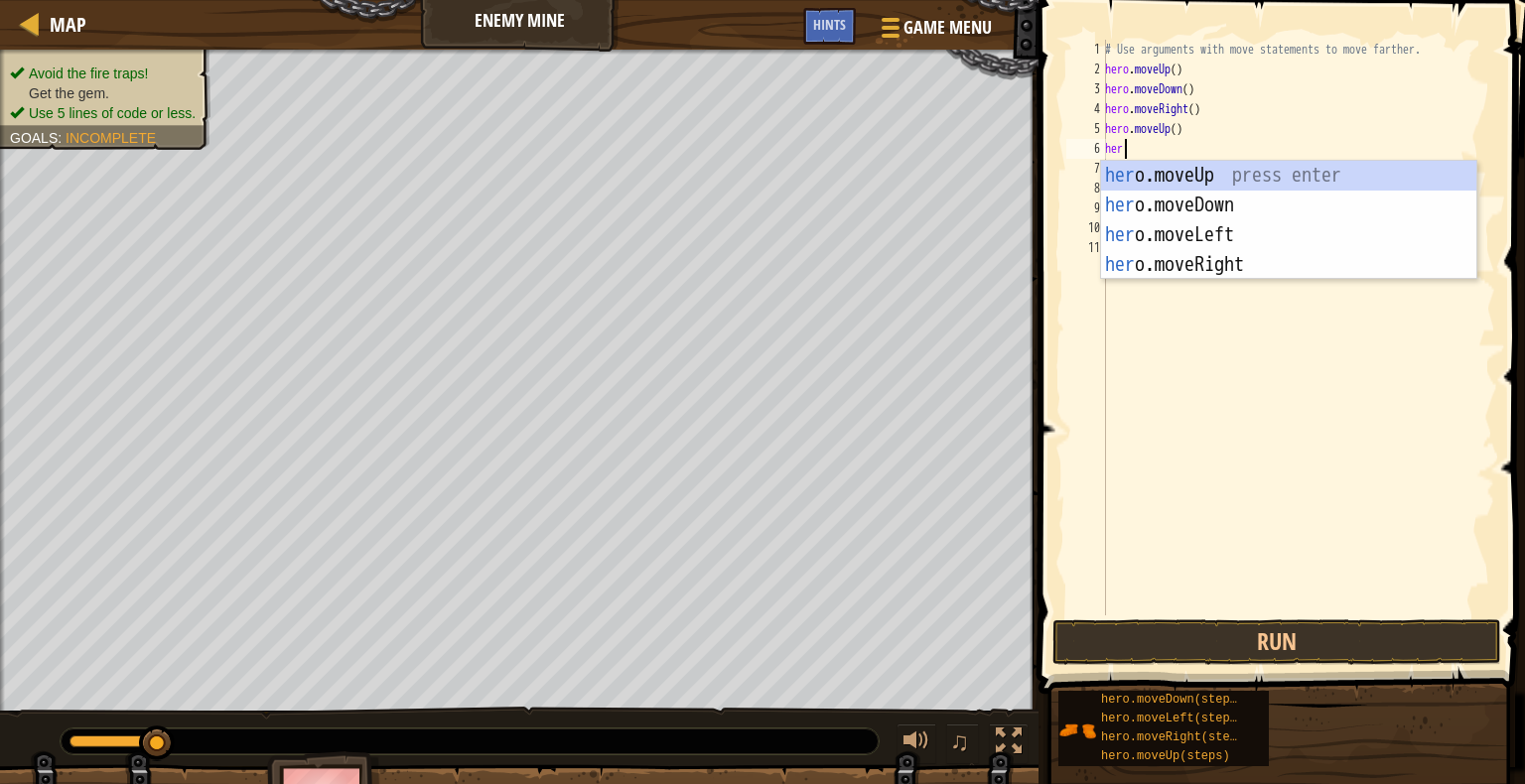 type on "her" 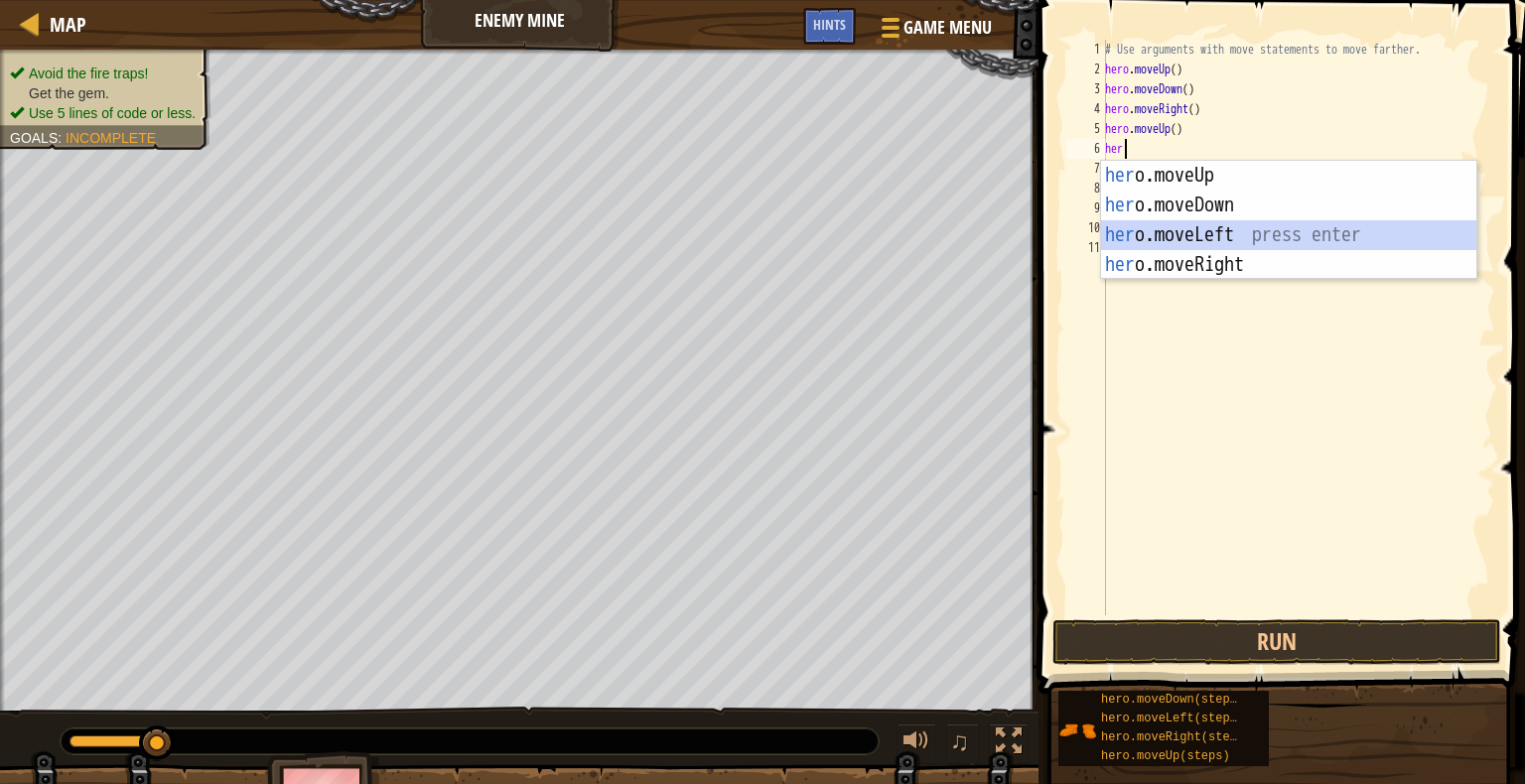 click on "her o.moveUp press enter her o.moveDown press enter her o.moveLeft press enter her o.moveRight press enter" at bounding box center [1289, 250] 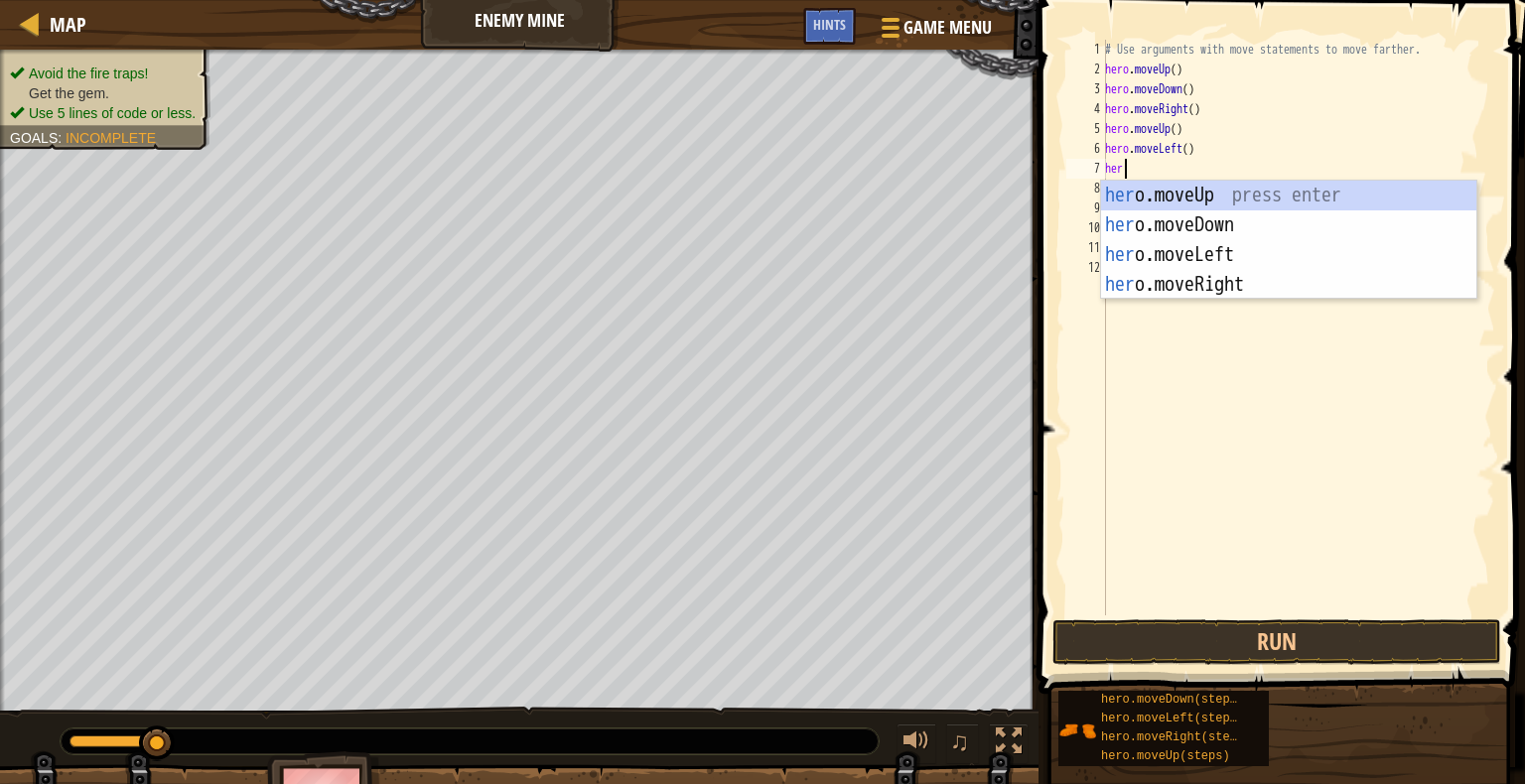 scroll, scrollTop: 9, scrollLeft: 0, axis: vertical 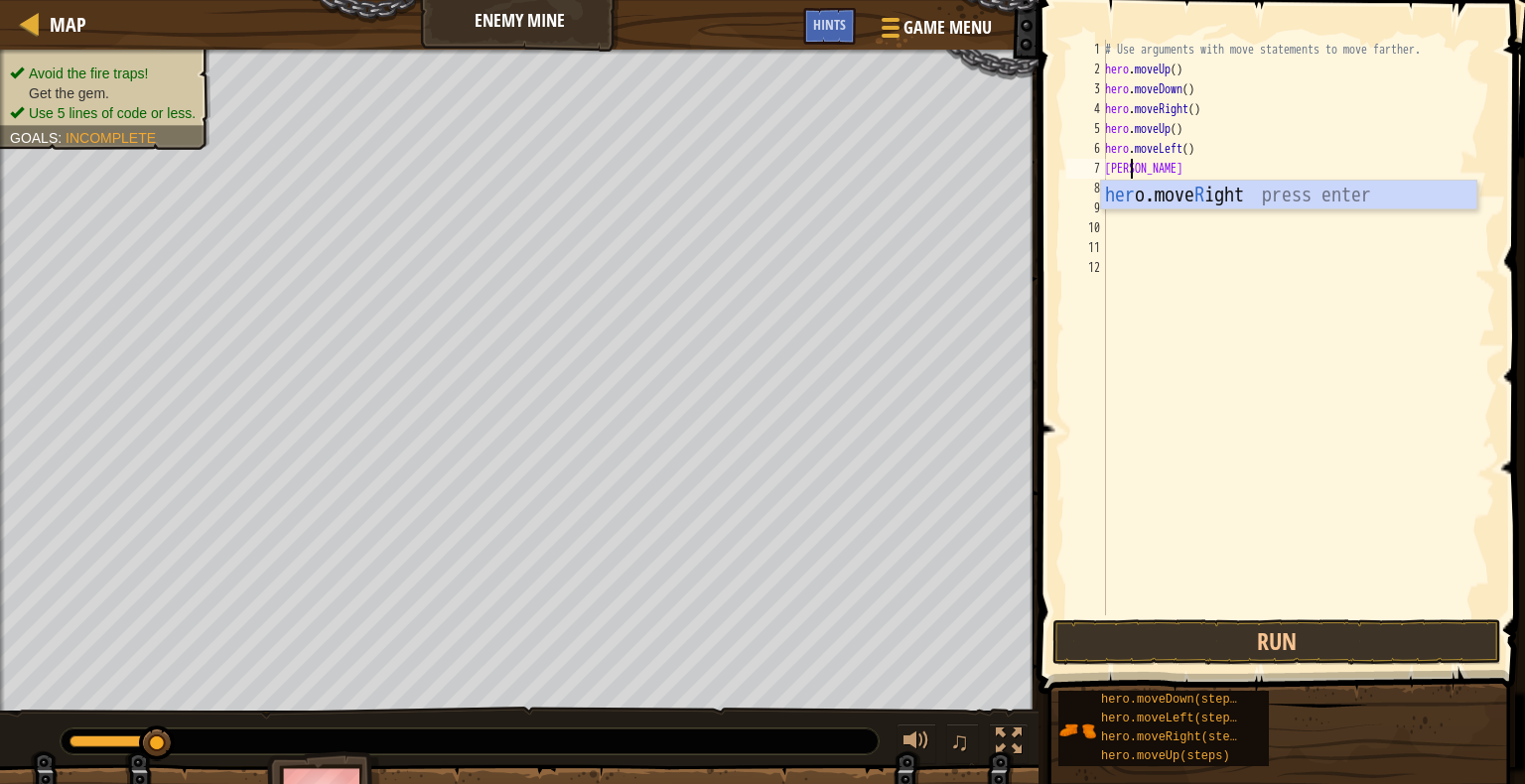 type on "her" 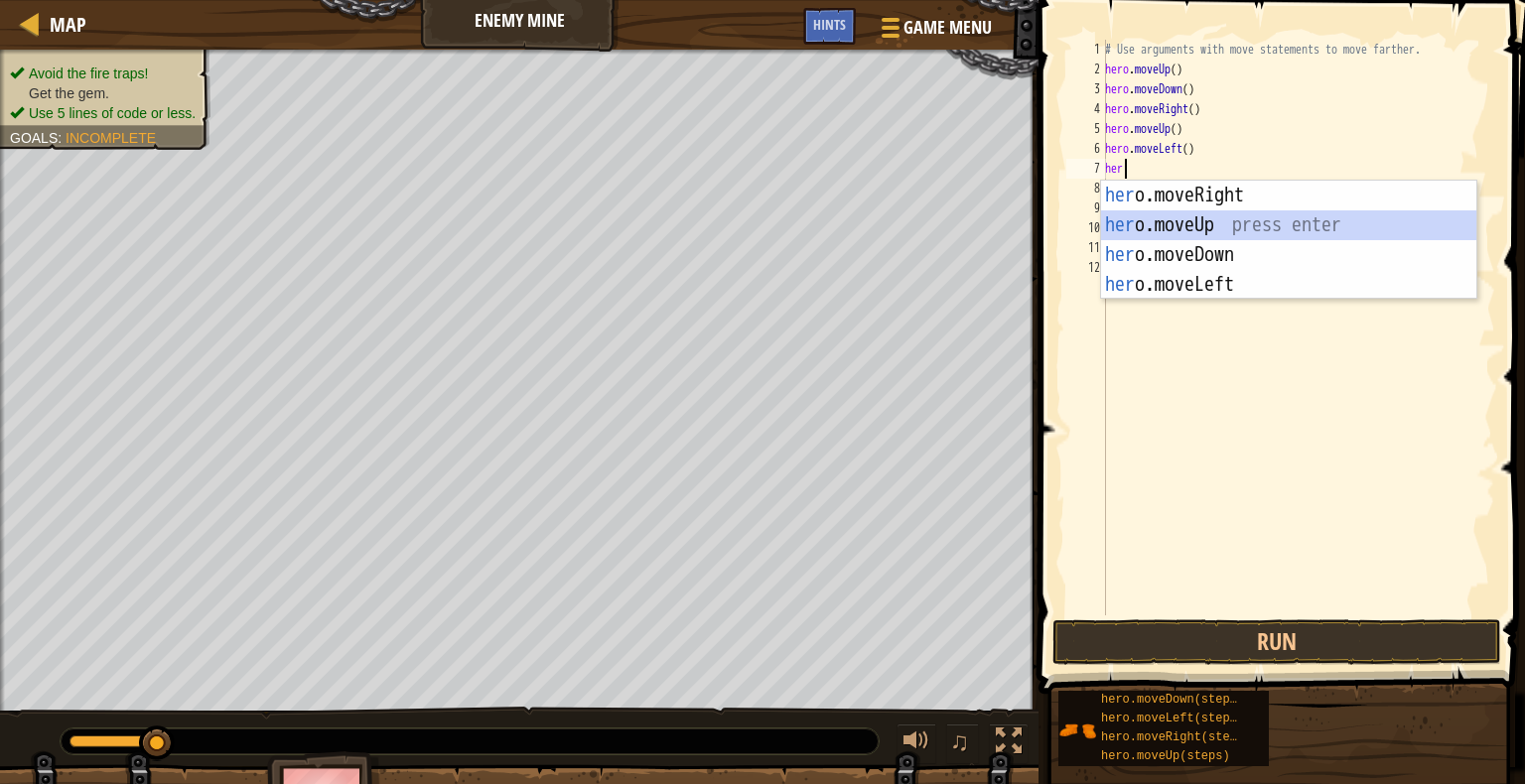 click on "her o.moveRight press enter her o.moveUp press enter her o.moveDown press enter her o.moveLeft press enter" at bounding box center [1289, 270] 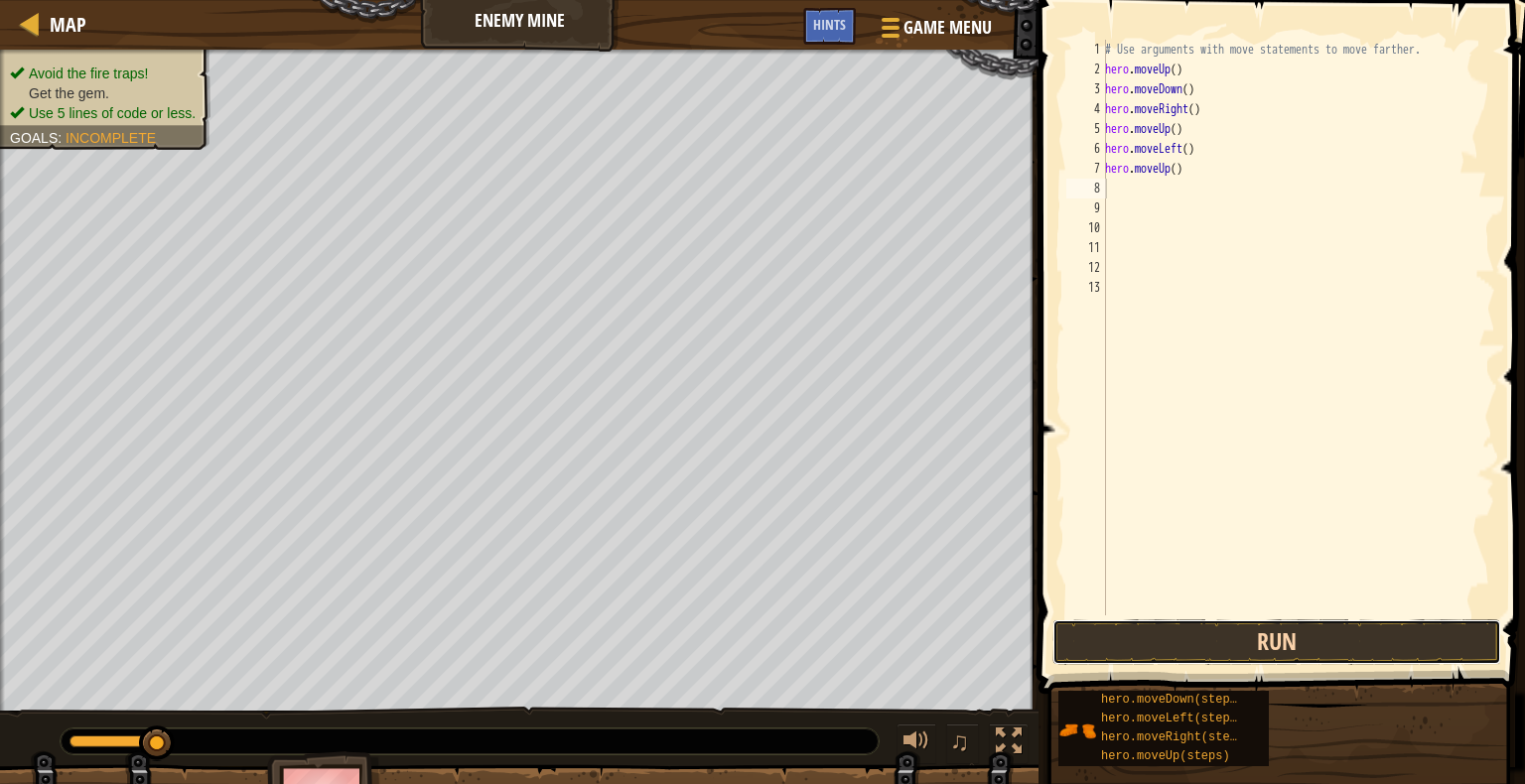 click on "Run" at bounding box center [1277, 642] 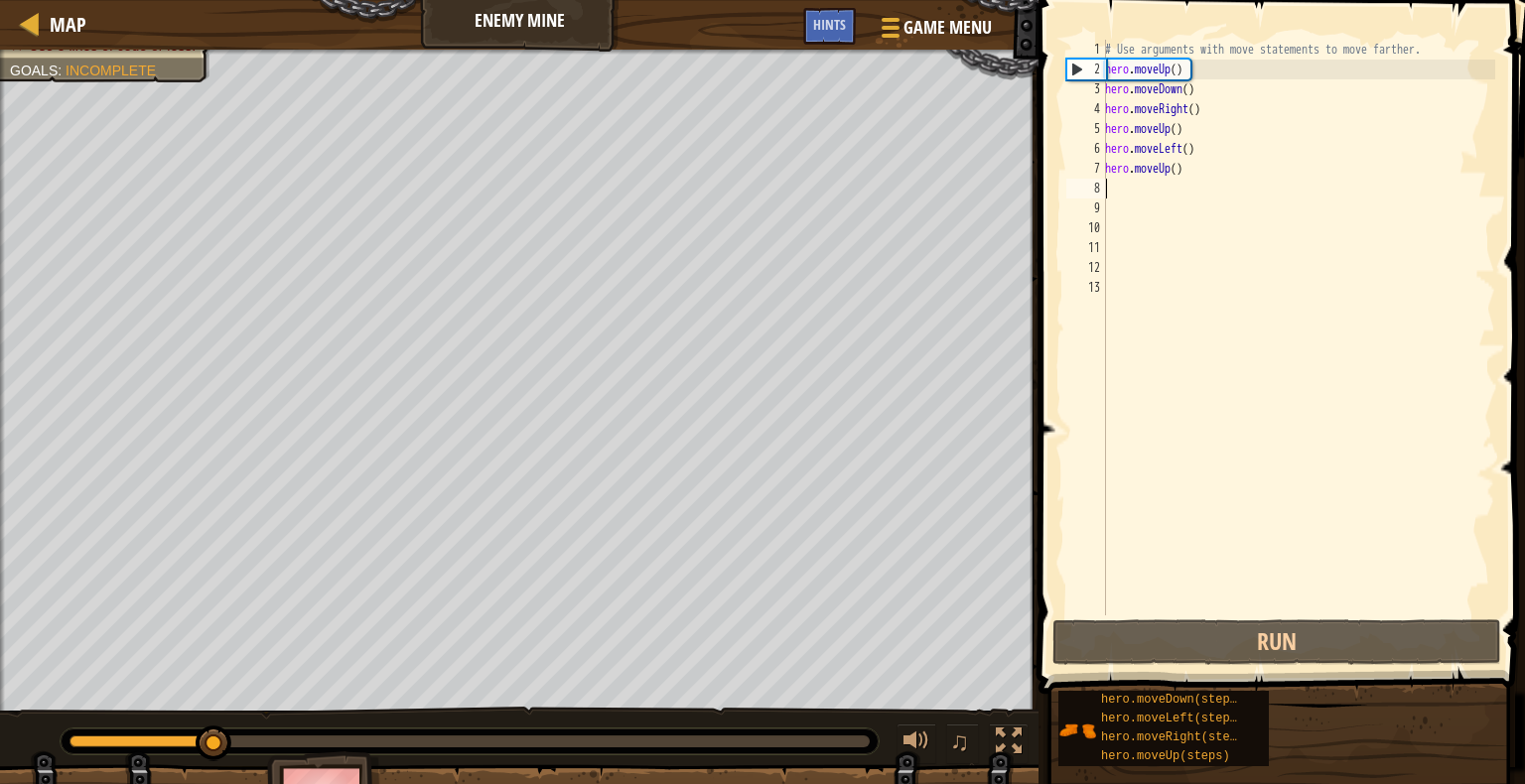 click on "# Use arguments with move statements to move farther. hero . moveUp ( ) hero . moveDown ( ) hero . moveRight ( ) hero . moveUp ( ) hero . moveLeft ( ) hero . moveUp ( )" at bounding box center (1298, 347) 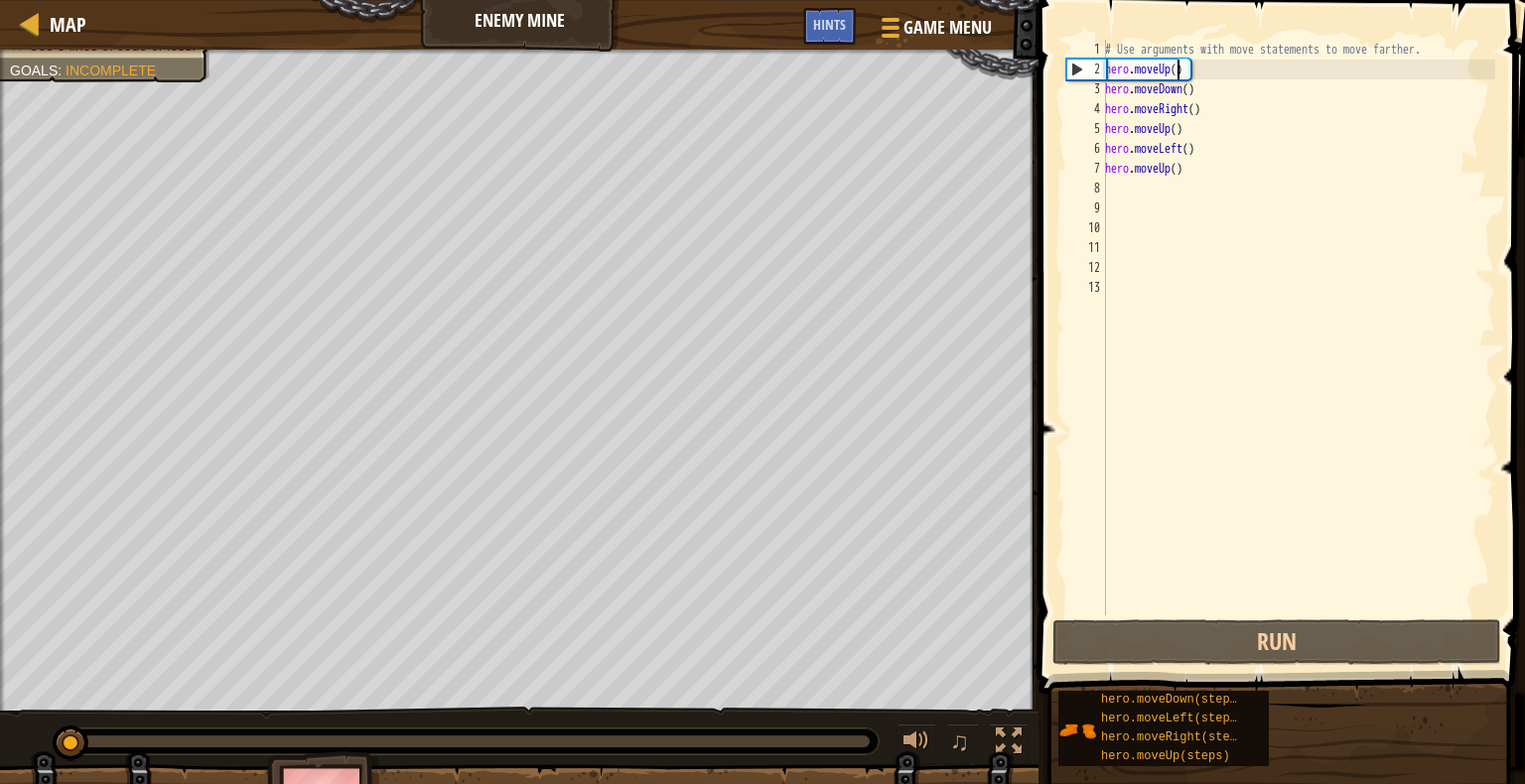 drag, startPoint x: 333, startPoint y: 727, endPoint x: 0, endPoint y: 767, distance: 335.3938 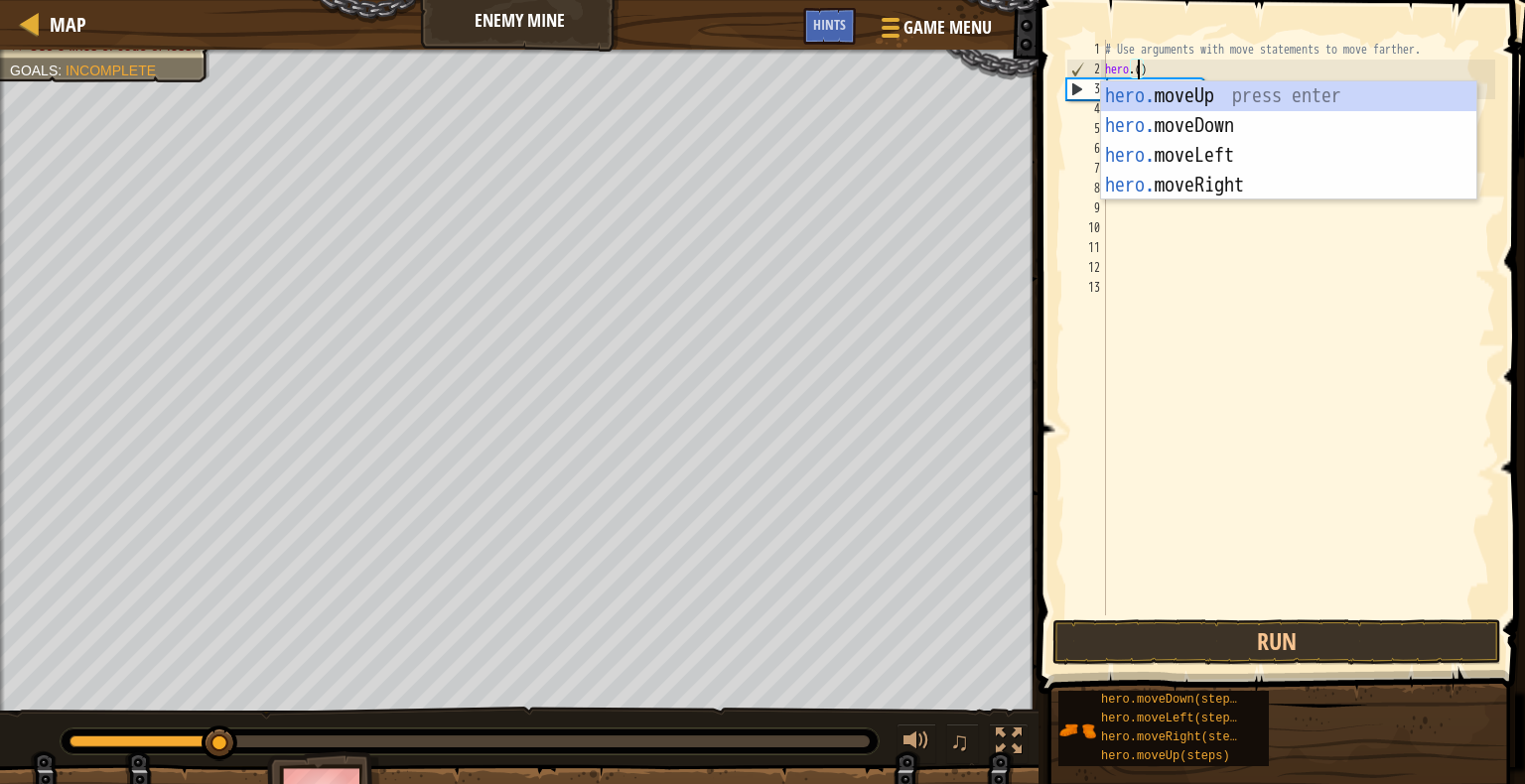 scroll, scrollTop: 9, scrollLeft: 2, axis: both 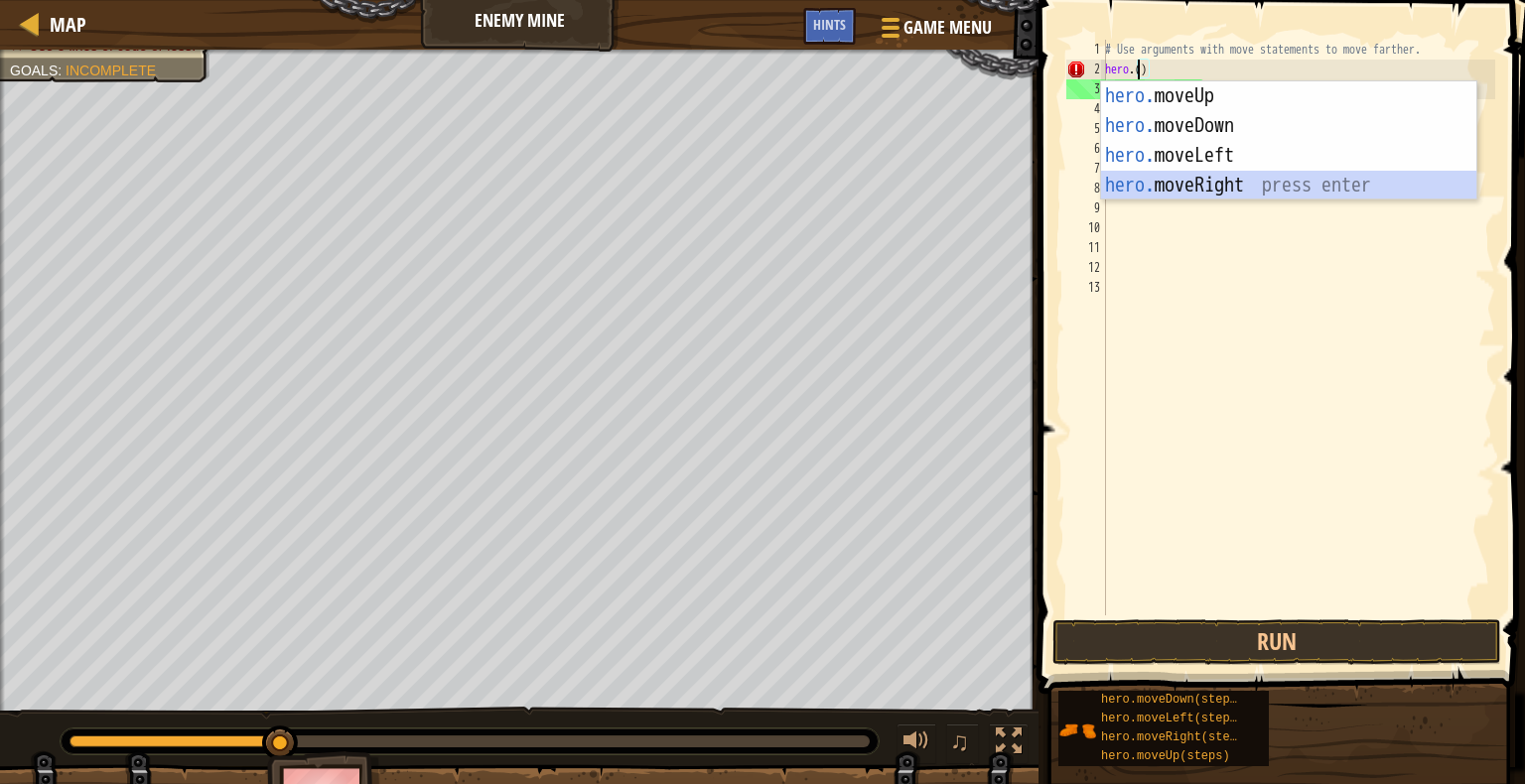 click on "hero. moveUp press enter hero. moveDown press enter hero. moveLeft press enter hero. moveRight press enter" at bounding box center [1289, 171] 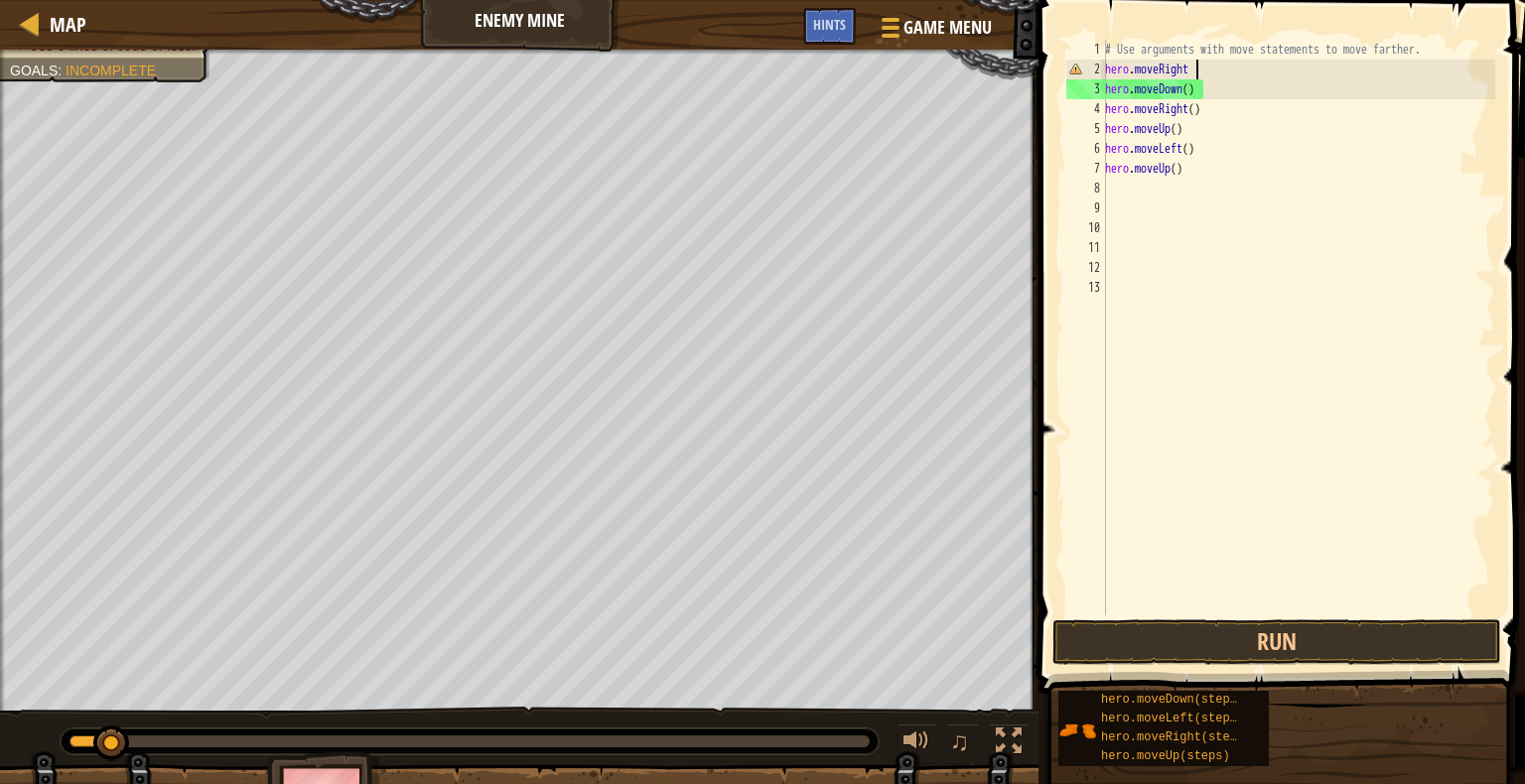 drag, startPoint x: 354, startPoint y: 743, endPoint x: 51, endPoint y: 802, distance: 308.69078 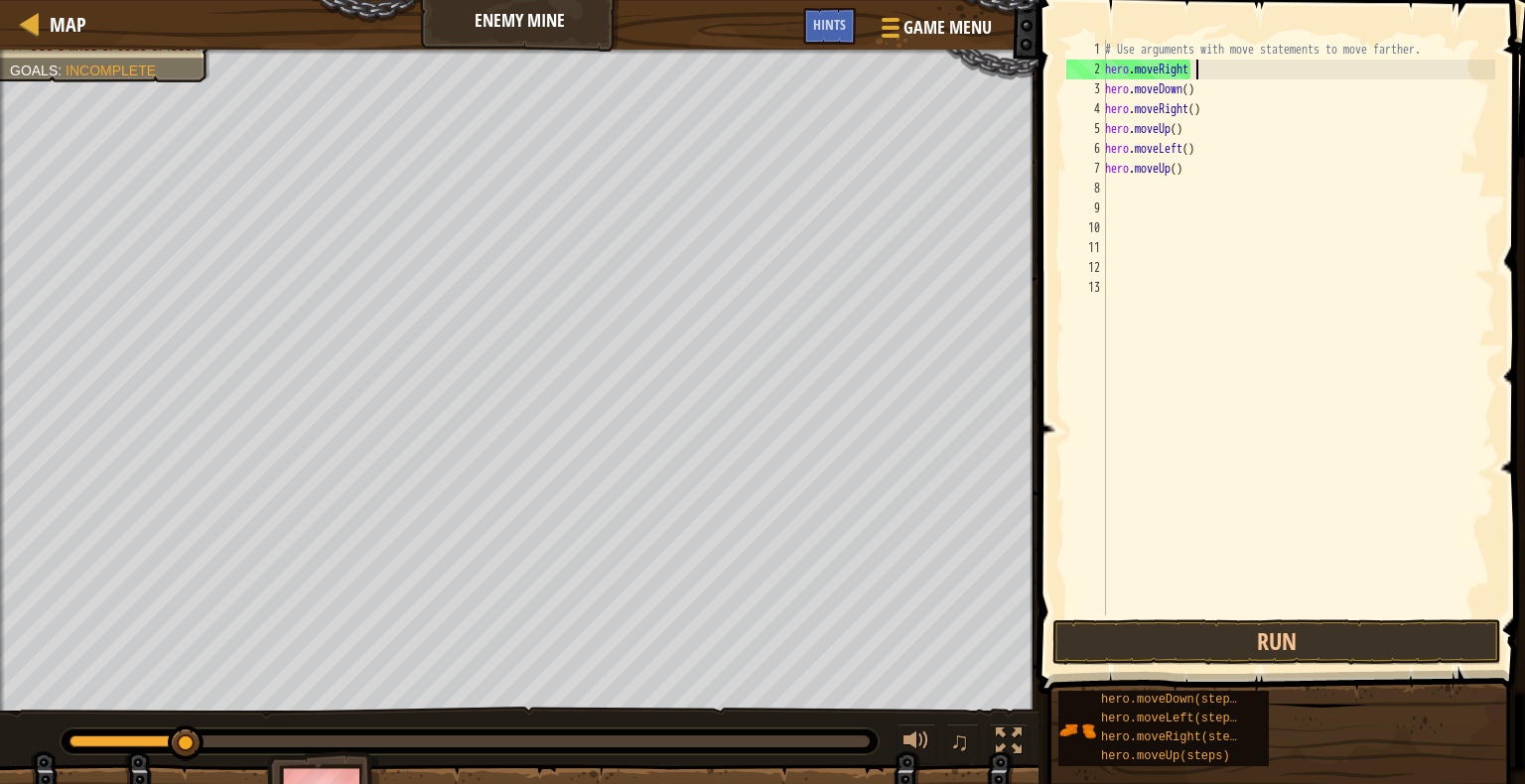 click on "Map Enemy Mine Game Menu Done Hints 1     הההההההההההההההההההההההההההההההההההההההההההההההההההההההההההההההההההההההההההההההההההההההההההההההההההההההההההההההההההההההההההההההההההההההההההההההההההההההההההההההההההההההההההההההההההההההההההההההההההההההההההההההההההההההההההההההההההההההההההההההההההההההההההההההה XXXXXXXXXXXXXXXXXXXXXXXXXXXXXXXXXXXXXXXXXXXXXXXXXXXXXXXXXXXXXXXXXXXXXXXXXXXXXXXXXXXXXXXXXXXXXXXXXXXXXXXXXXXXXXXXXXXXXXXXXXXXXXXXXXXXXXXXXXXXXXXXXXXXXXXXXXXXXXXXXXXXXXXXXXXXXXXXXXXXXXXXXXXXXXXXXXXXXXXXXXXXXXXXXXXXXXXXXXXXXXXXXXXXXXXXXXXXXXXXXXXXXXXXXXXXXXXX Solution × Hints hero.moveRight 1 2 3 4 5 6 7 8 9 10 11 12 13 # Use arguments with move statements to move farther. hero . moveRight hero . moveDown ( ) hero . moveRight ( ) hero . moveUp ( ) hero . moveLeft (" at bounding box center (762, 392) 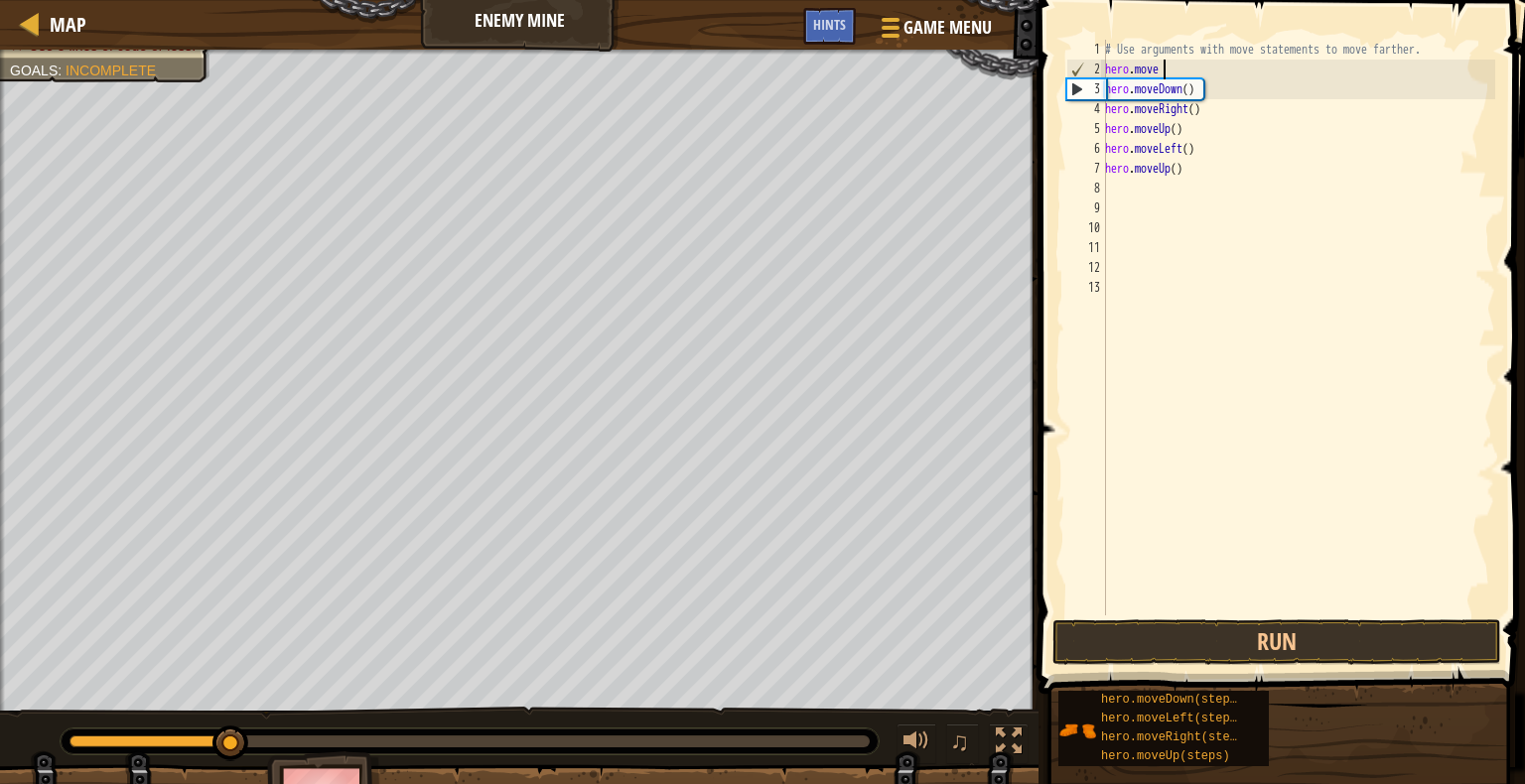 scroll, scrollTop: 9, scrollLeft: 0, axis: vertical 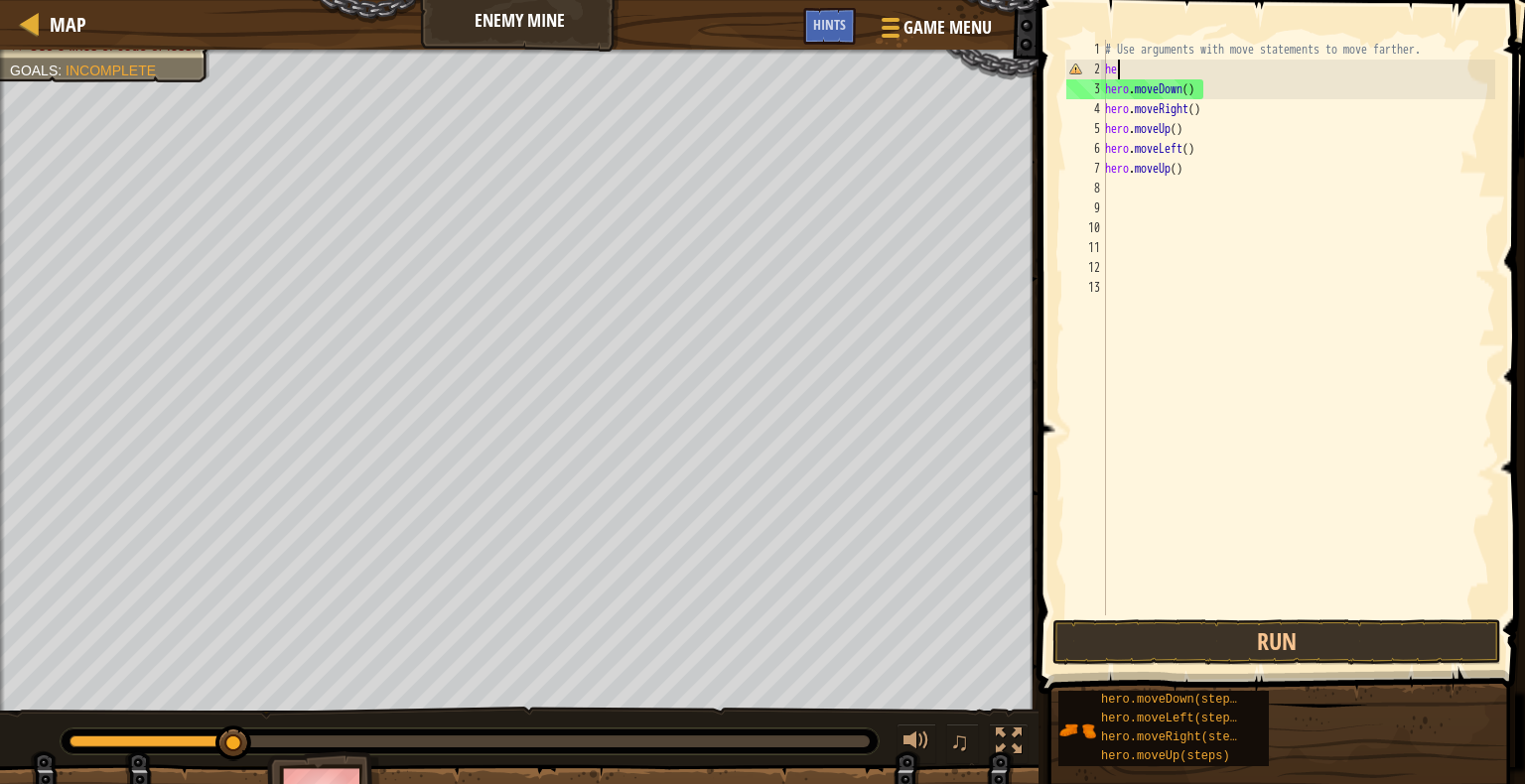 type on "h" 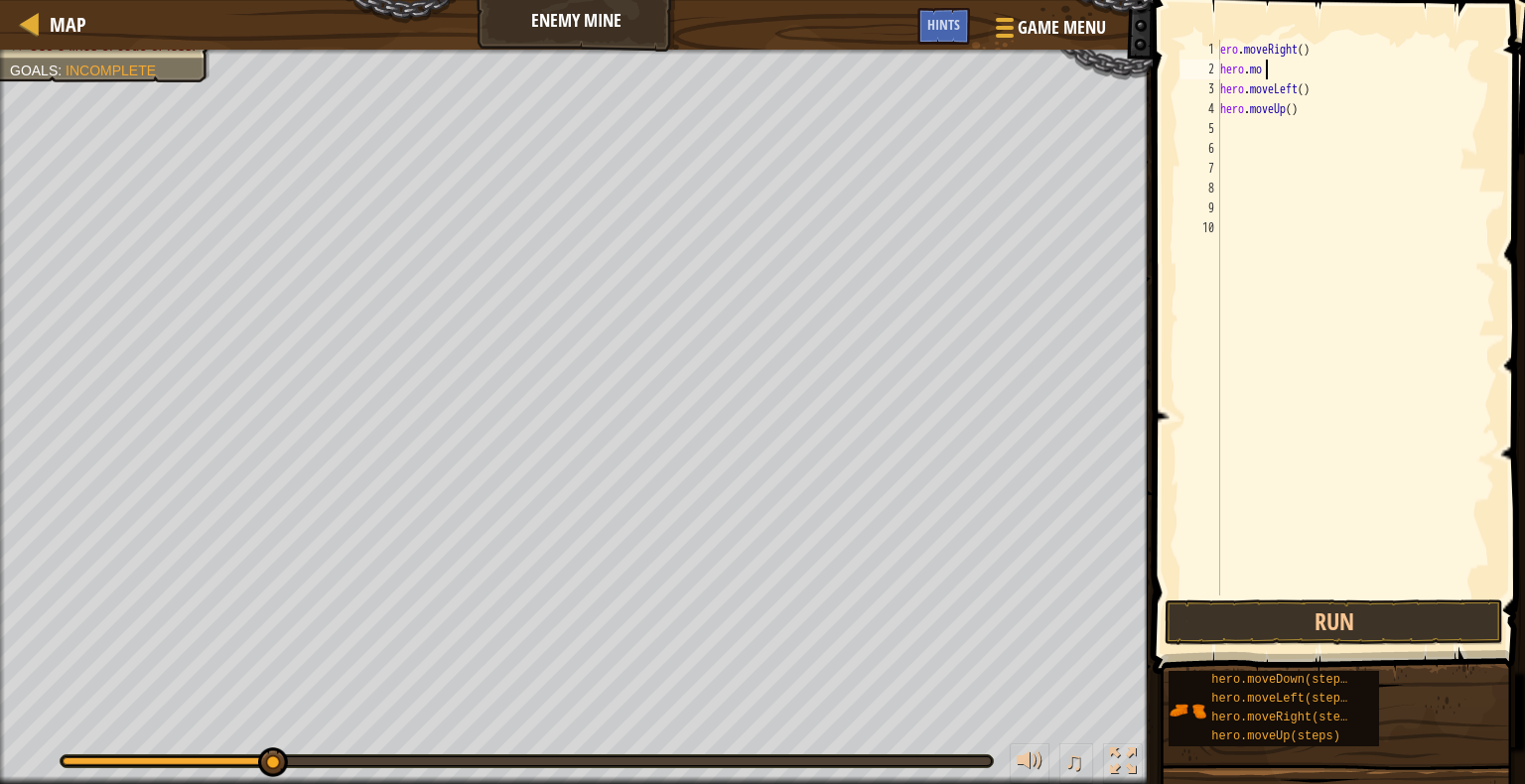 type on "h" 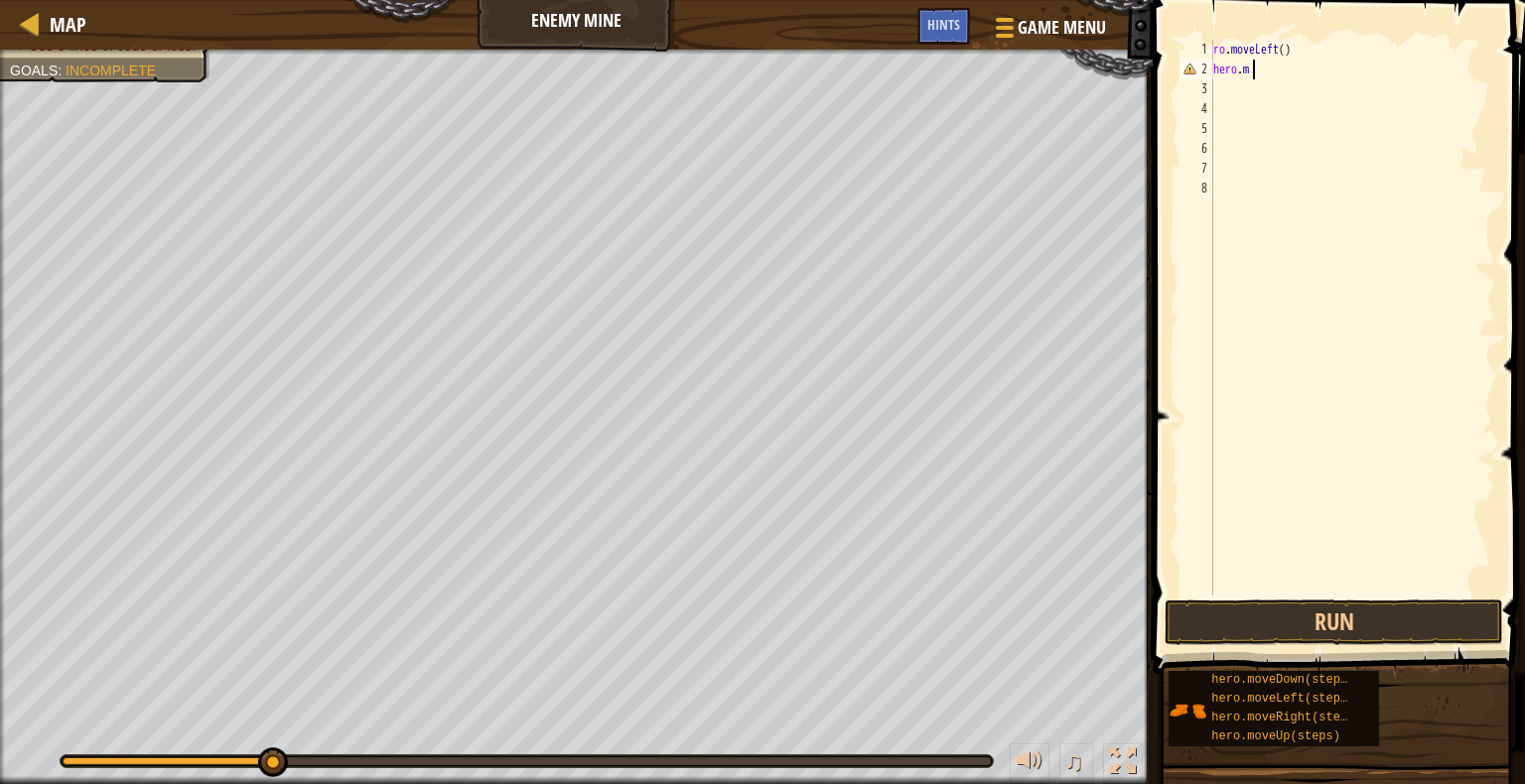 type on "h" 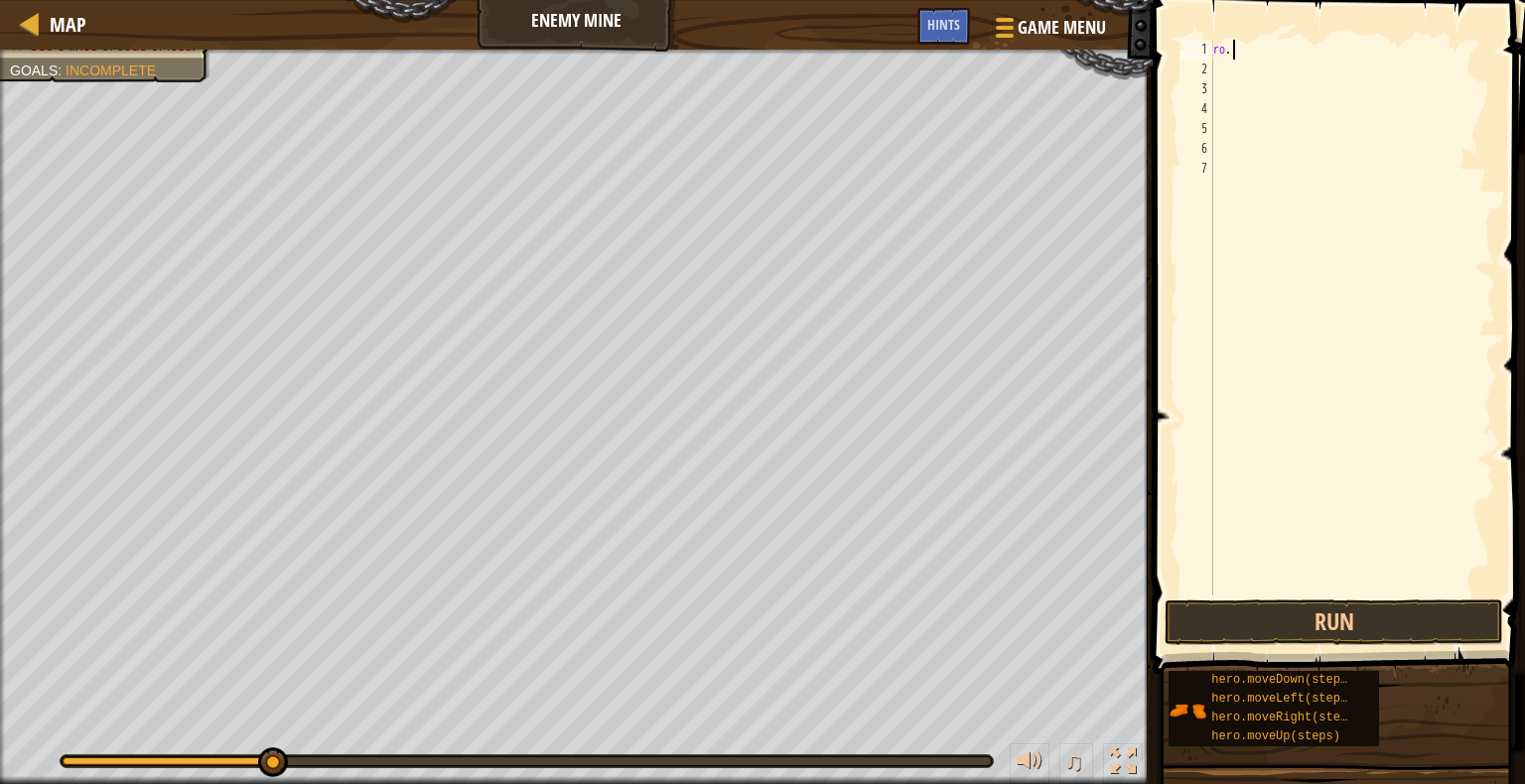 type on "r" 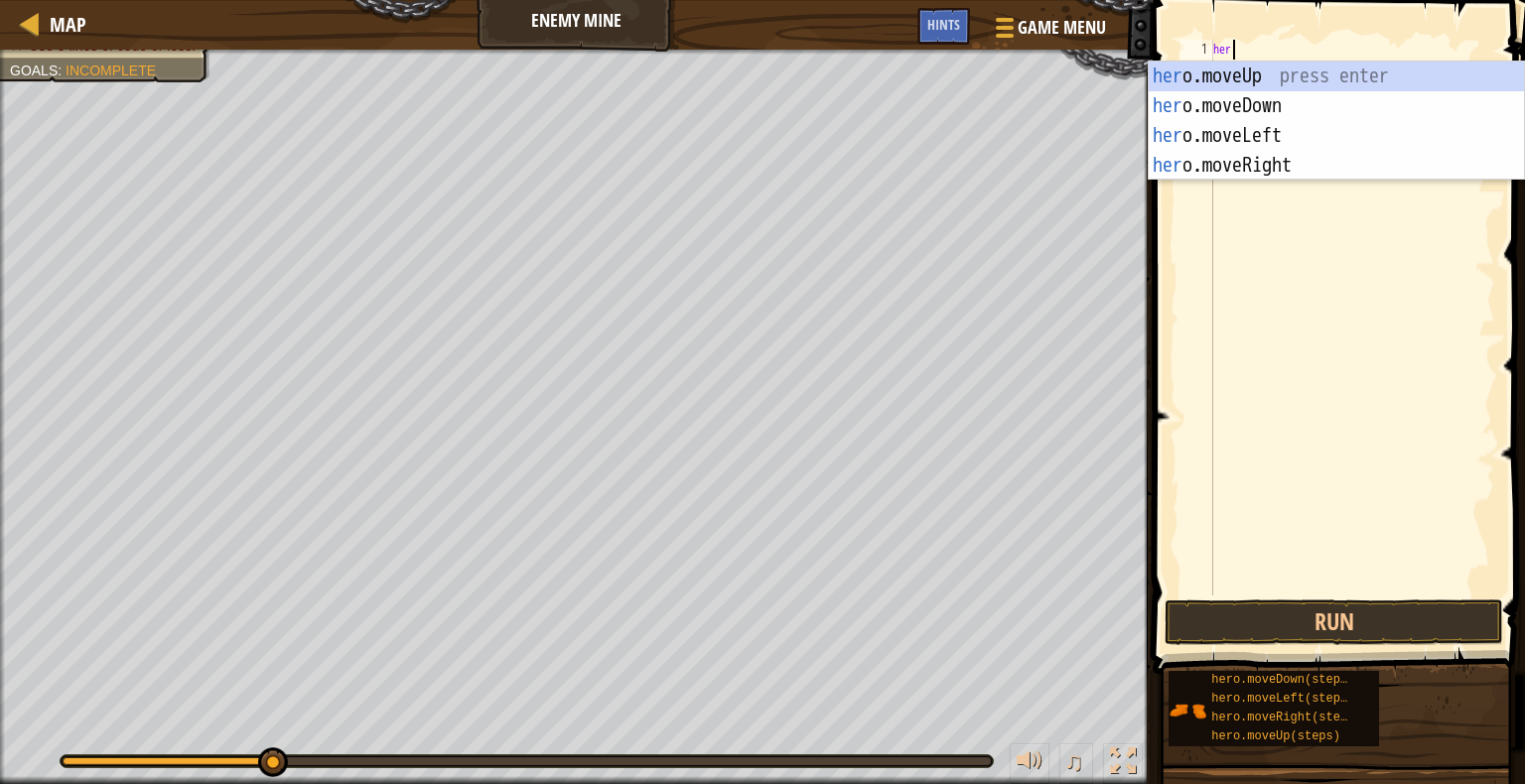 type on "her" 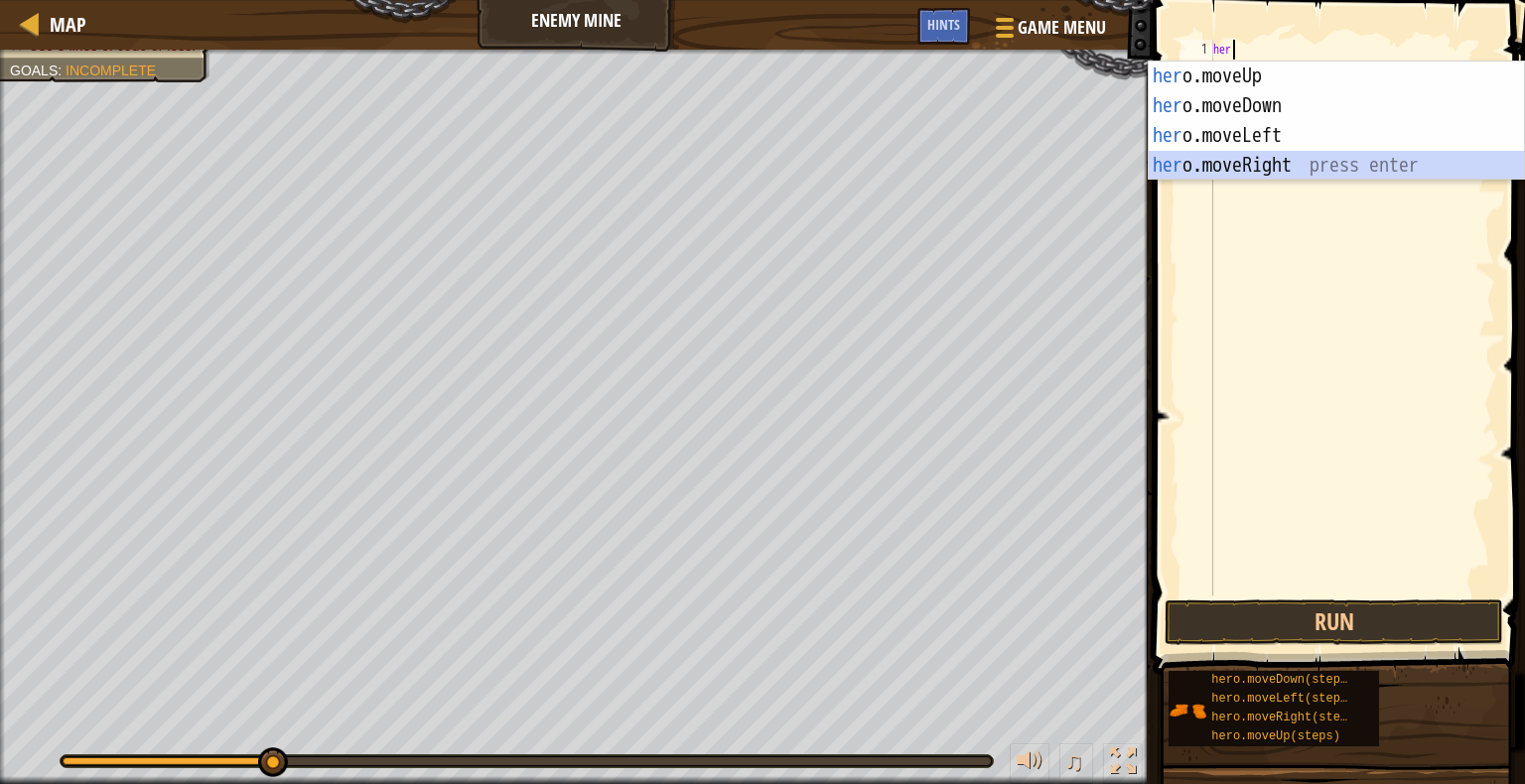 click on "her o.moveUp press enter her o.moveDown press enter her o.moveLeft press enter her o.moveRight press enter" at bounding box center (1336, 151) 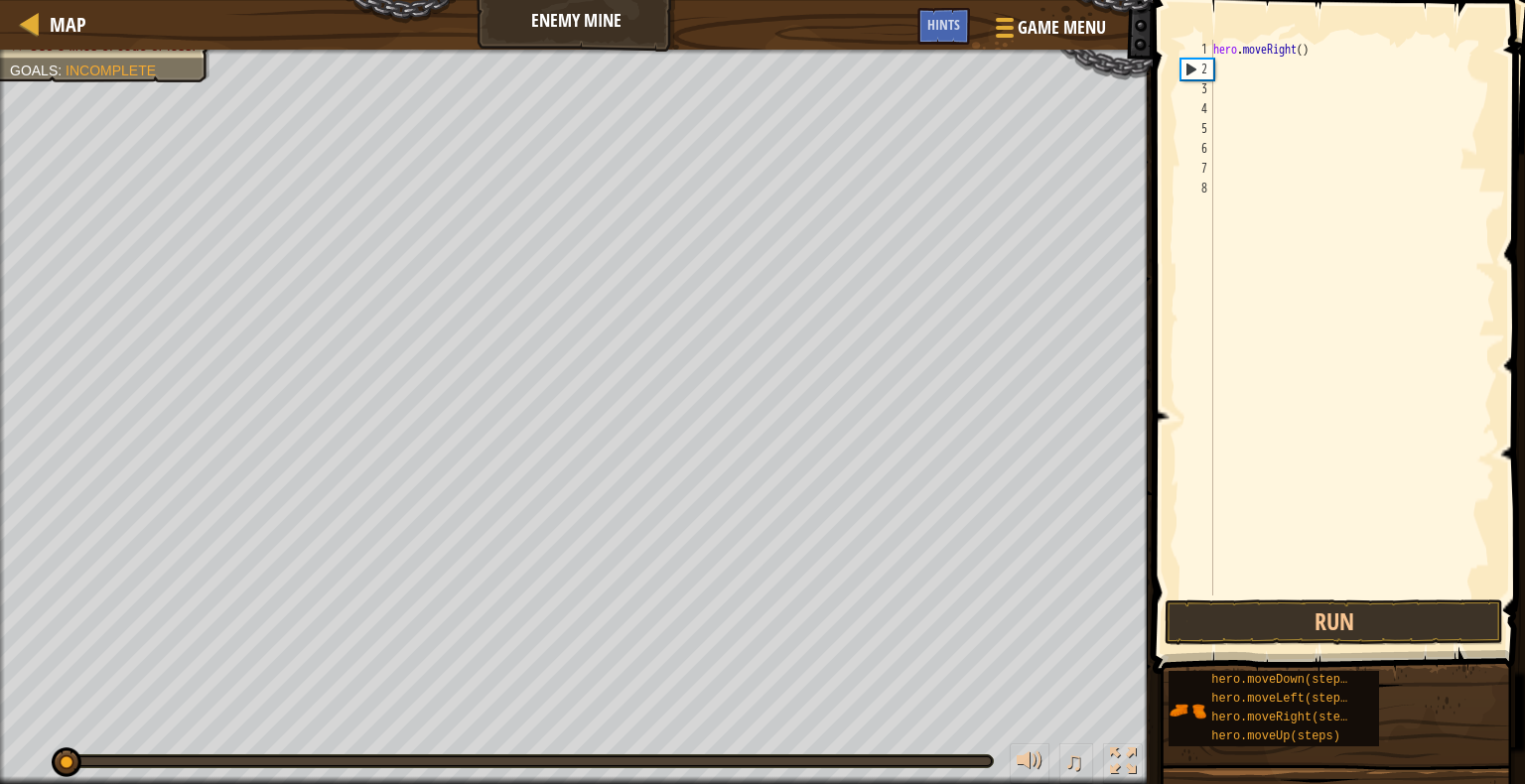 drag, startPoint x: 274, startPoint y: 757, endPoint x: 45, endPoint y: 733, distance: 230.25421 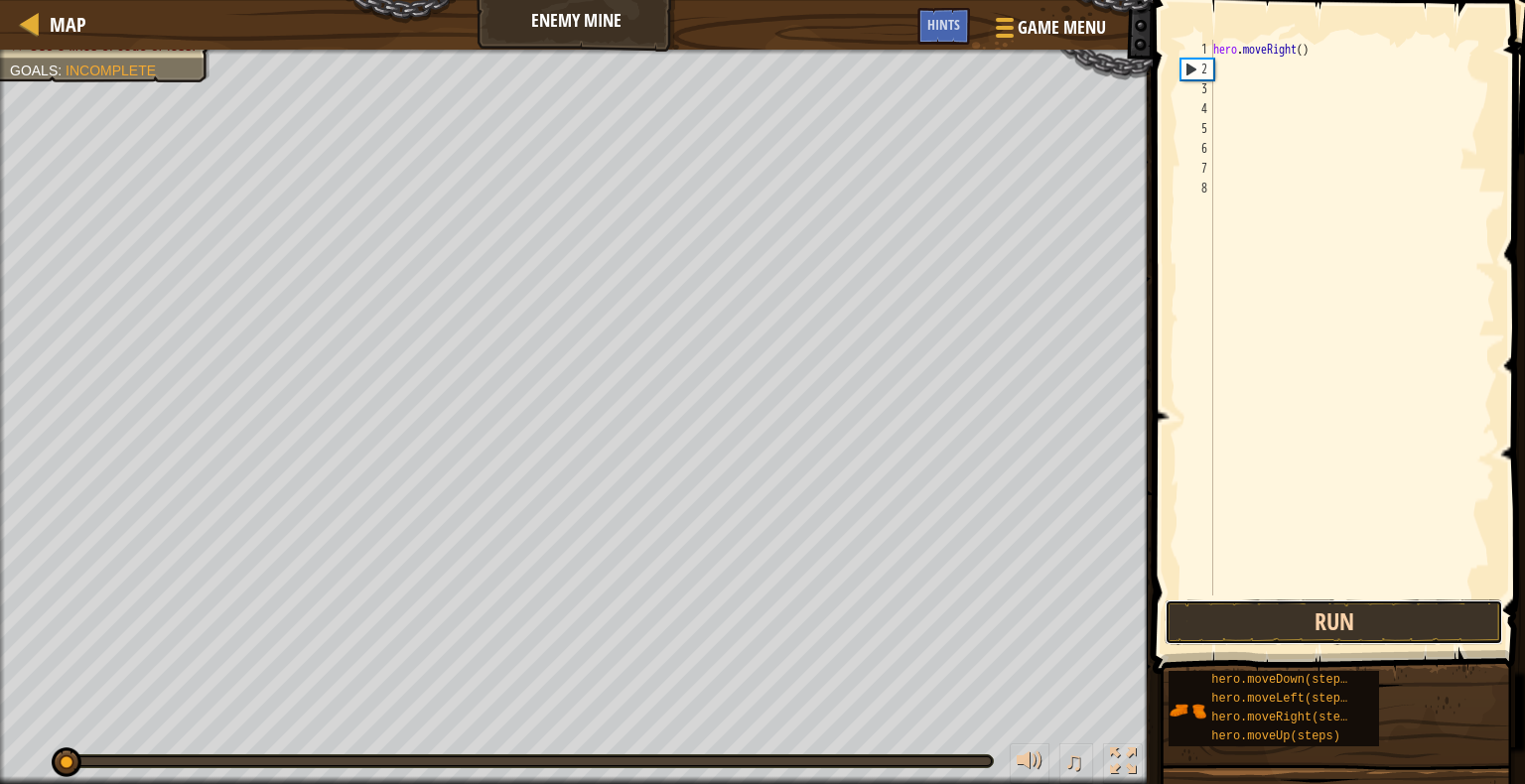 click on "Run" at bounding box center (1333, 622) 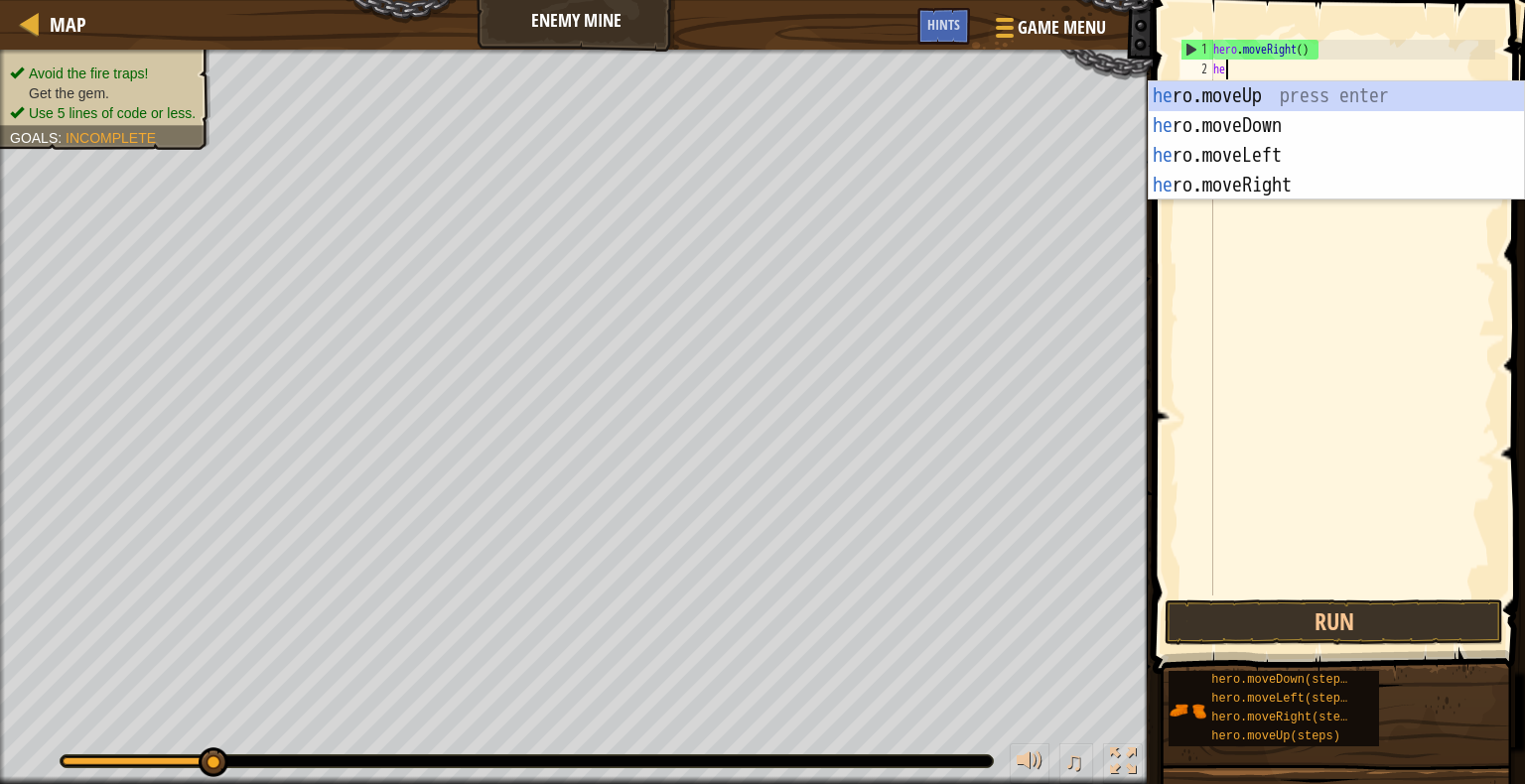 type on "her" 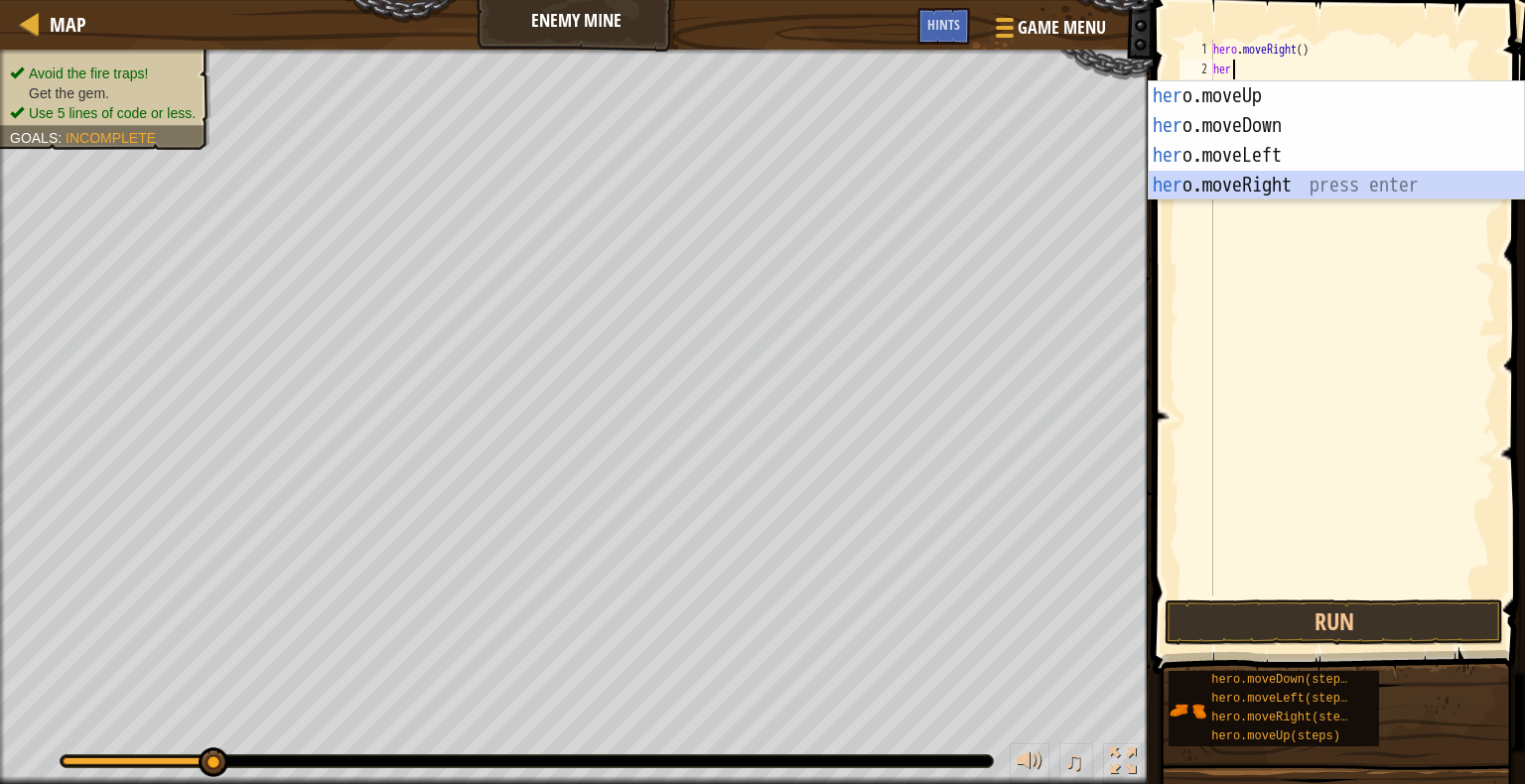 click on "her o.moveUp press enter her o.moveDown press enter her o.moveLeft press enter her o.moveRight press enter" at bounding box center (1336, 171) 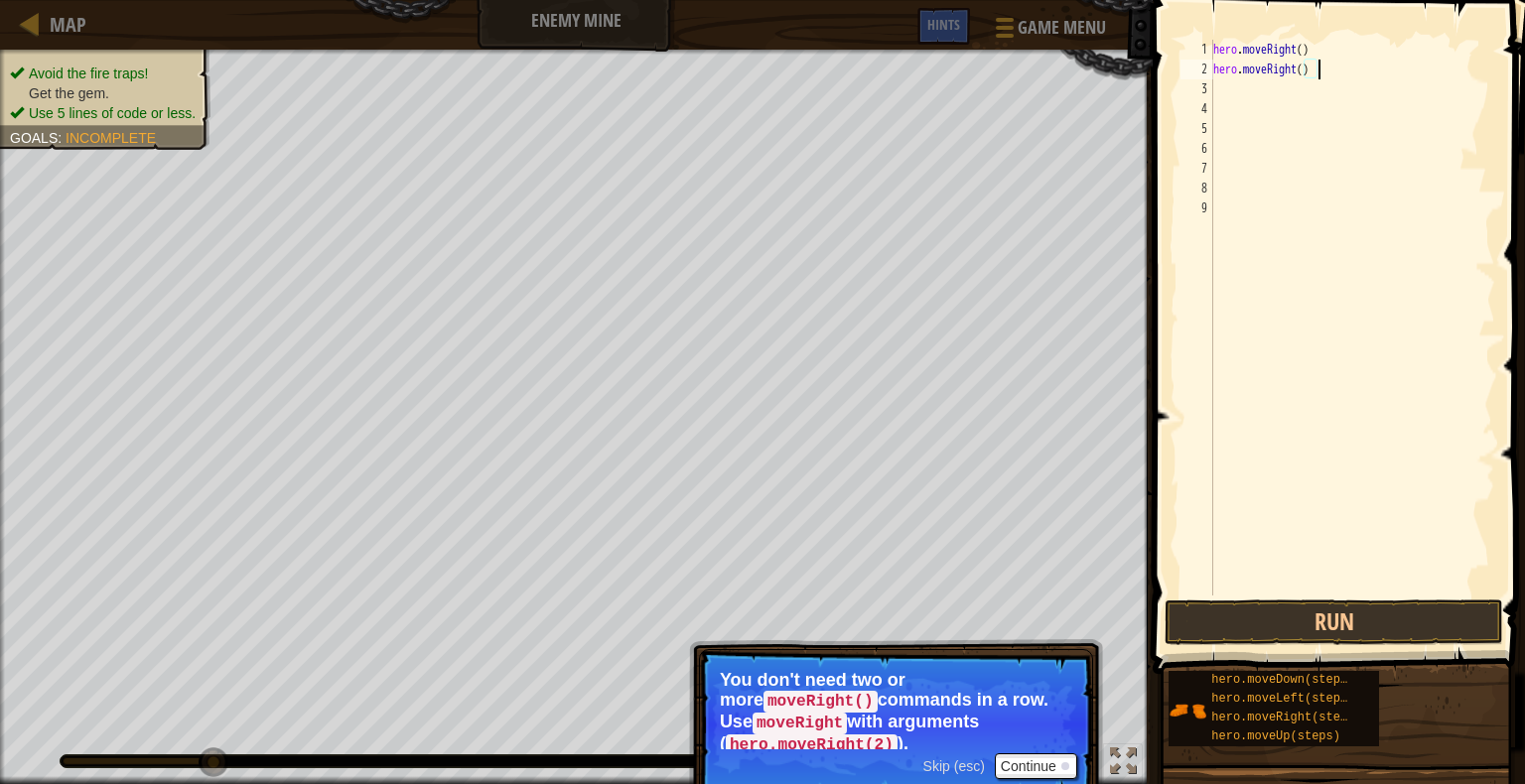 click on "hero . moveRight ( ) hero . moveRight ( )" at bounding box center (1352, 337) 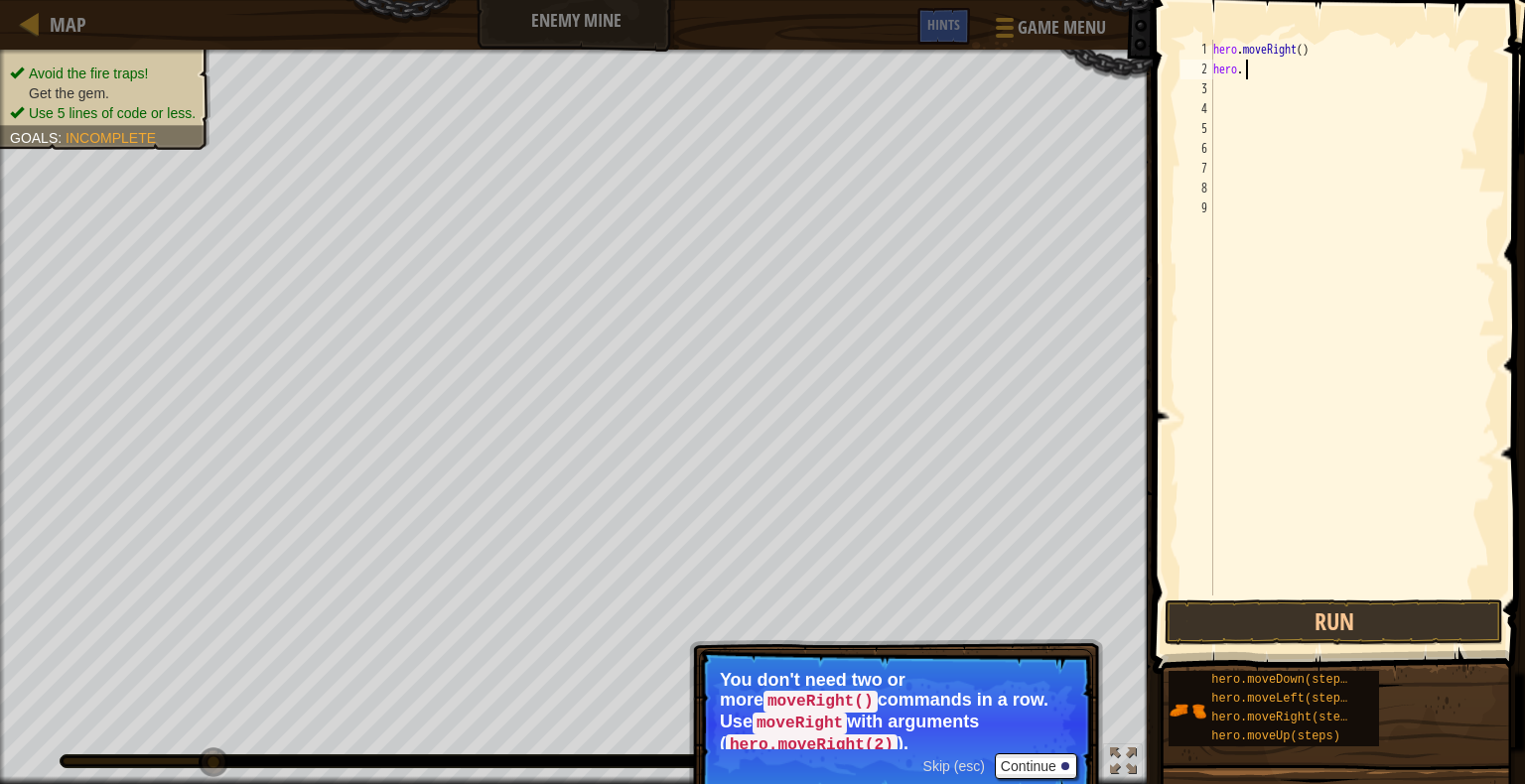 type on "h" 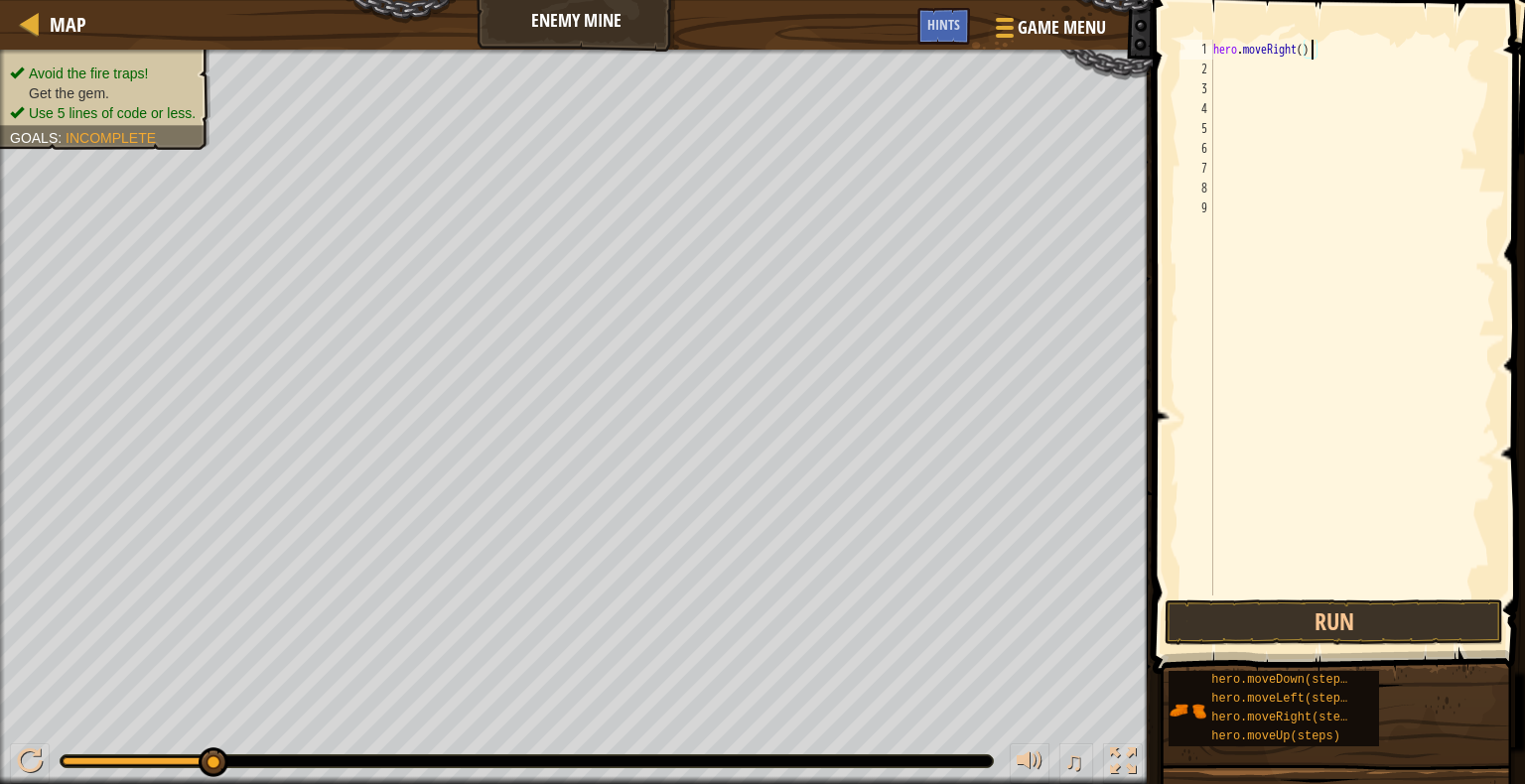 click on "hero . moveRight ( )" at bounding box center (1352, 337) 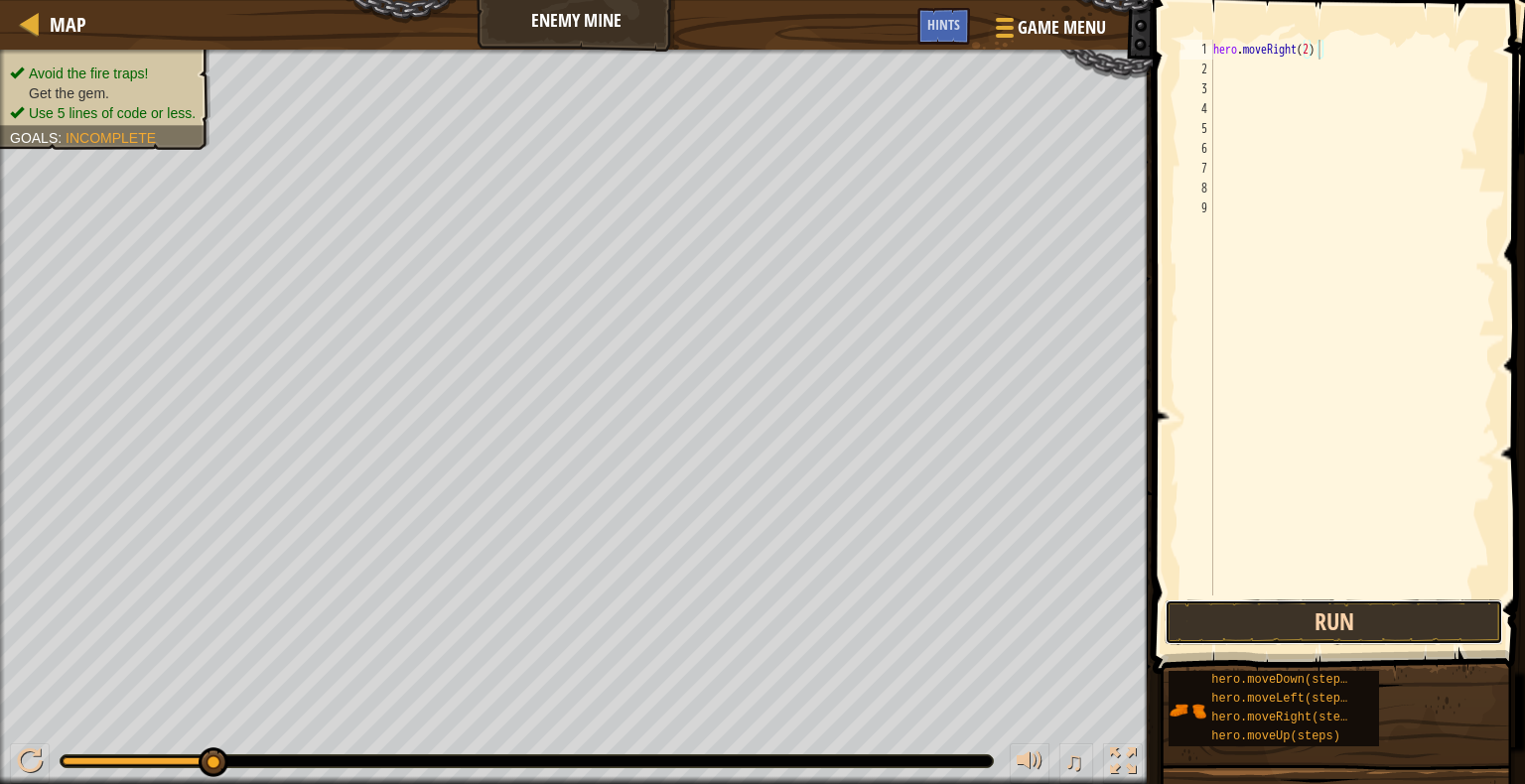 click on "Run" at bounding box center [1333, 622] 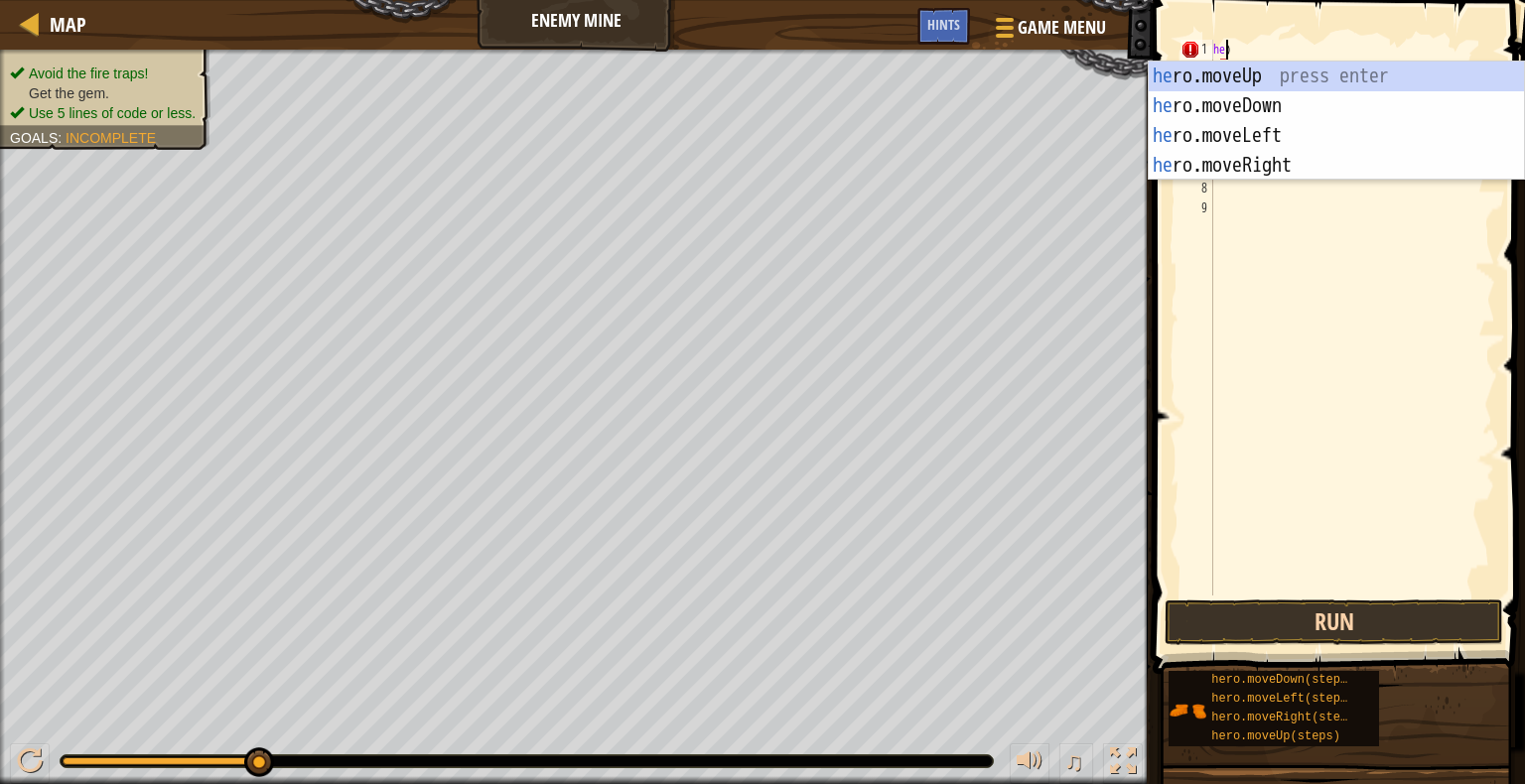 scroll, scrollTop: 9, scrollLeft: 0, axis: vertical 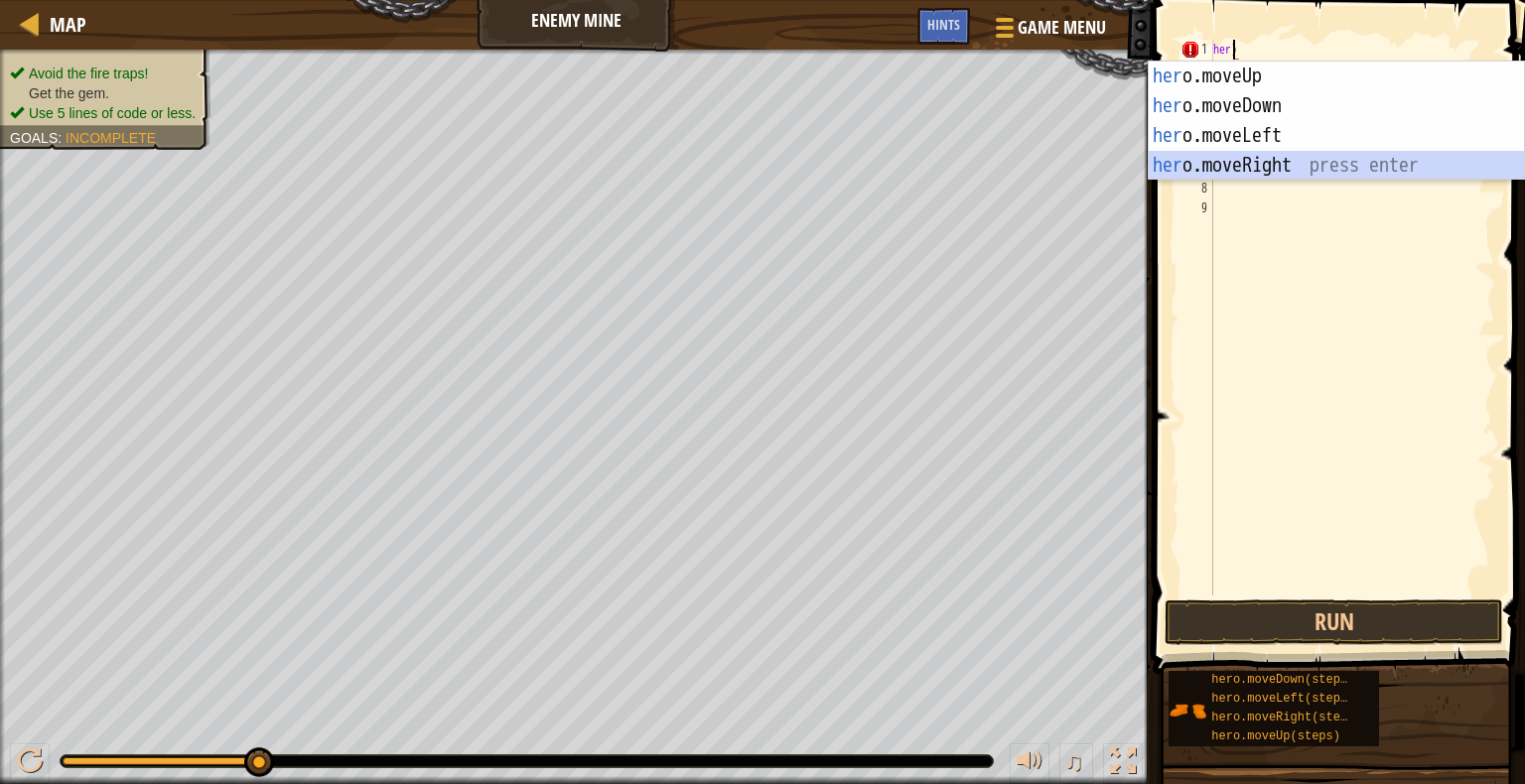 click on "her o.moveUp press enter her o.moveDown press enter her o.moveLeft press enter her o.moveRight press enter" at bounding box center (1336, 151) 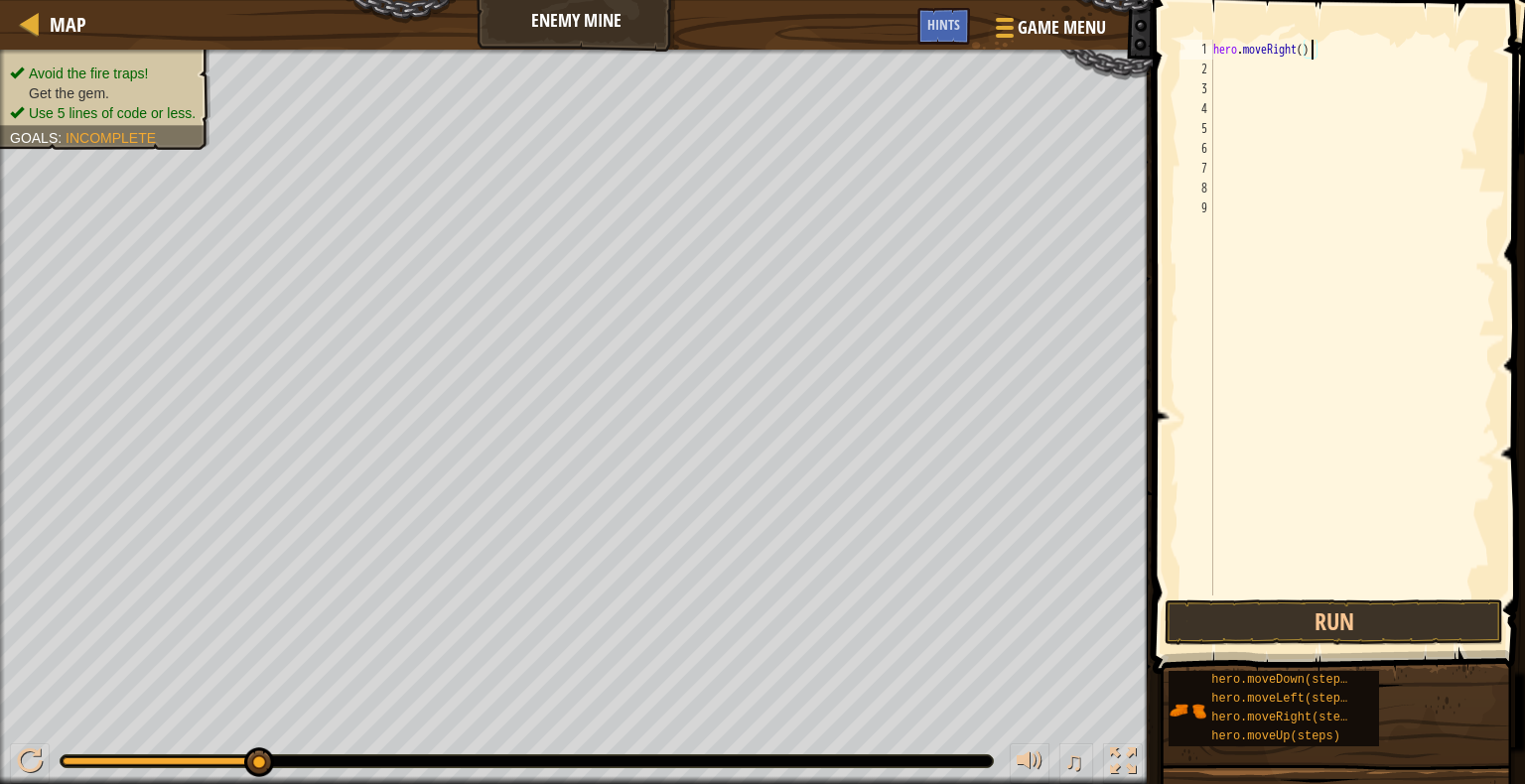 type on "hero.moveRight(3)" 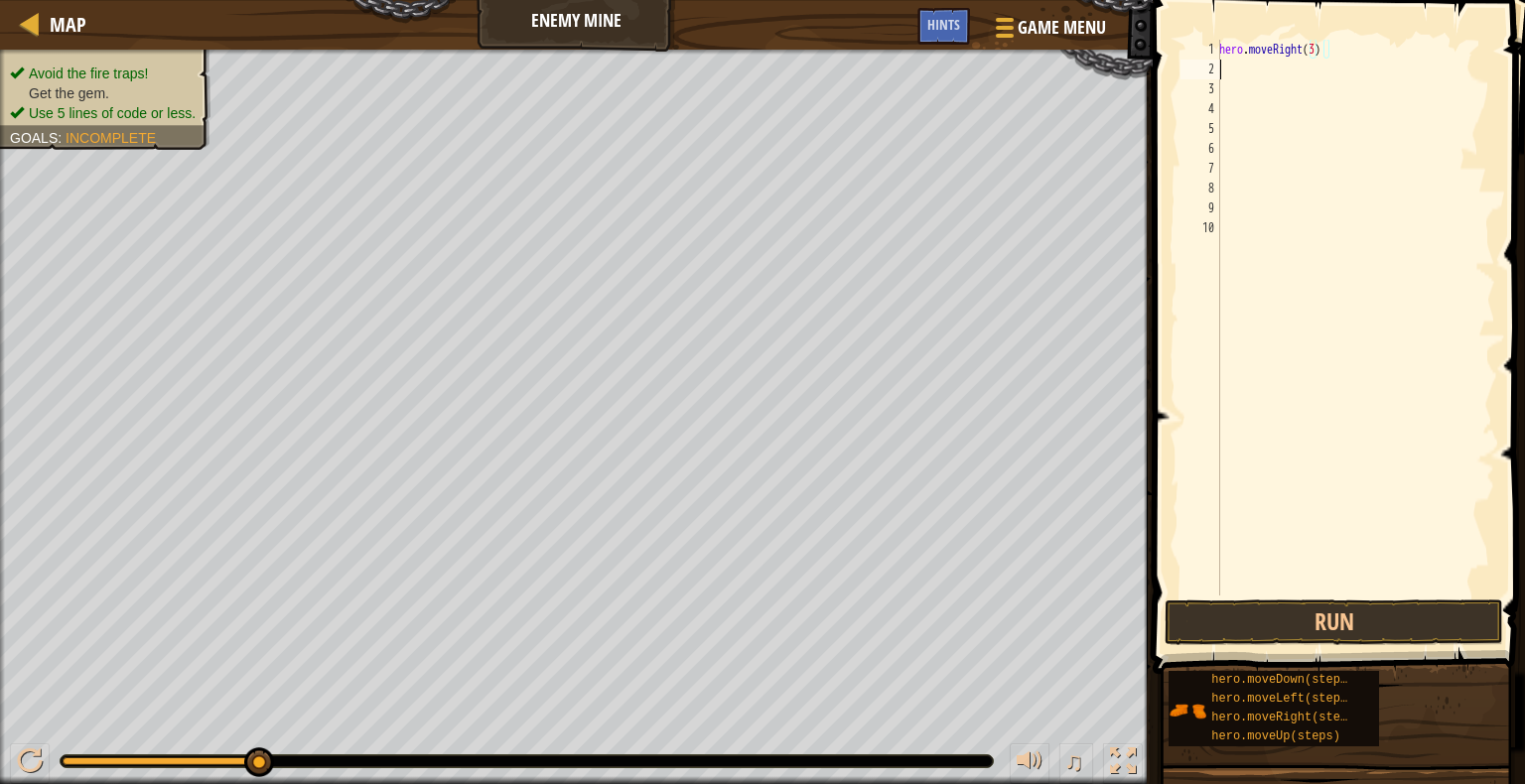 scroll, scrollTop: 9, scrollLeft: 0, axis: vertical 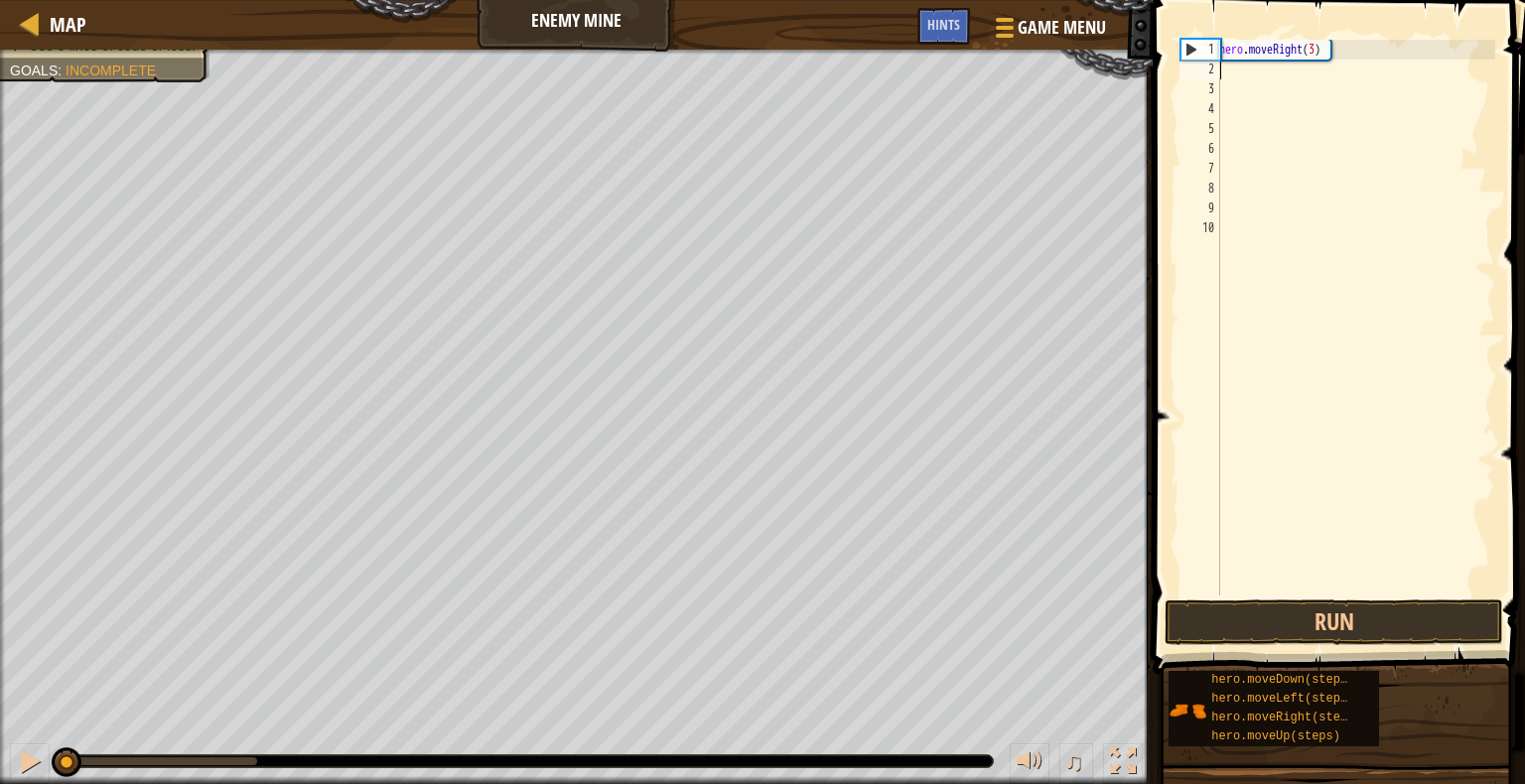 drag, startPoint x: 262, startPoint y: 758, endPoint x: 0, endPoint y: 805, distance: 266.18227 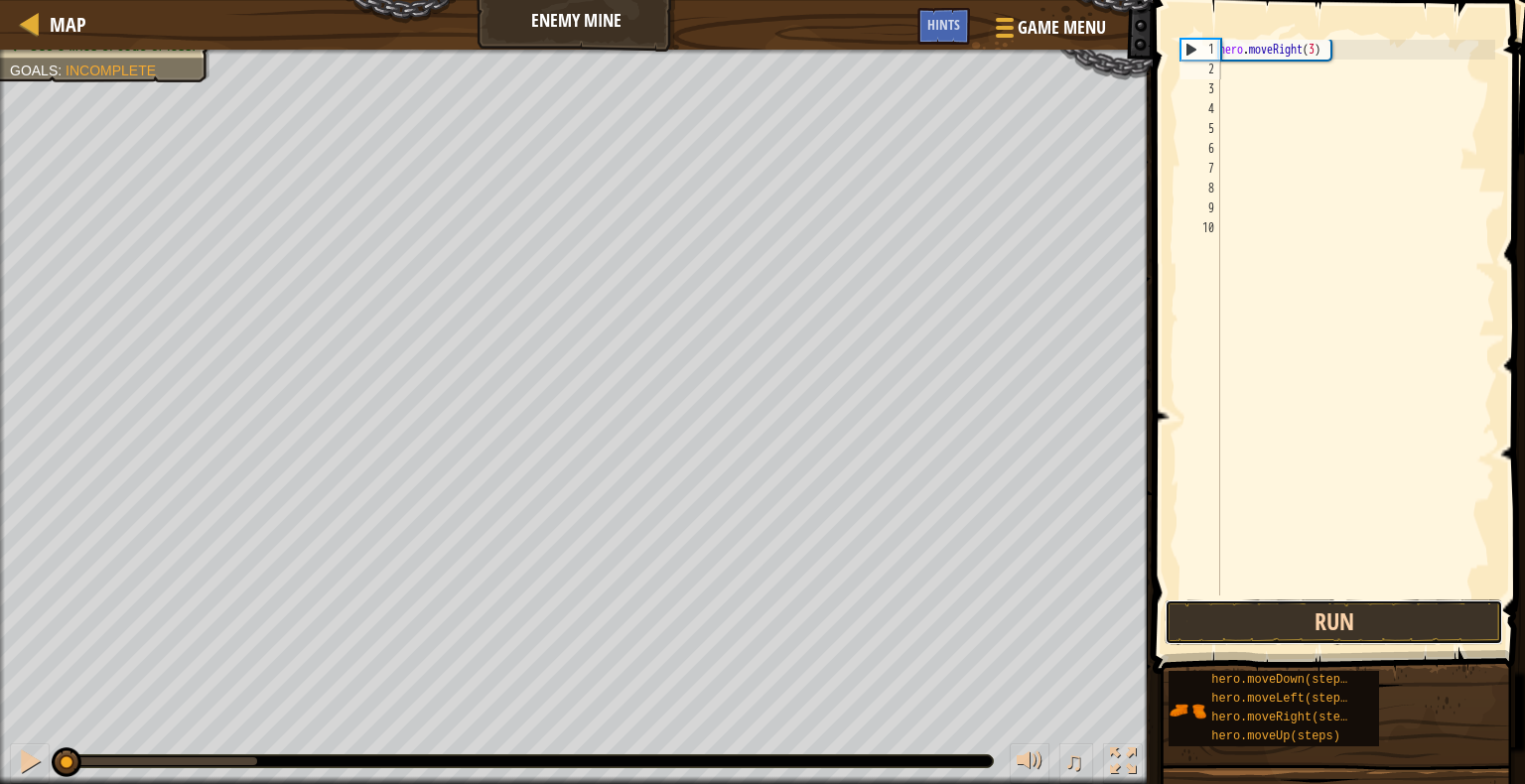 click on "Run" at bounding box center [1333, 622] 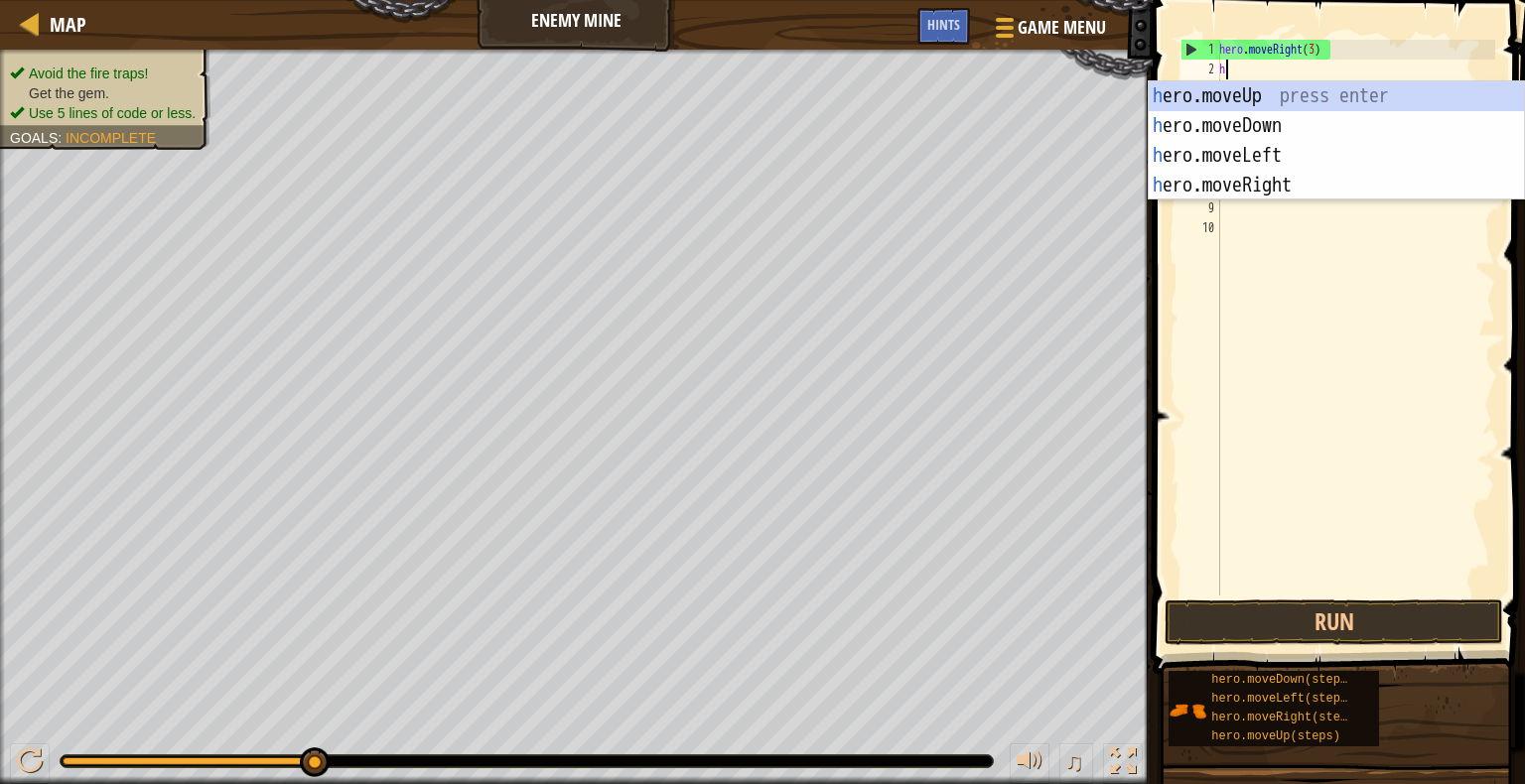 type on "her" 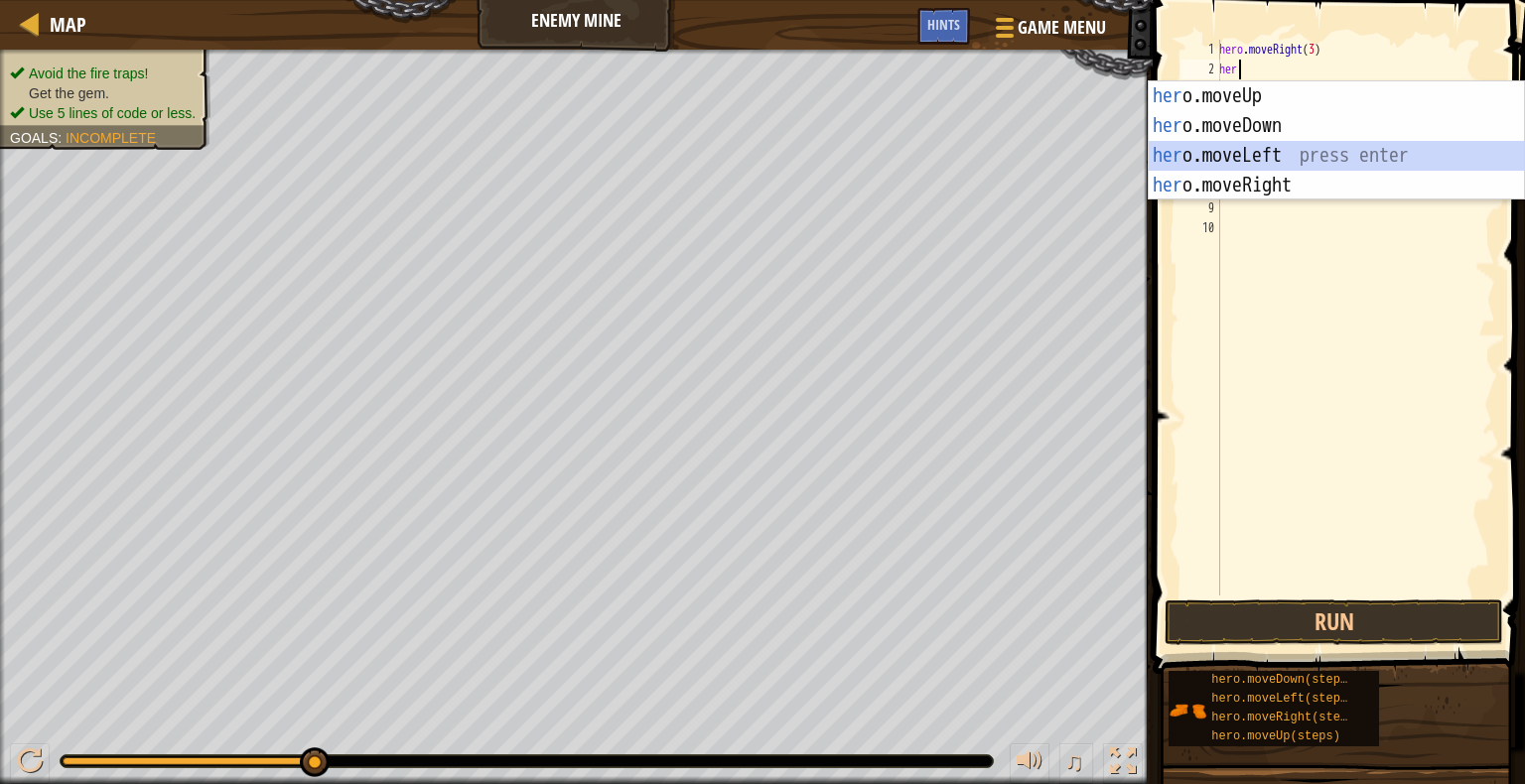 click on "her o.moveUp press enter her o.moveDown press enter her o.moveLeft press enter her o.moveRight press enter" at bounding box center (1336, 171) 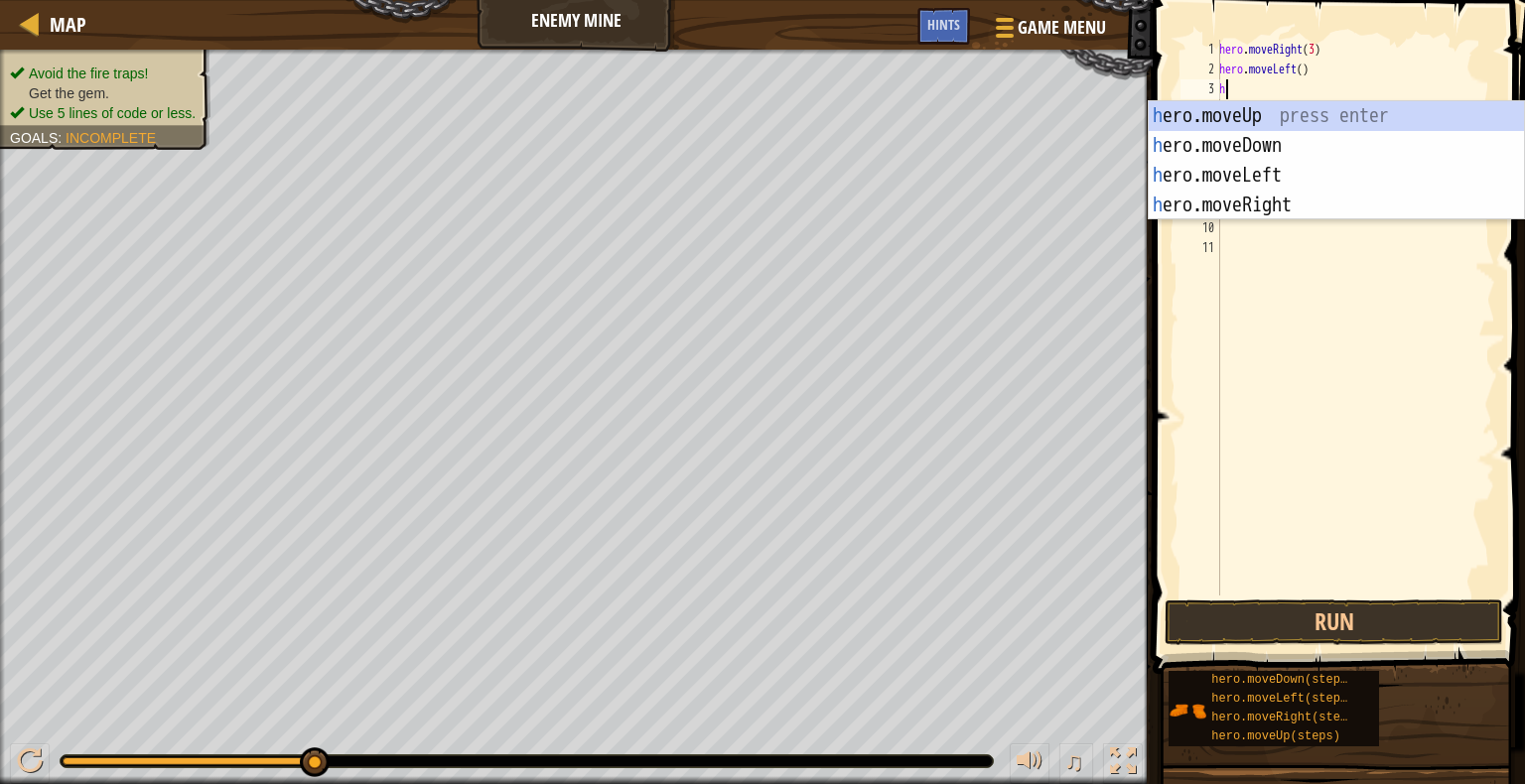 type on "her" 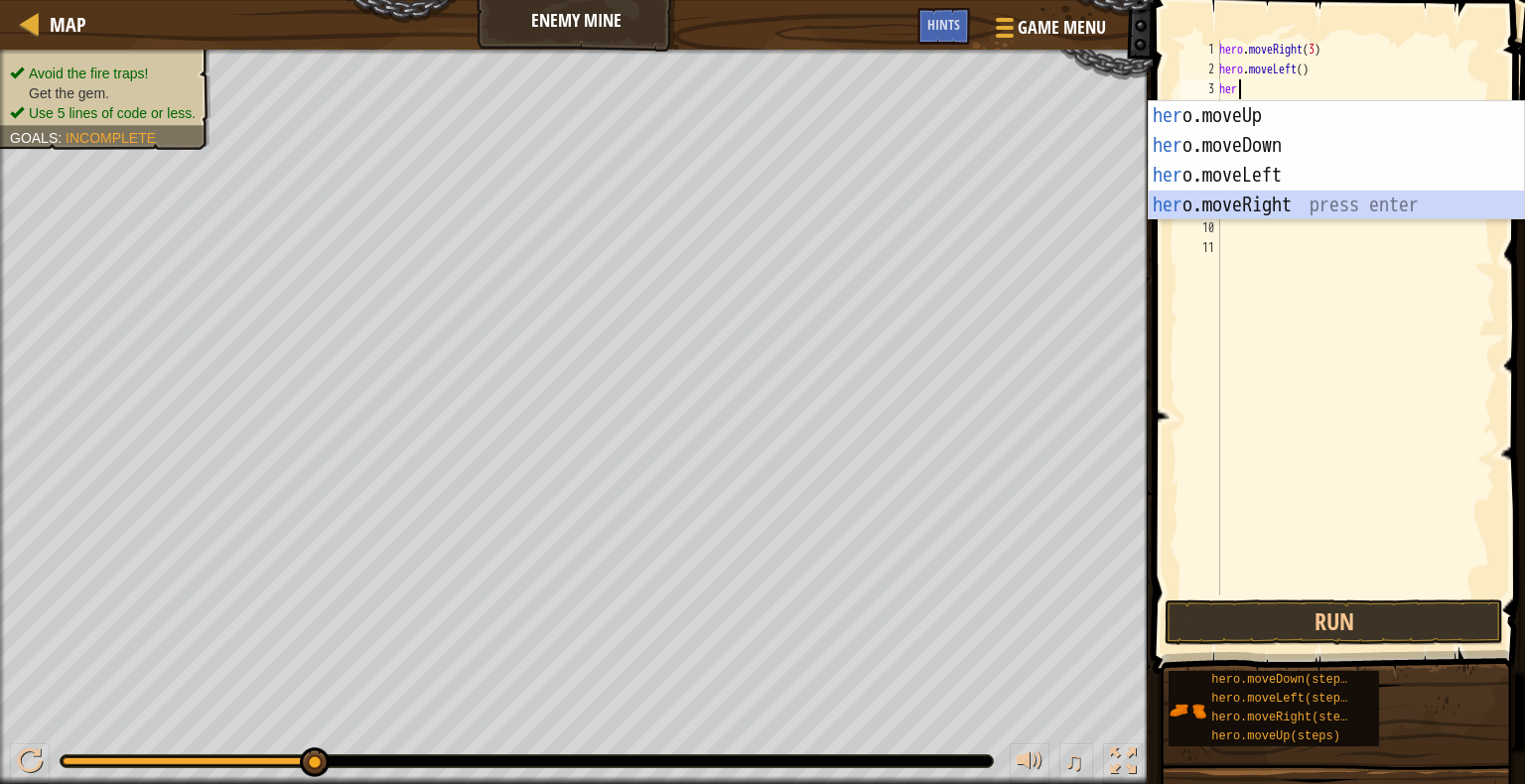 click on "her o.moveUp press enter her o.moveDown press enter her o.moveLeft press enter her o.moveRight press enter" at bounding box center (1336, 191) 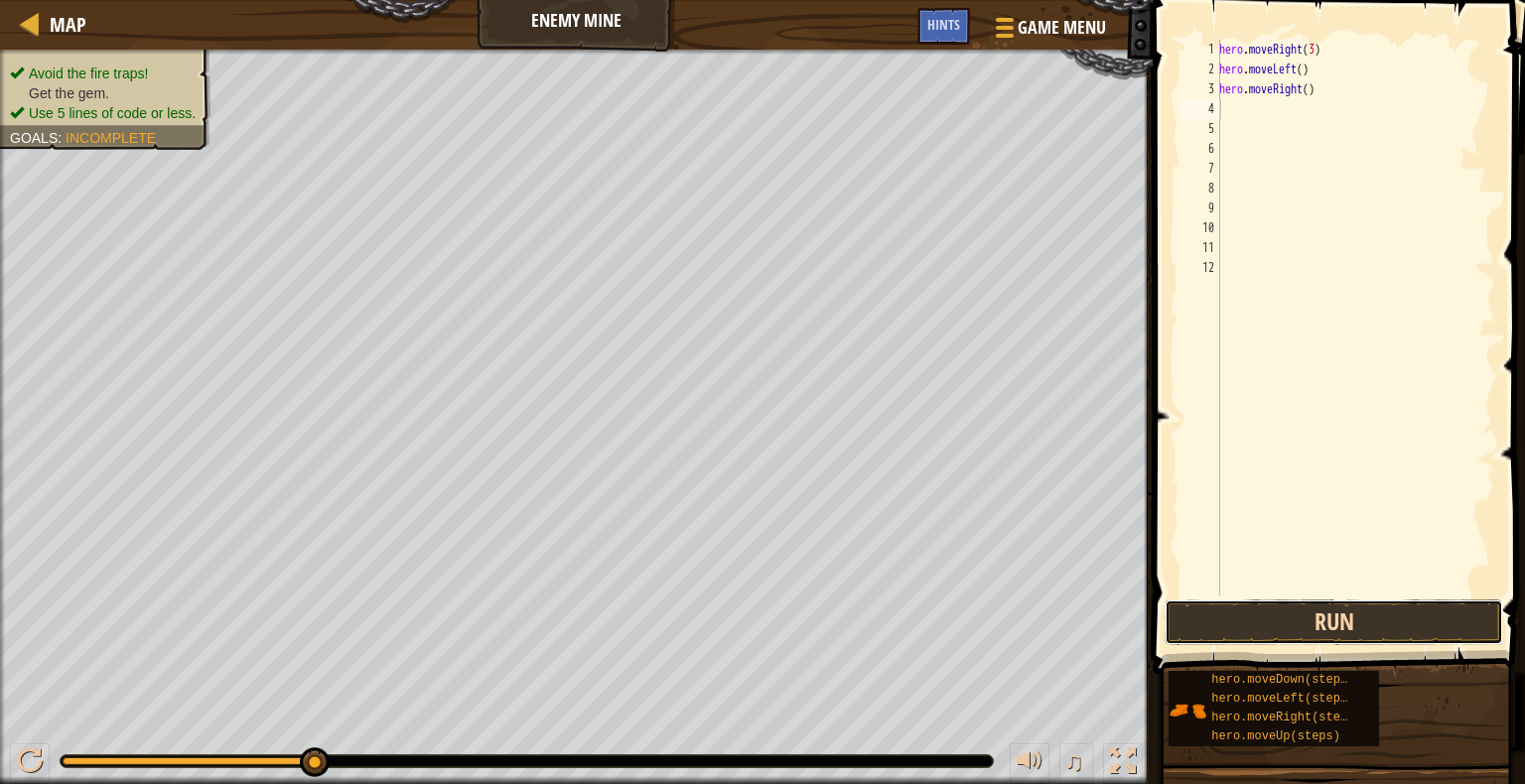 click on "Run" at bounding box center [1333, 622] 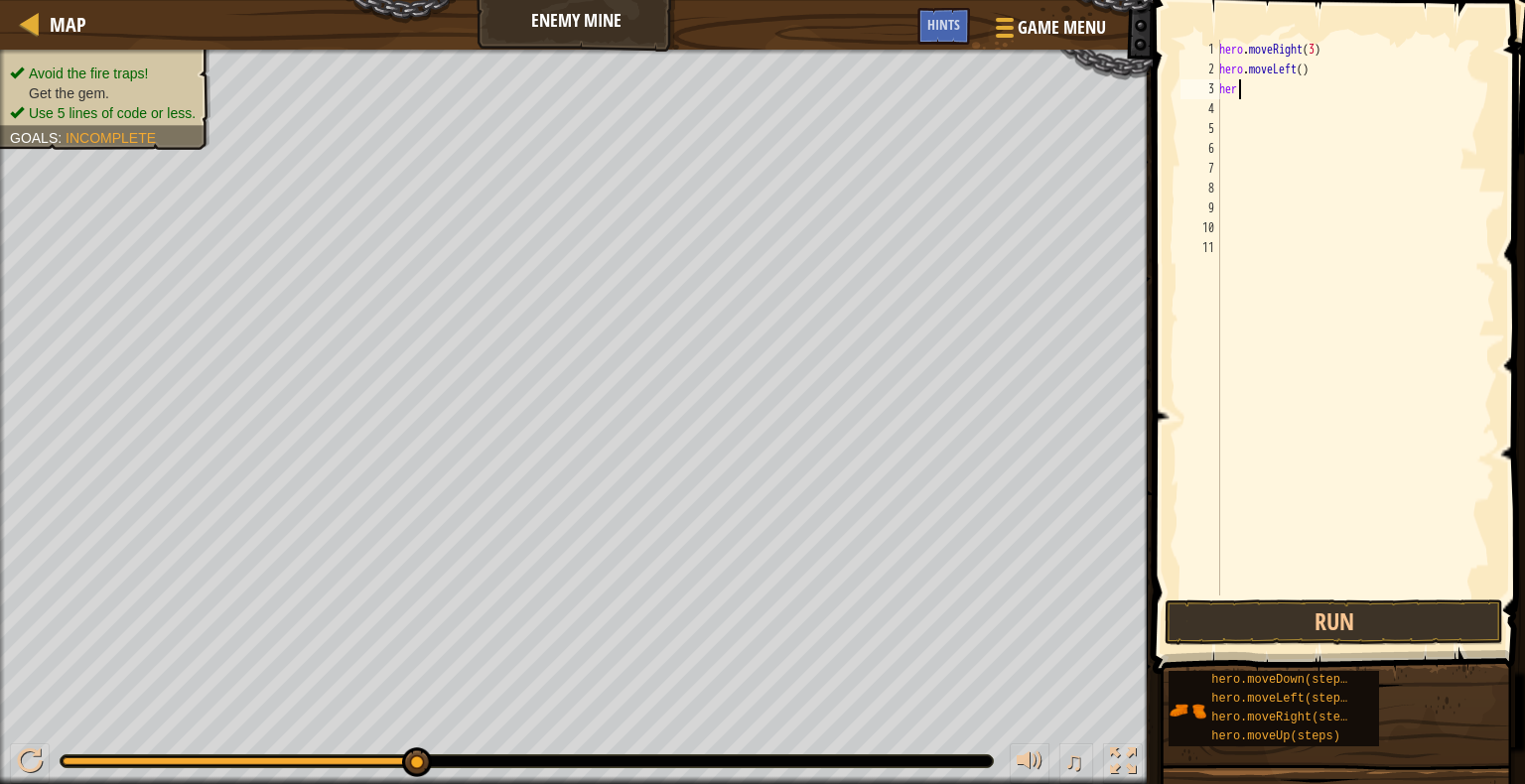 type on "h" 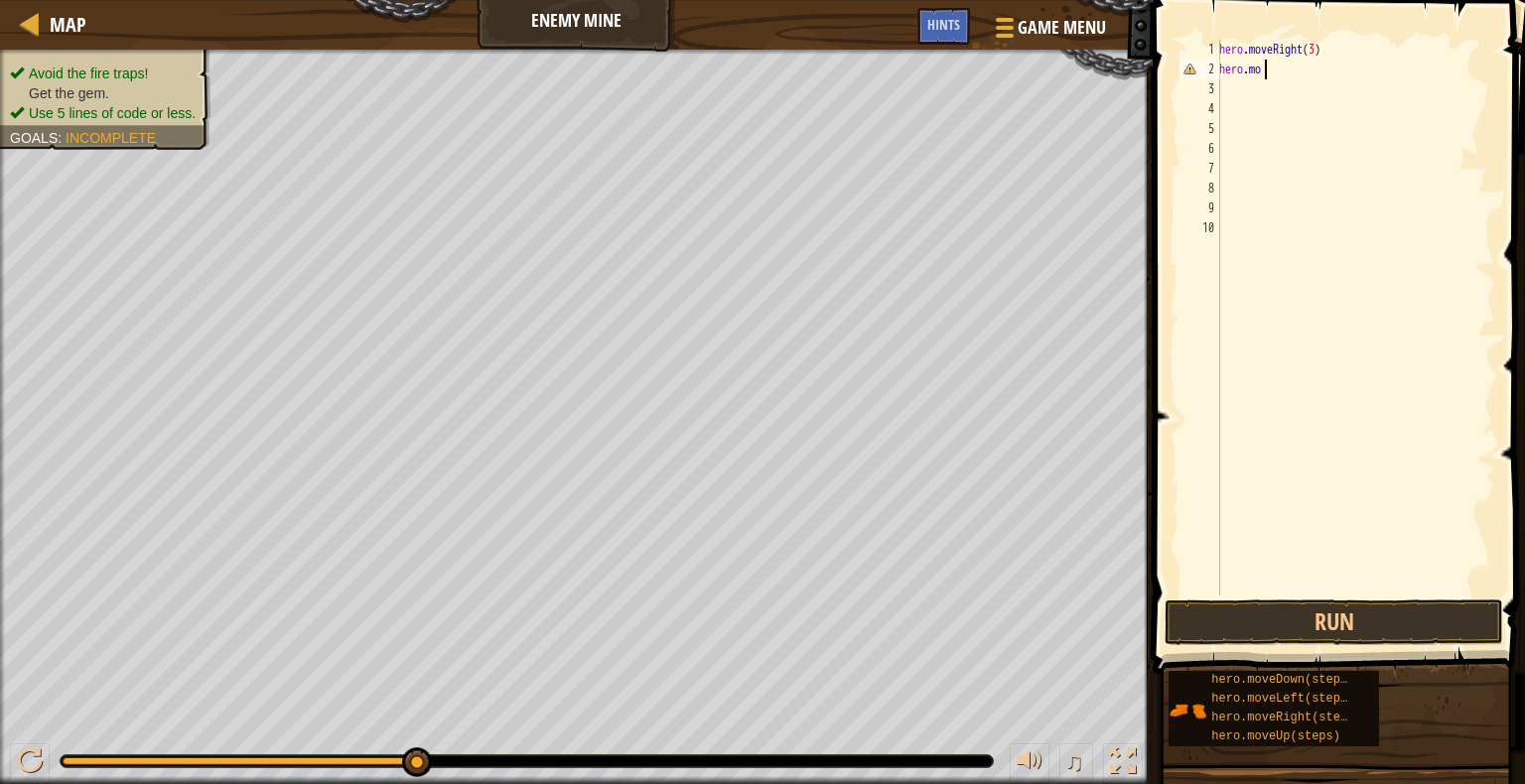 scroll, scrollTop: 9, scrollLeft: 3, axis: both 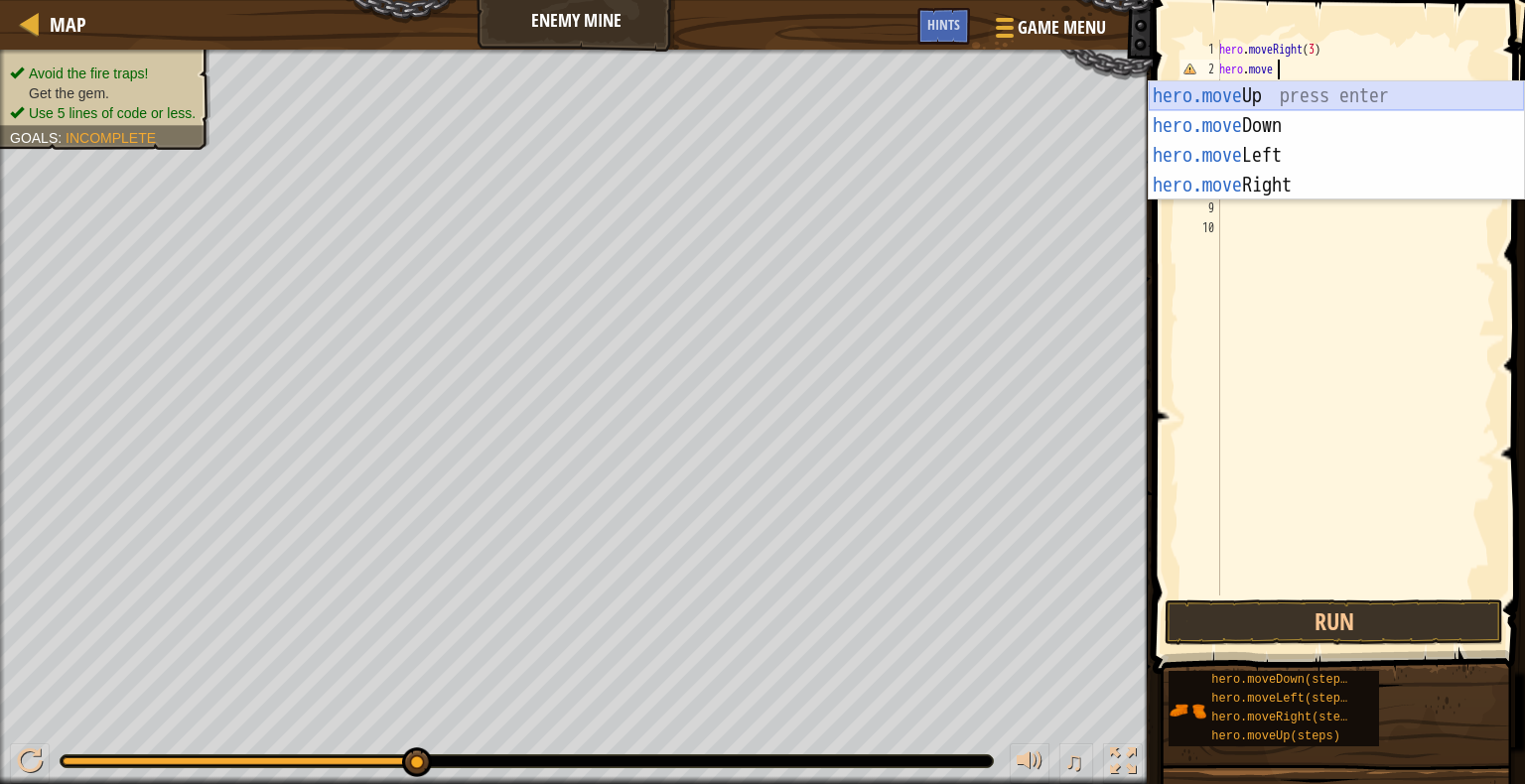 click on "hero.move Up press enter hero.move Down press enter hero.move Left press enter hero.move Right press enter" at bounding box center (1336, 171) 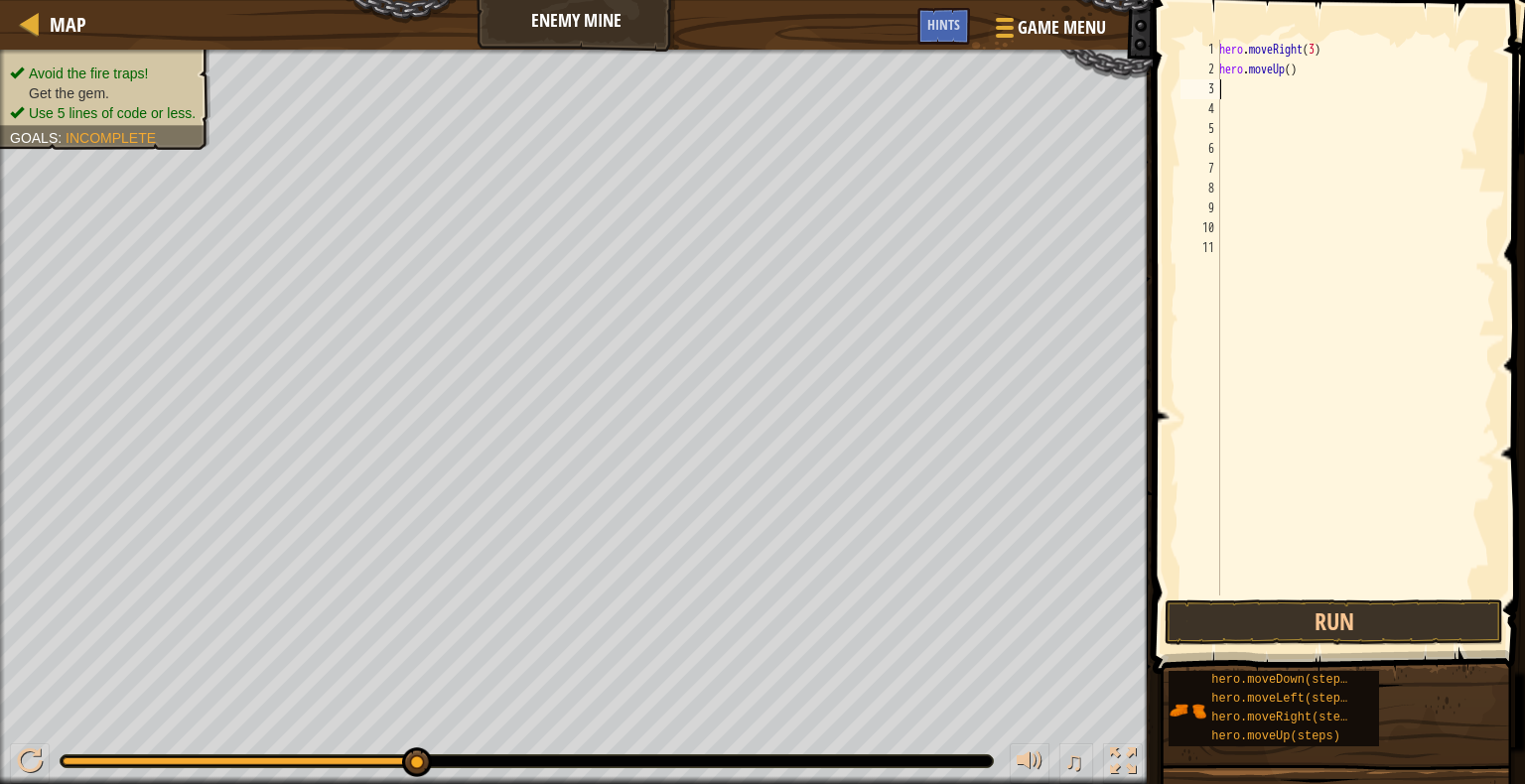 scroll, scrollTop: 9, scrollLeft: 0, axis: vertical 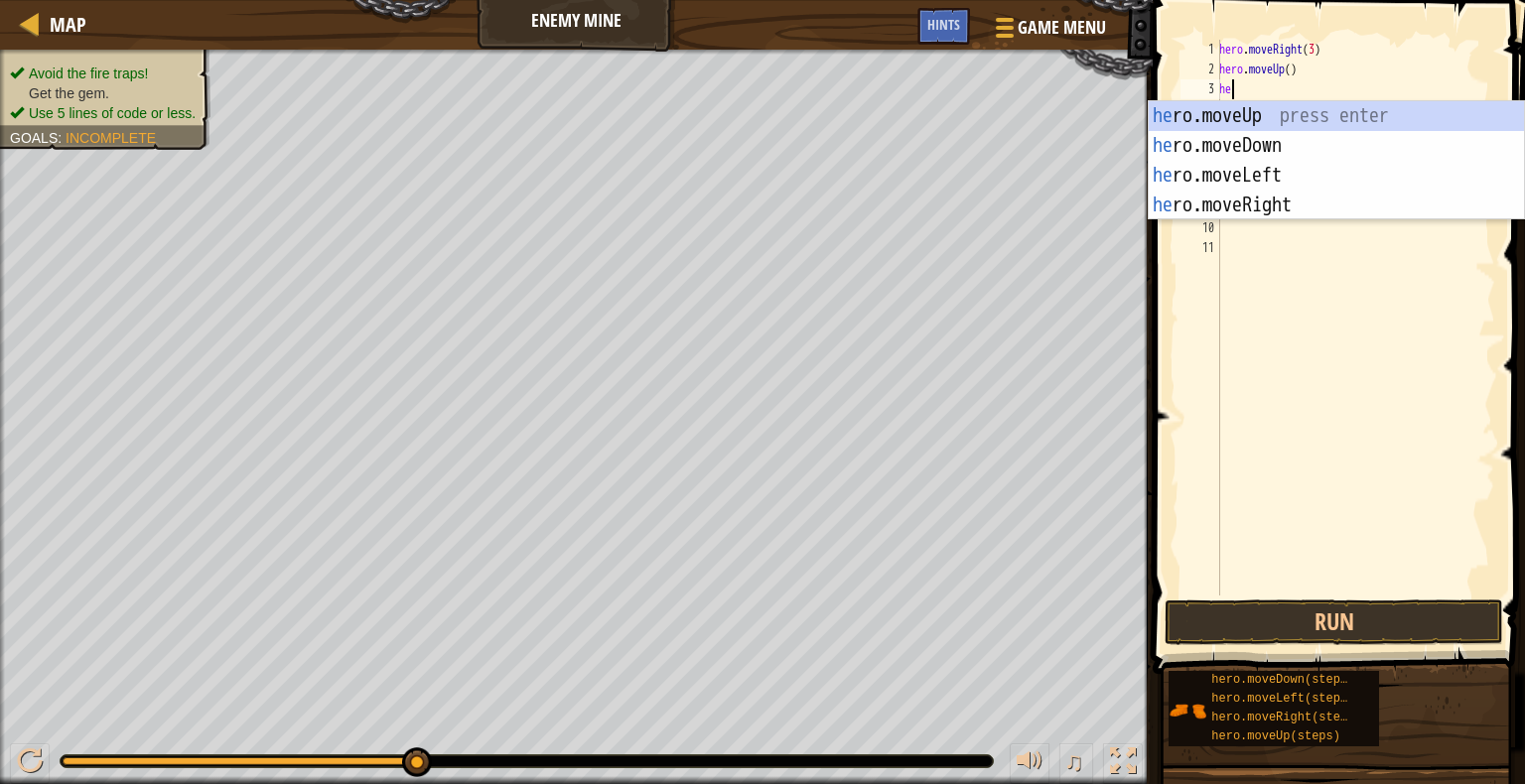 type on "her" 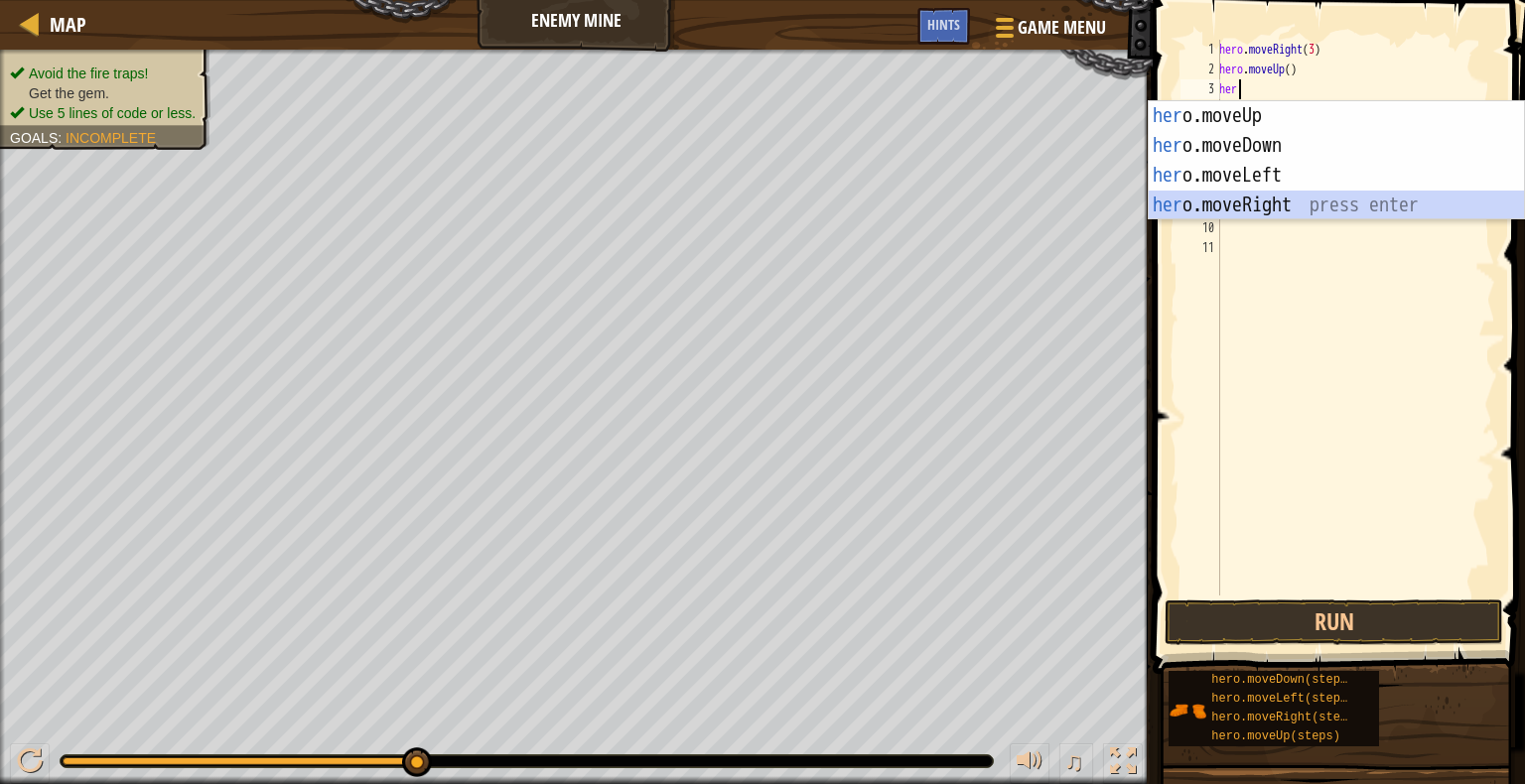 click on "her o.moveUp press enter her o.moveDown press enter her o.moveLeft press enter her o.moveRight press enter" at bounding box center (1336, 191) 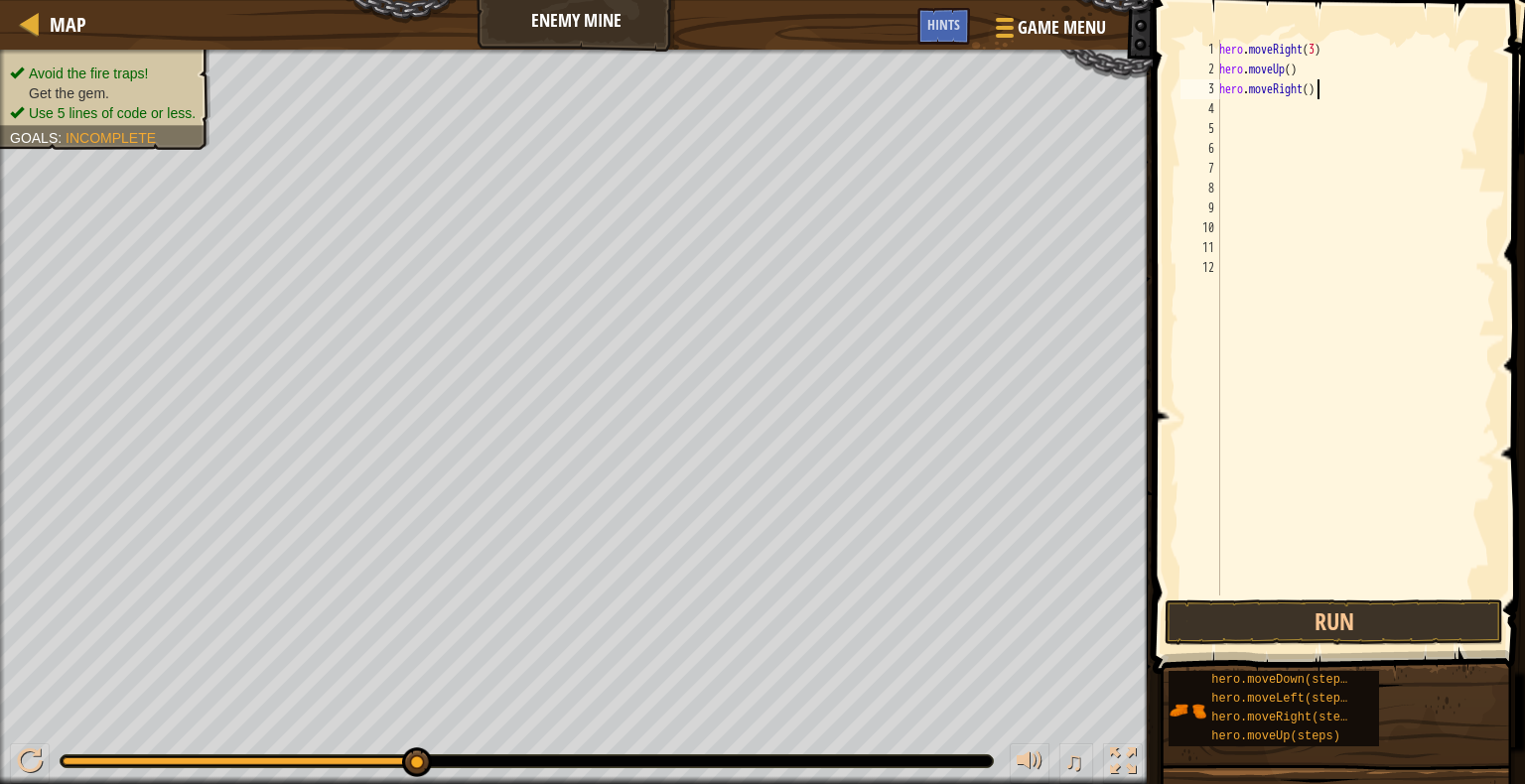 click on "hero . moveRight ( 3 ) hero . moveUp ( ) hero . moveRight ( )" at bounding box center (1355, 337) 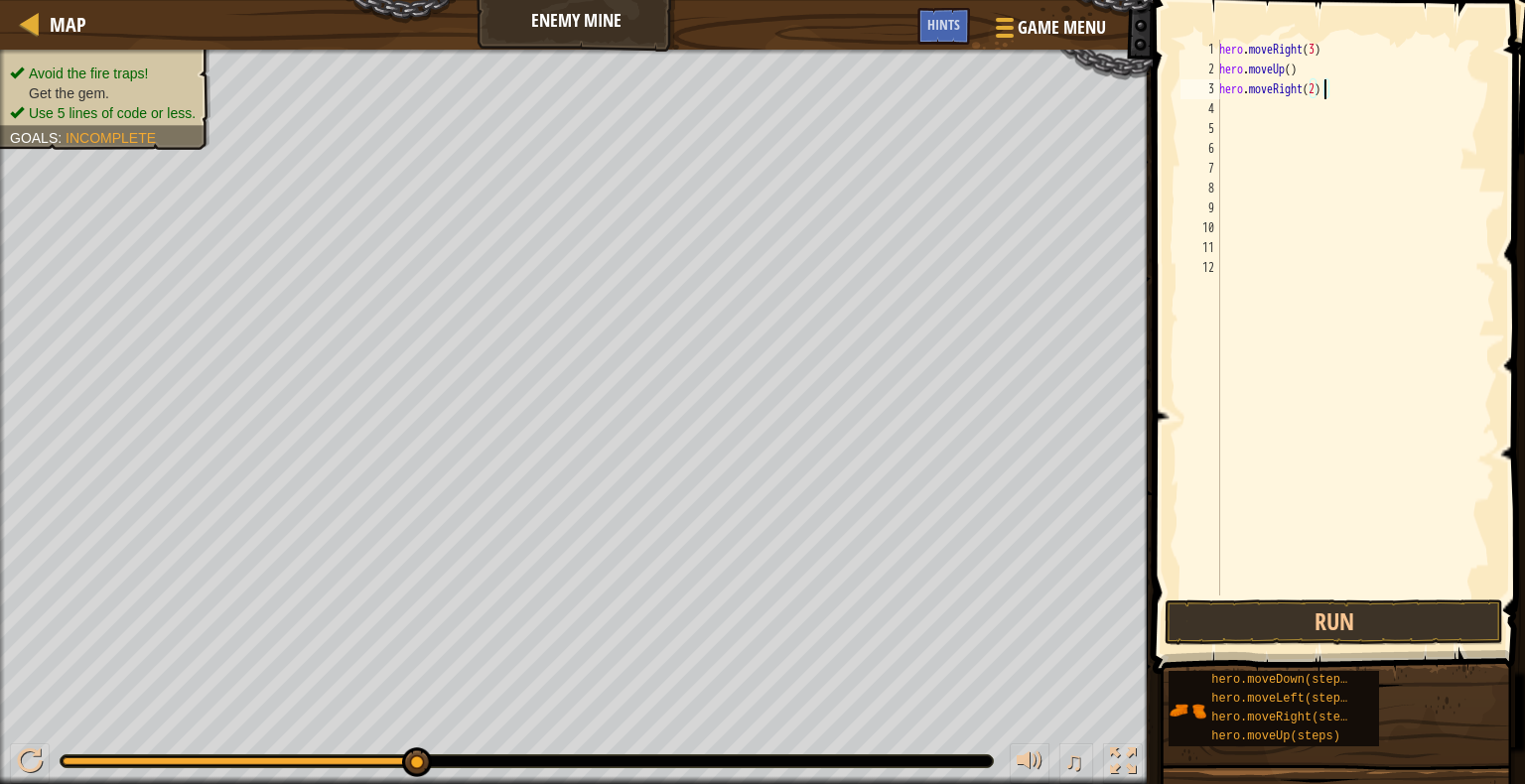 scroll, scrollTop: 9, scrollLeft: 8, axis: both 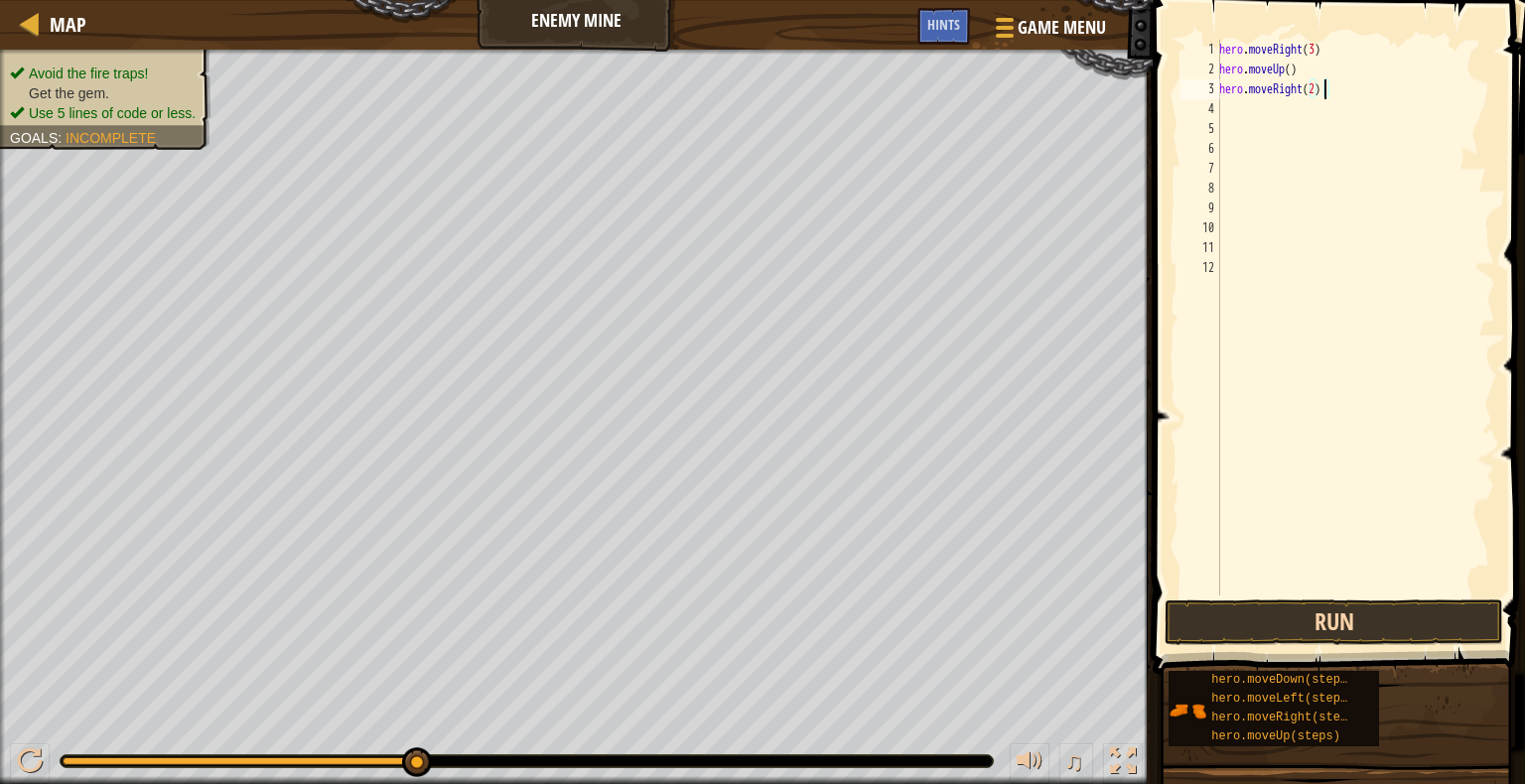 type on "hero.moveRight(2)" 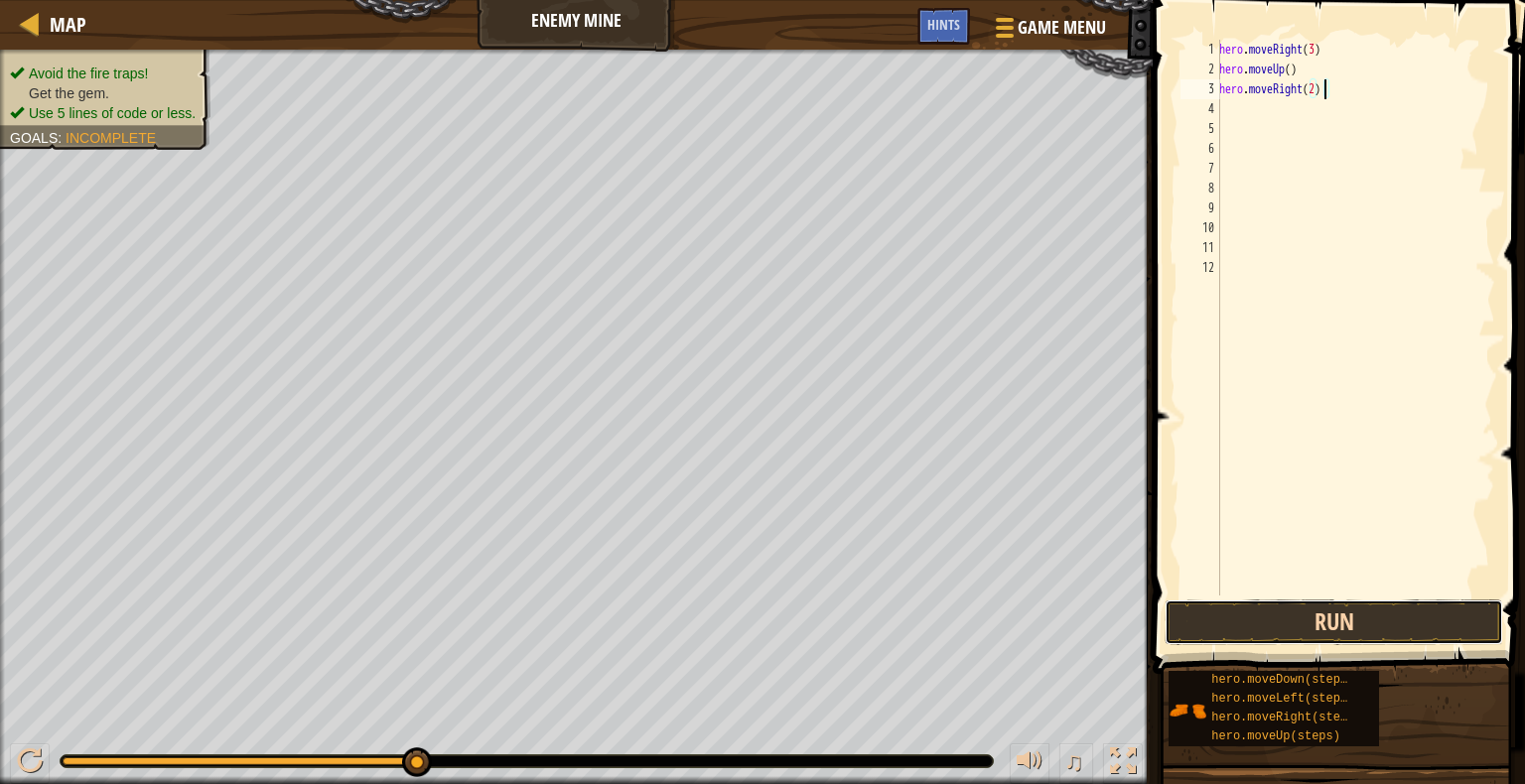click on "Run" at bounding box center [1333, 622] 